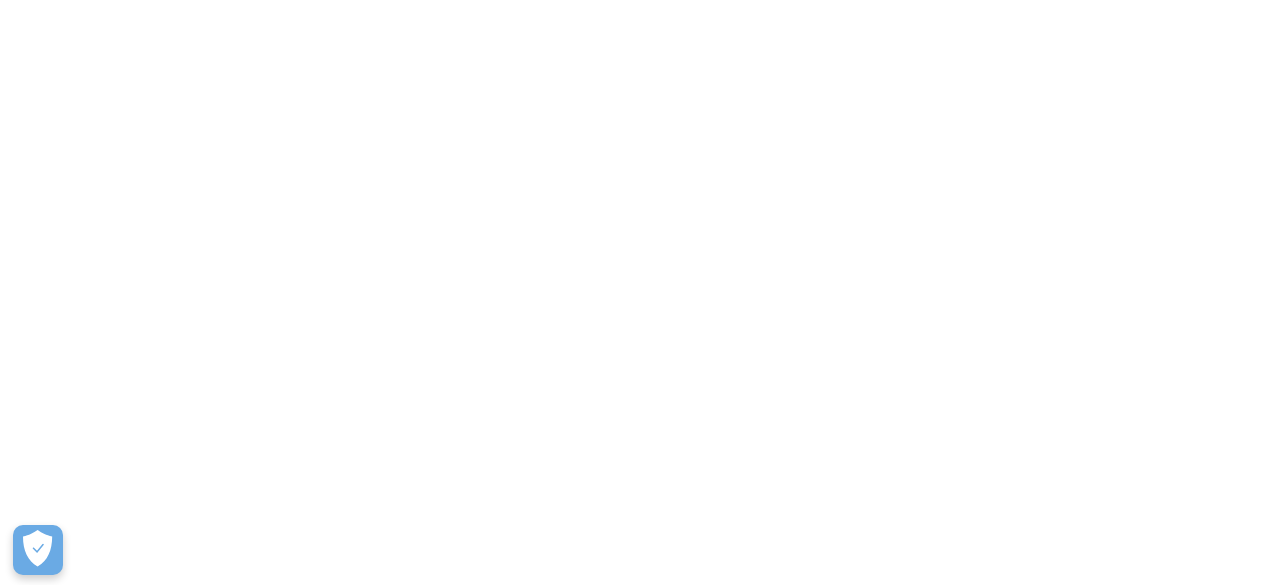 scroll, scrollTop: 0, scrollLeft: 0, axis: both 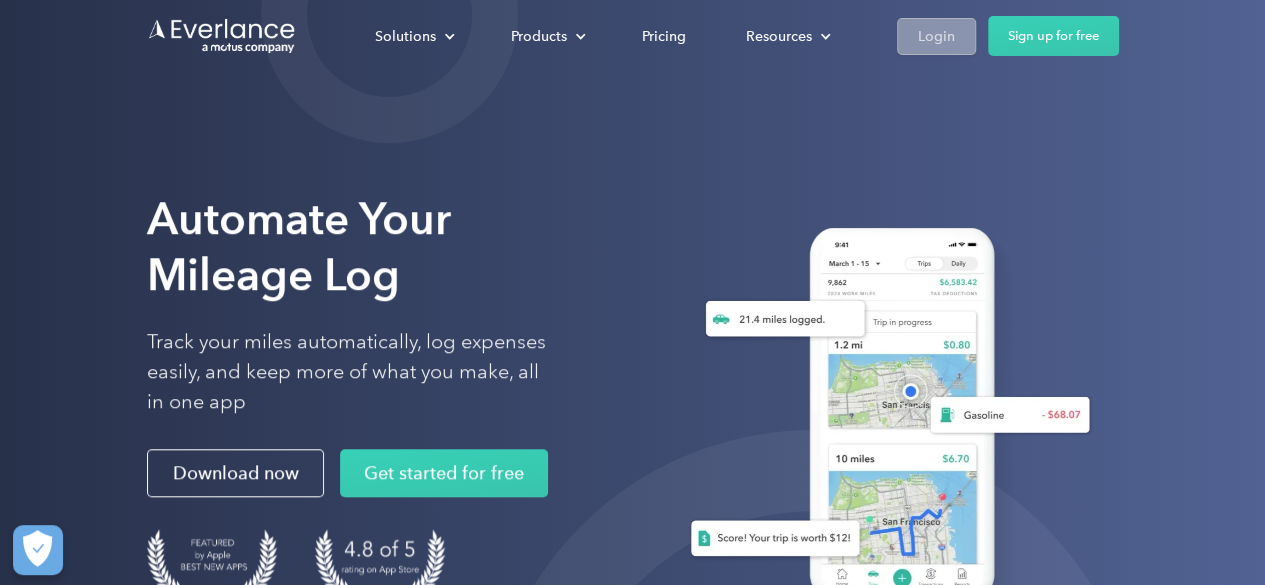click on "Login" at bounding box center [936, 36] 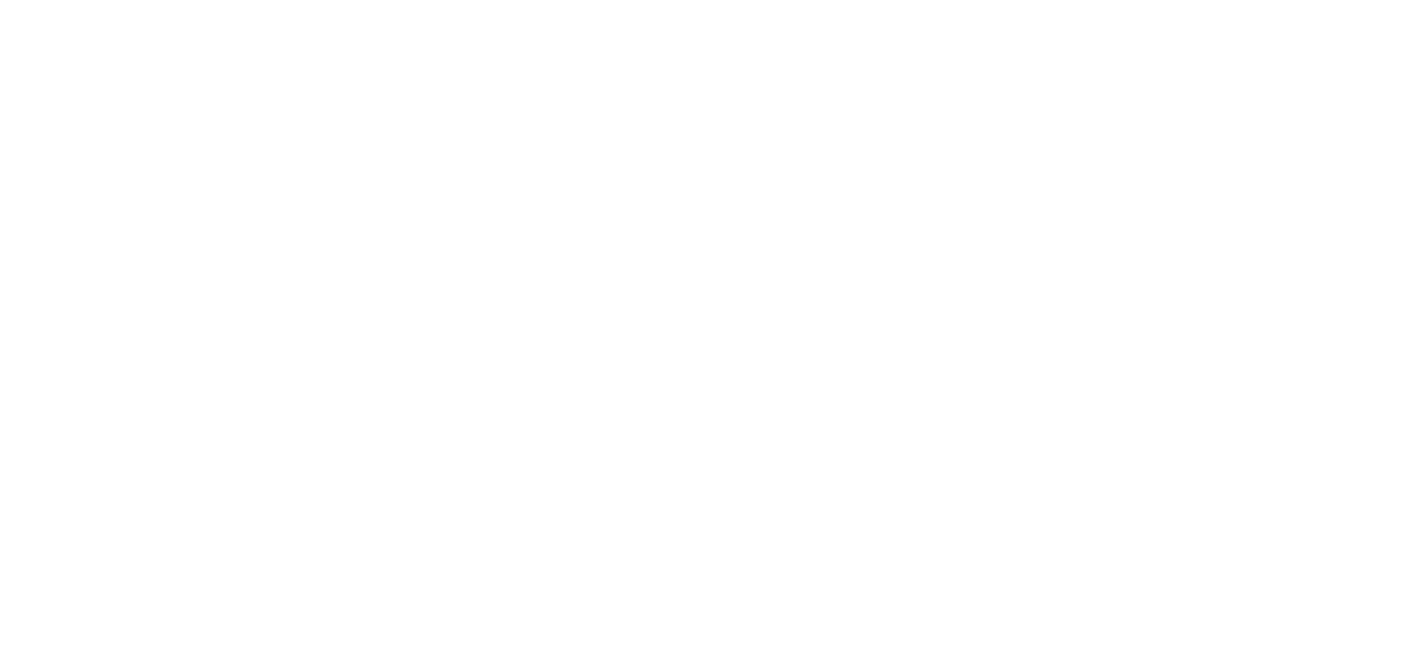 scroll, scrollTop: 0, scrollLeft: 0, axis: both 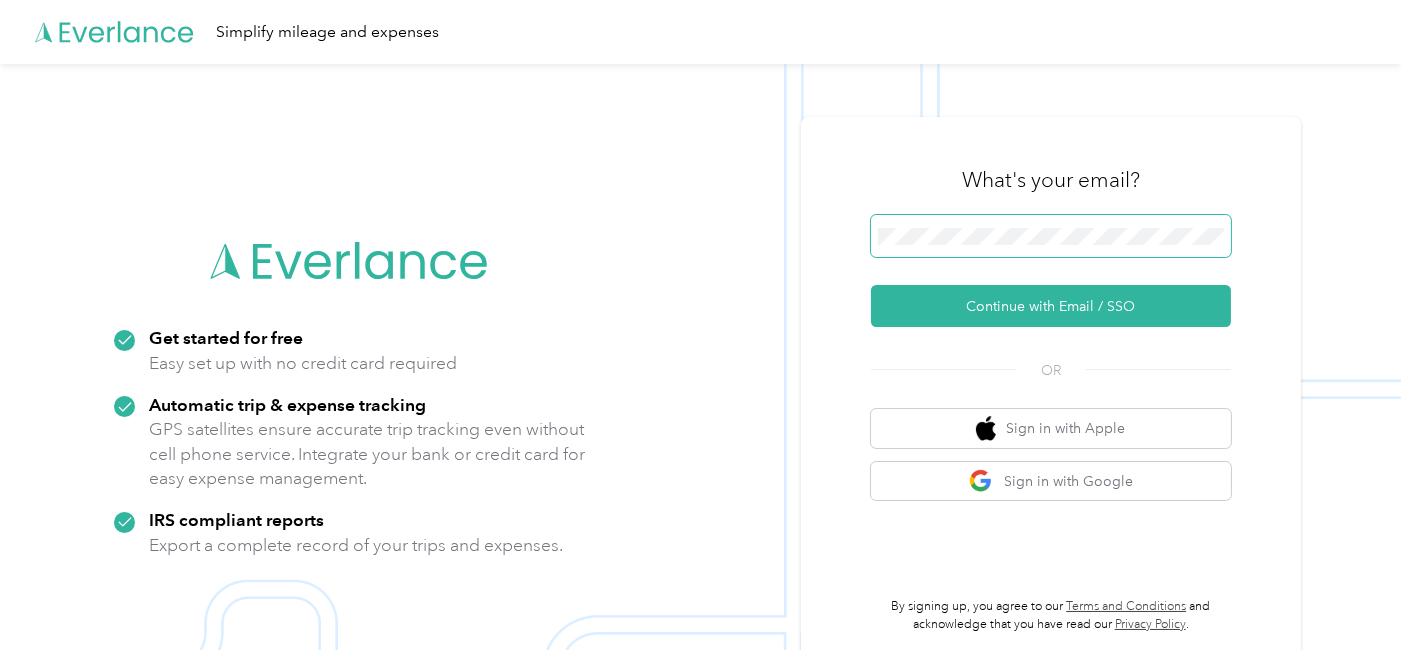 click at bounding box center [1051, 236] 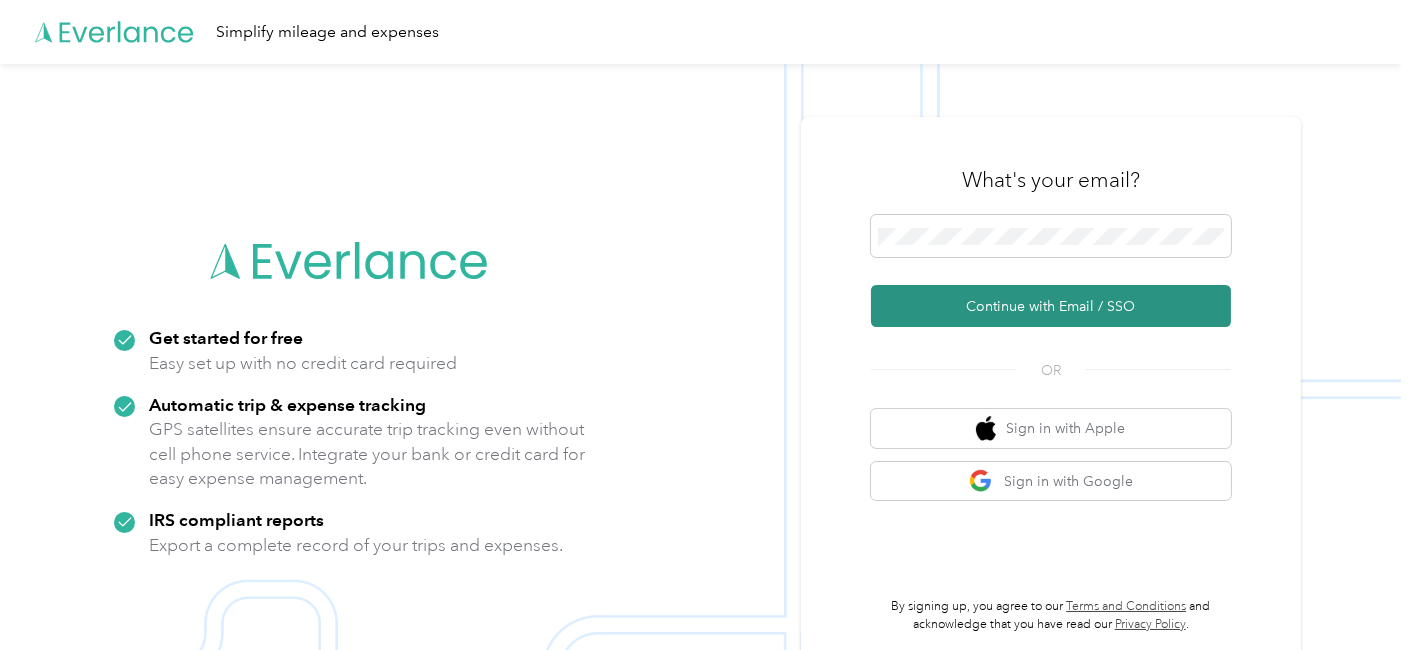 click on "Continue with Email / SSO" at bounding box center (1051, 306) 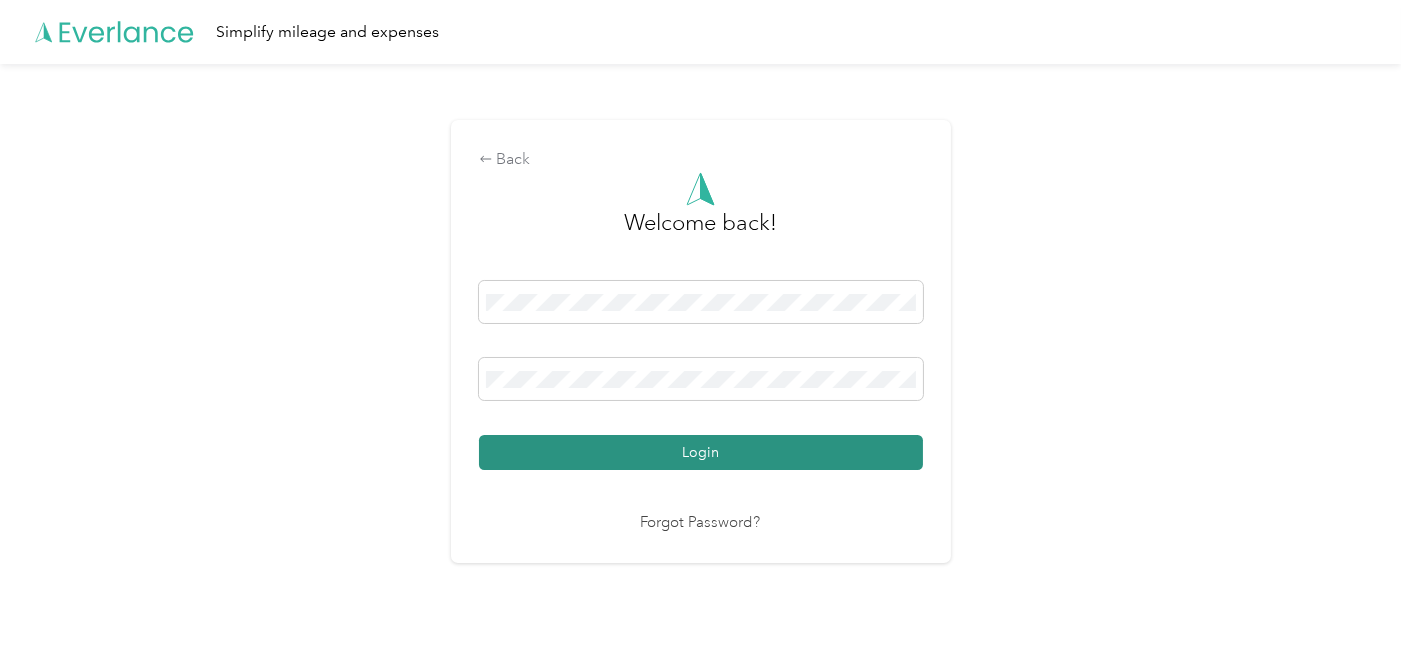 click on "Login" at bounding box center [701, 452] 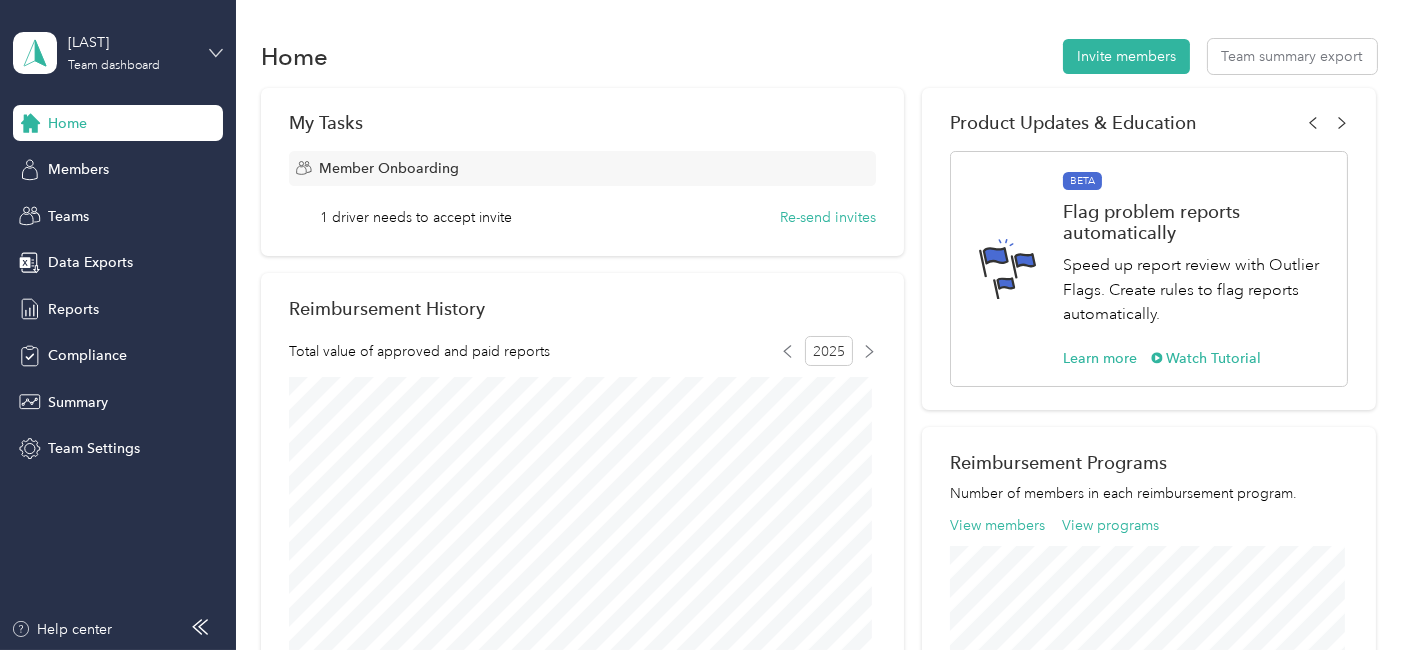 click 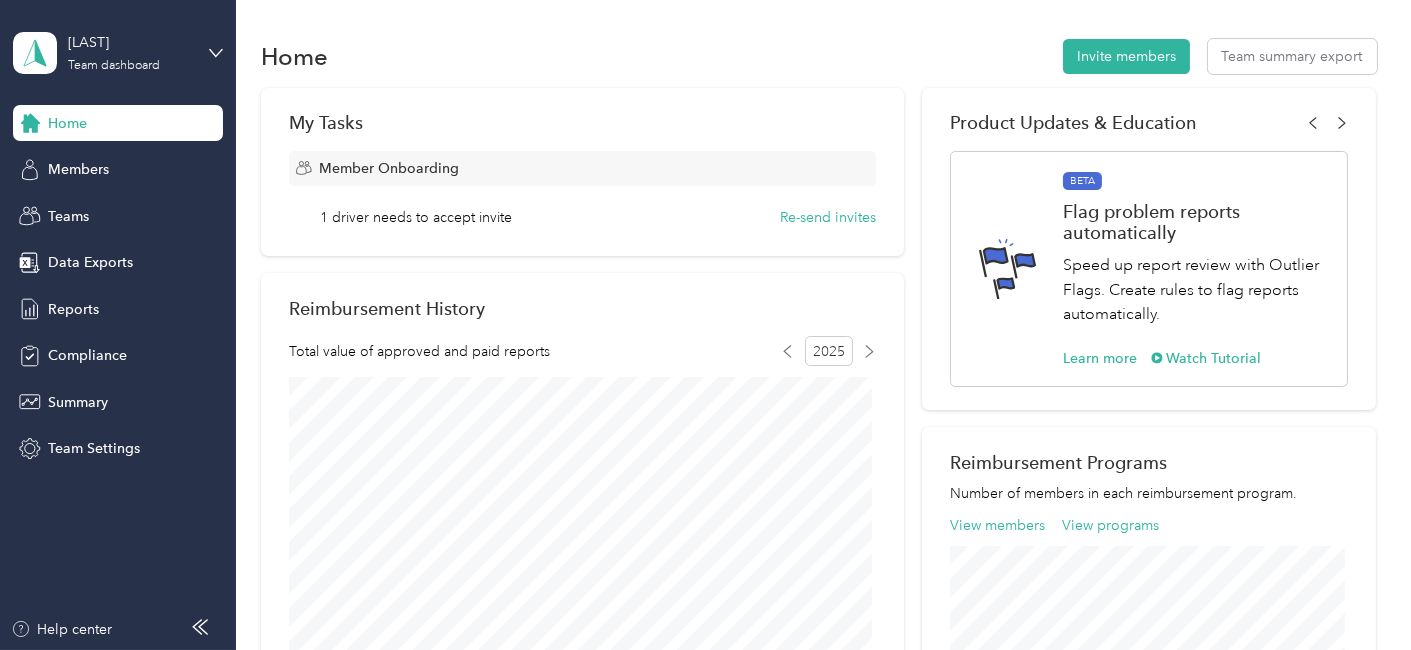 click on "Personal dashboard" at bounding box center (94, 203) 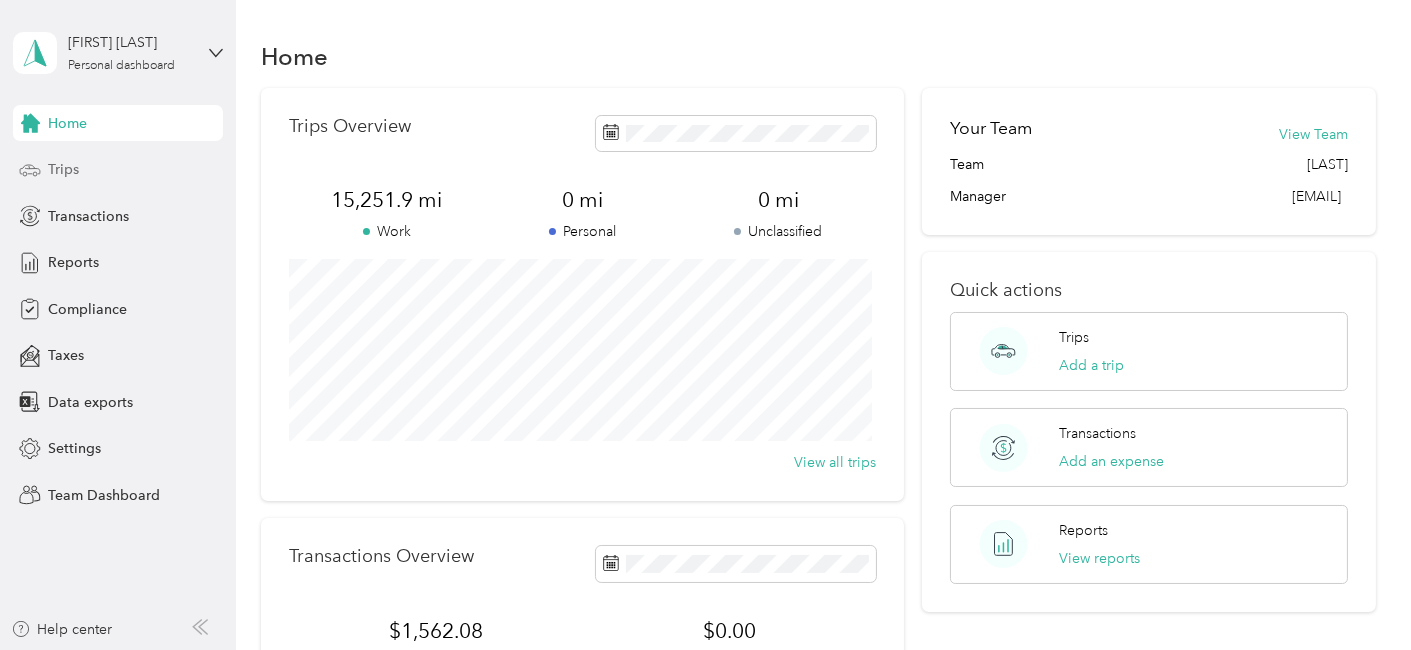 click on "Trips" at bounding box center (63, 169) 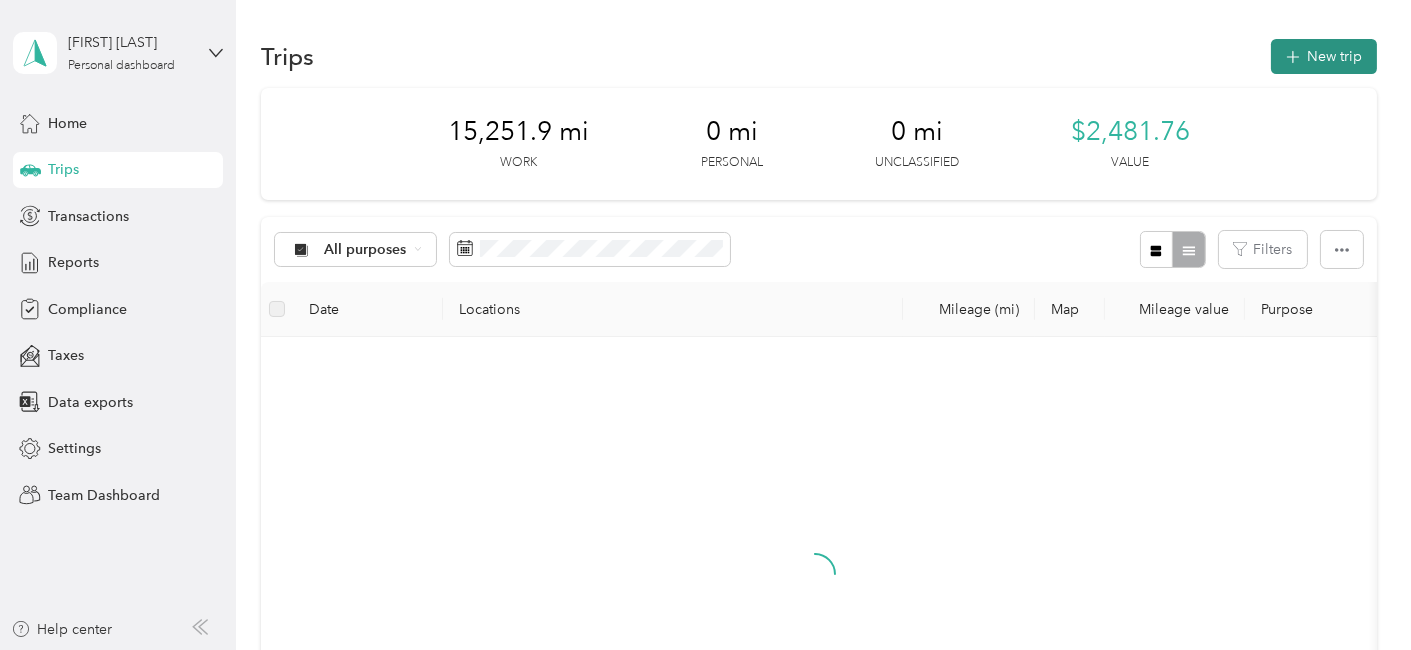click on "New trip" at bounding box center (1324, 56) 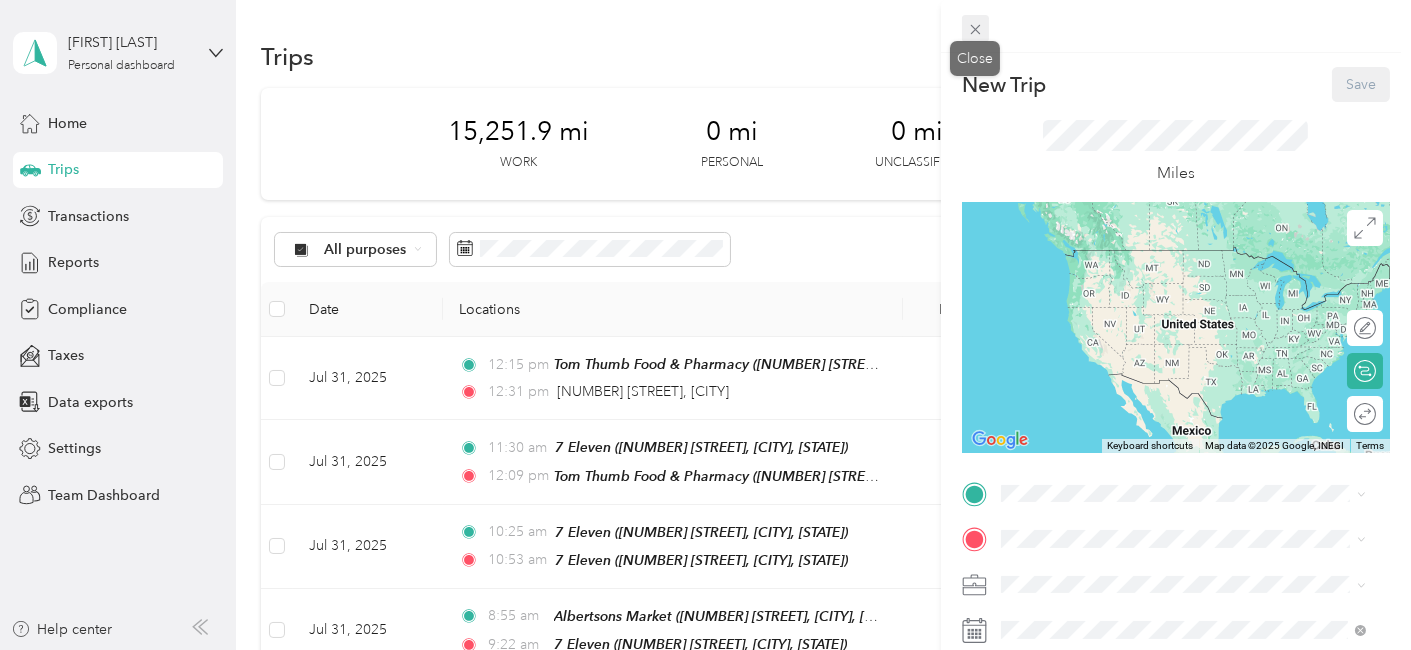 click 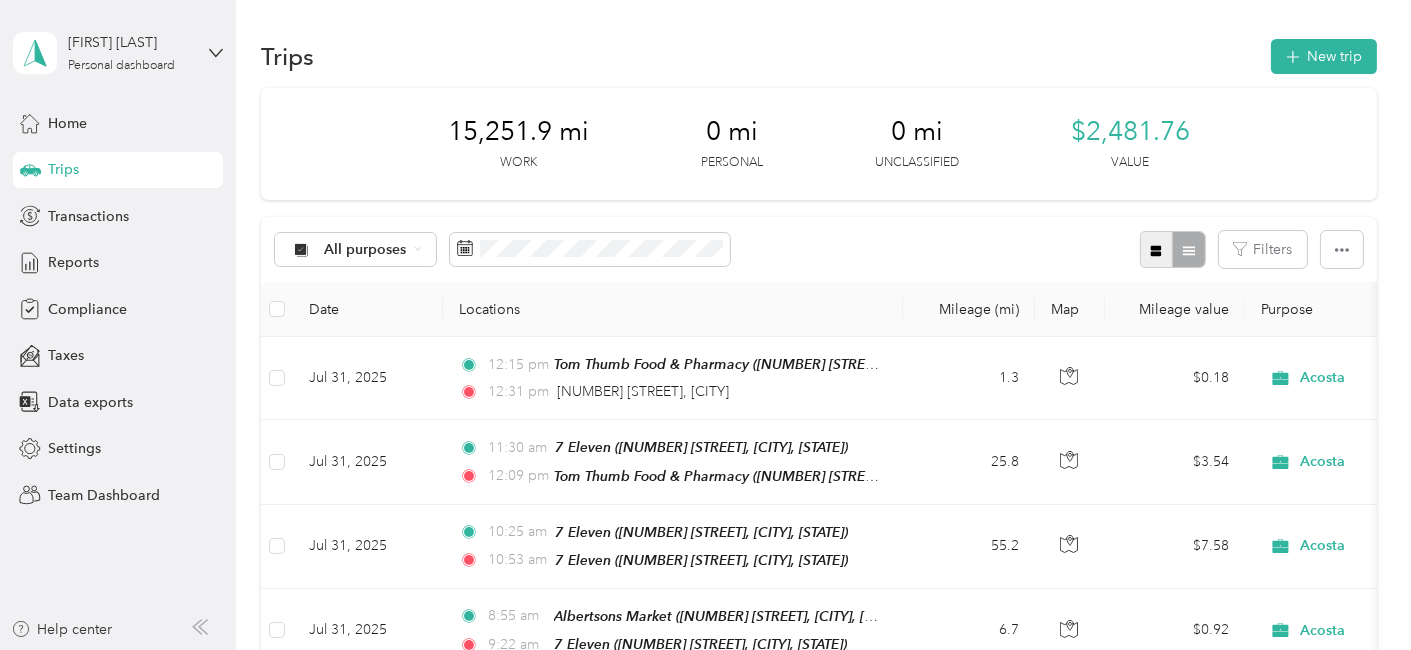 click 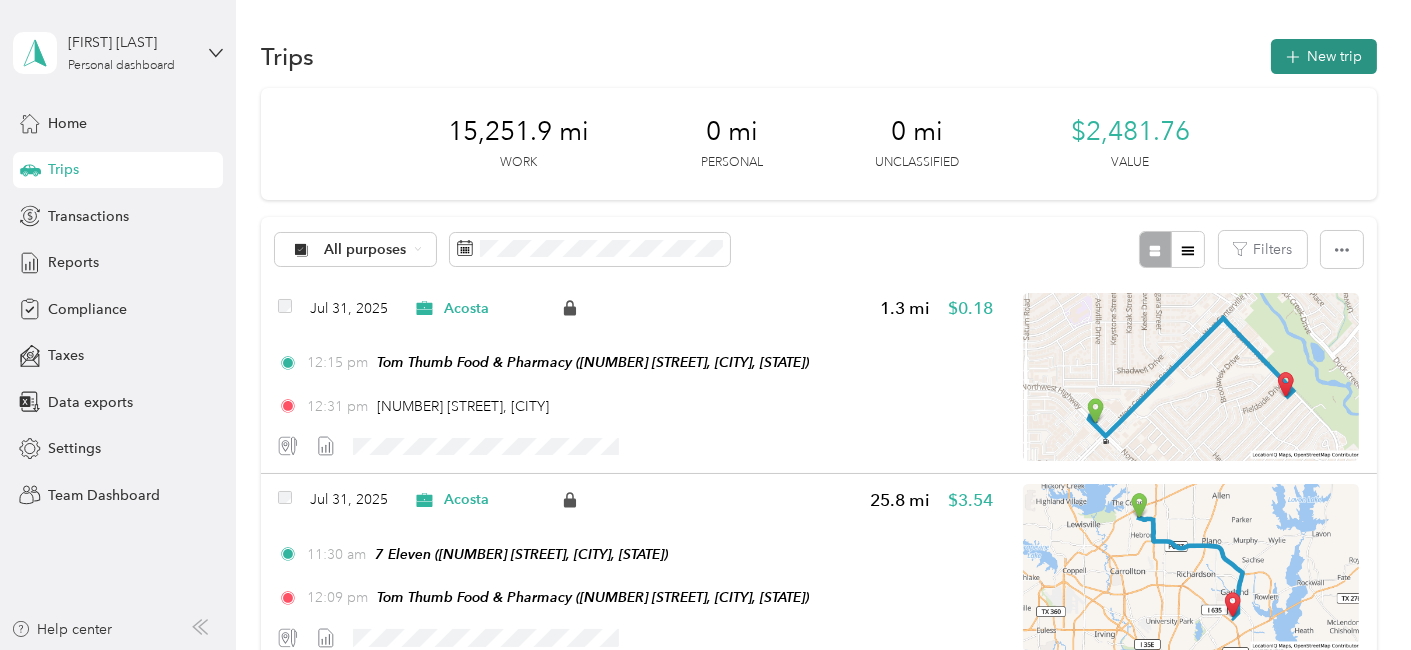 click on "New trip" at bounding box center [1324, 56] 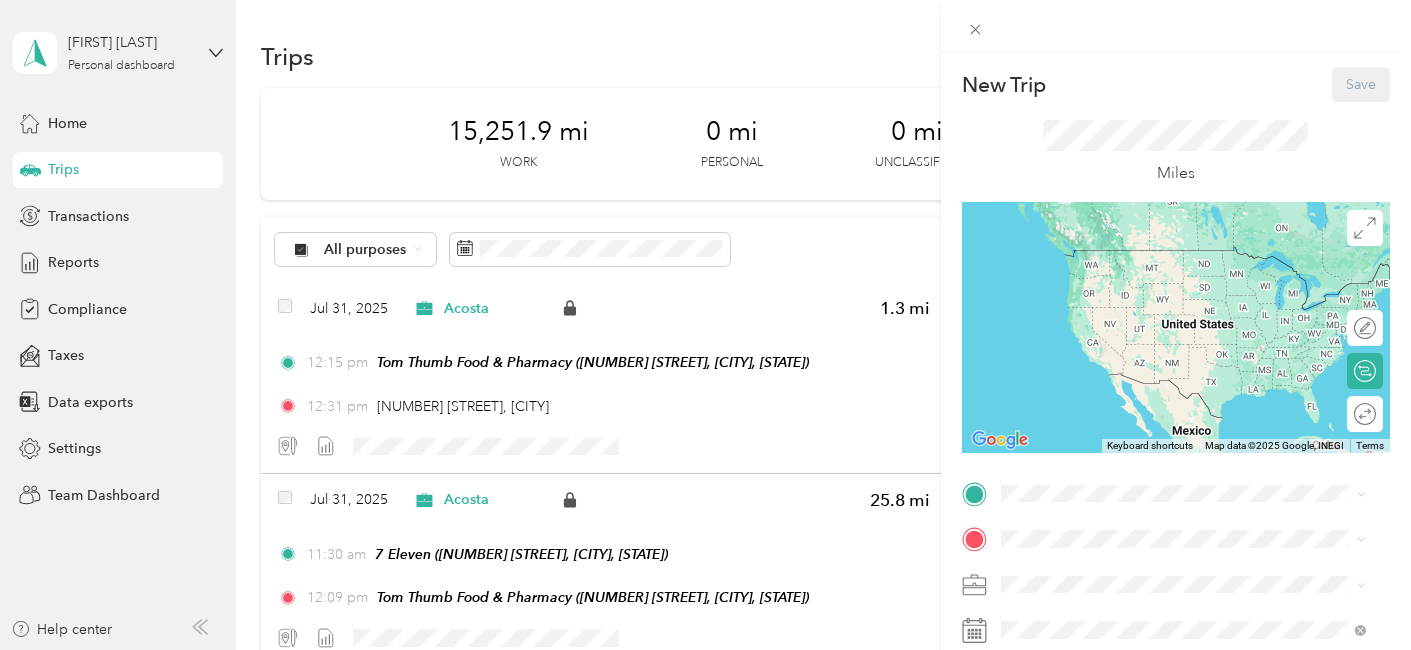 click on "New Trip Save This trip cannot be edited because it is either under review, approved, or paid. Contact your Team Manager to edit it. Miles ← Move left → Move right ↑ Move up ↓ Move down + Zoom in - Zoom out Home Jump left by 75% End Jump right by 75% Page Up Jump up by 75% Page Down Jump down by 75% Keyboard shortcuts Map Data Map data ©2025 Google, INEGI Map data ©2025 Google, INEGI 1000 km  Click to toggle between metric and imperial units Terms Report a map error Edit route Calculate route Round trip TO Add photo" at bounding box center [705, 325] 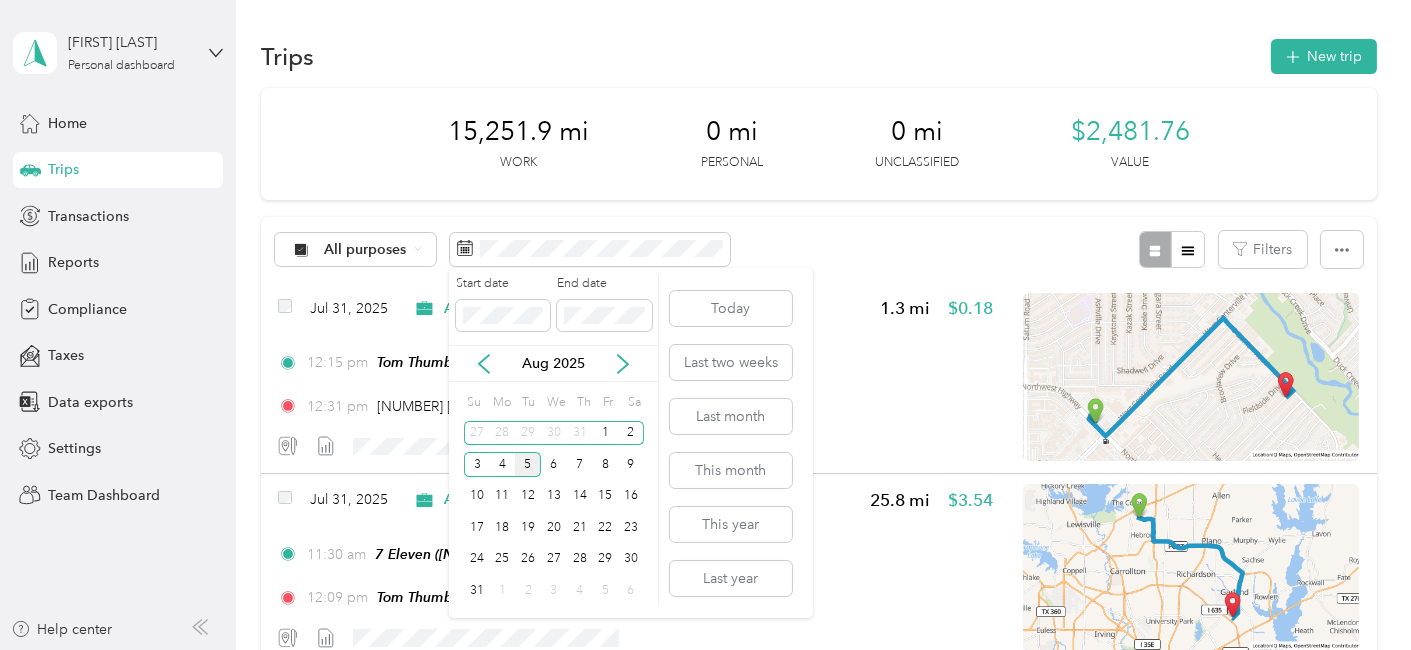 click on "5" at bounding box center (528, 464) 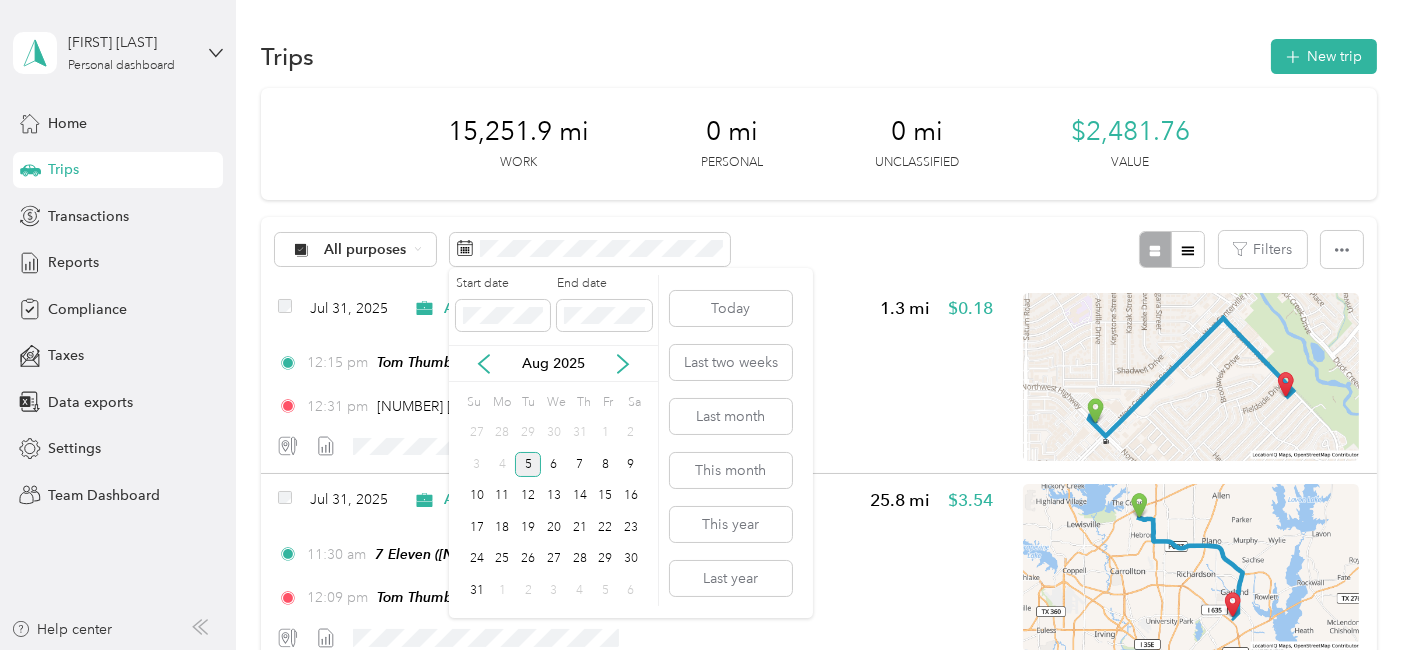 click on "5" at bounding box center [528, 464] 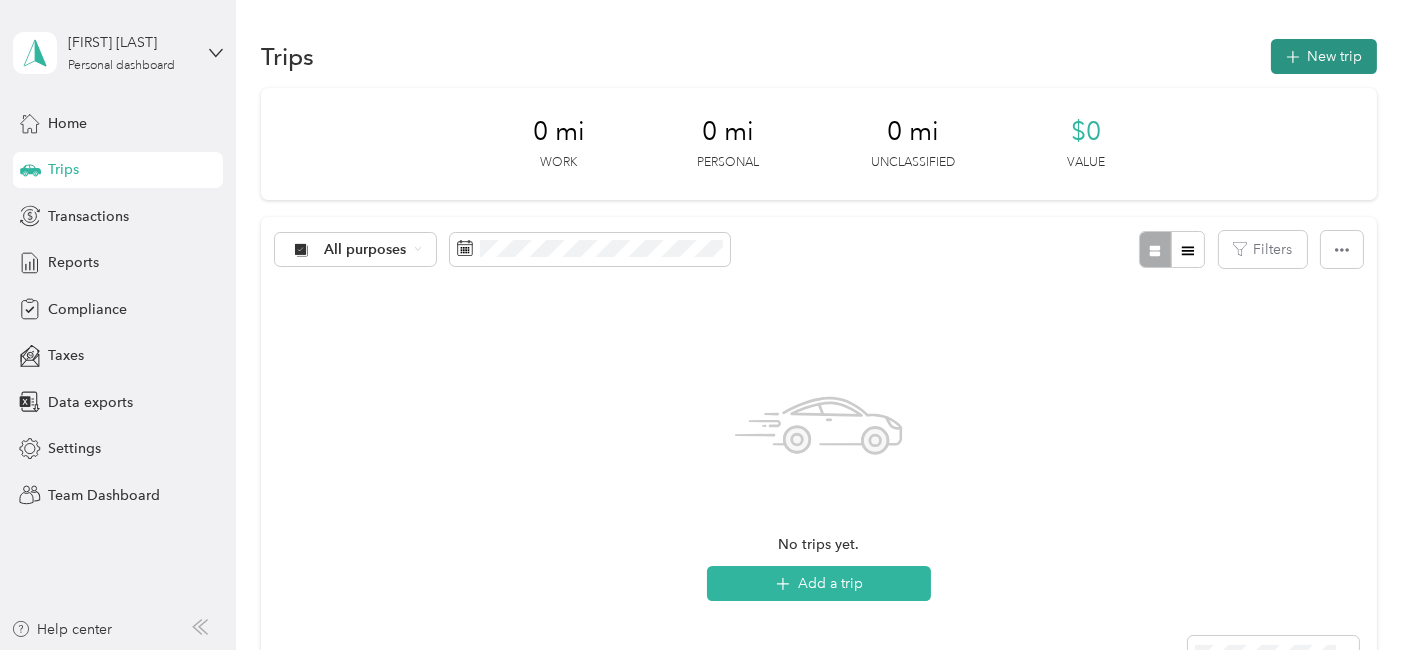 click on "New trip" at bounding box center (1324, 56) 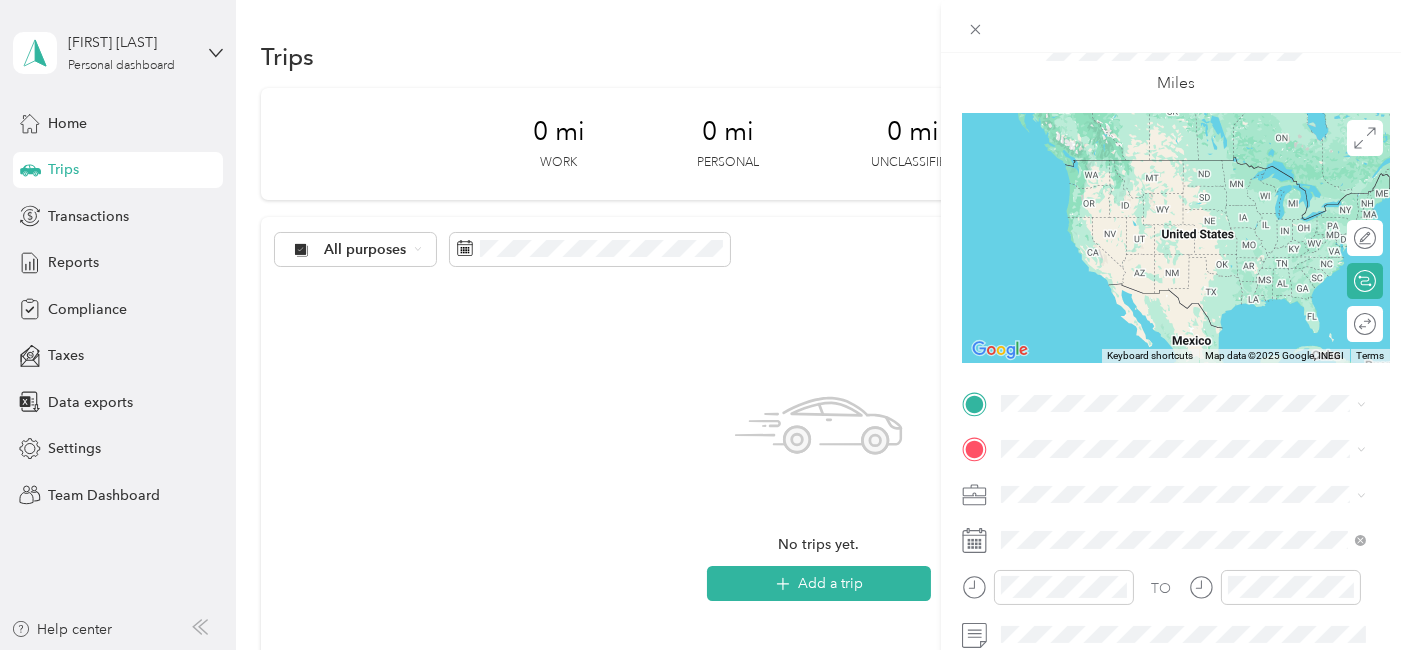 scroll, scrollTop: 222, scrollLeft: 0, axis: vertical 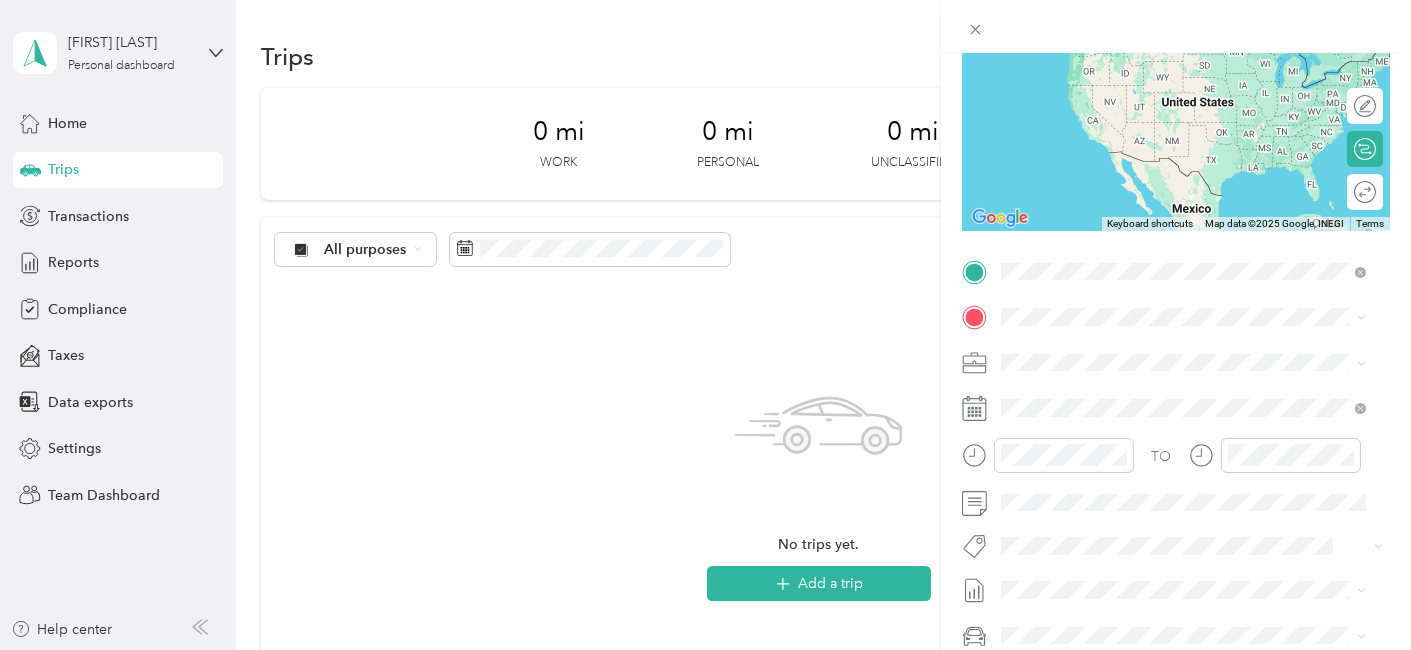 click on "309 Wildbriar Drive
Garland, Texas 75043, United States" at bounding box center [1186, 351] 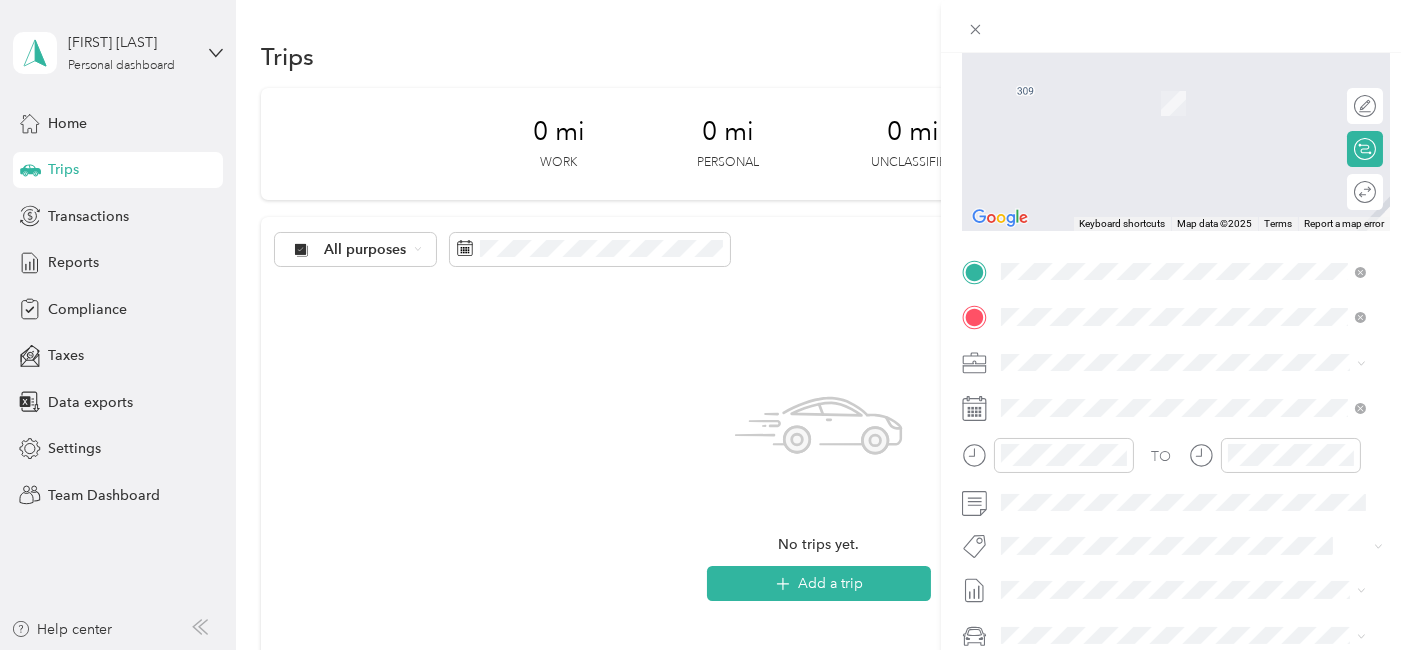 click on "TEAM" at bounding box center [1069, 398] 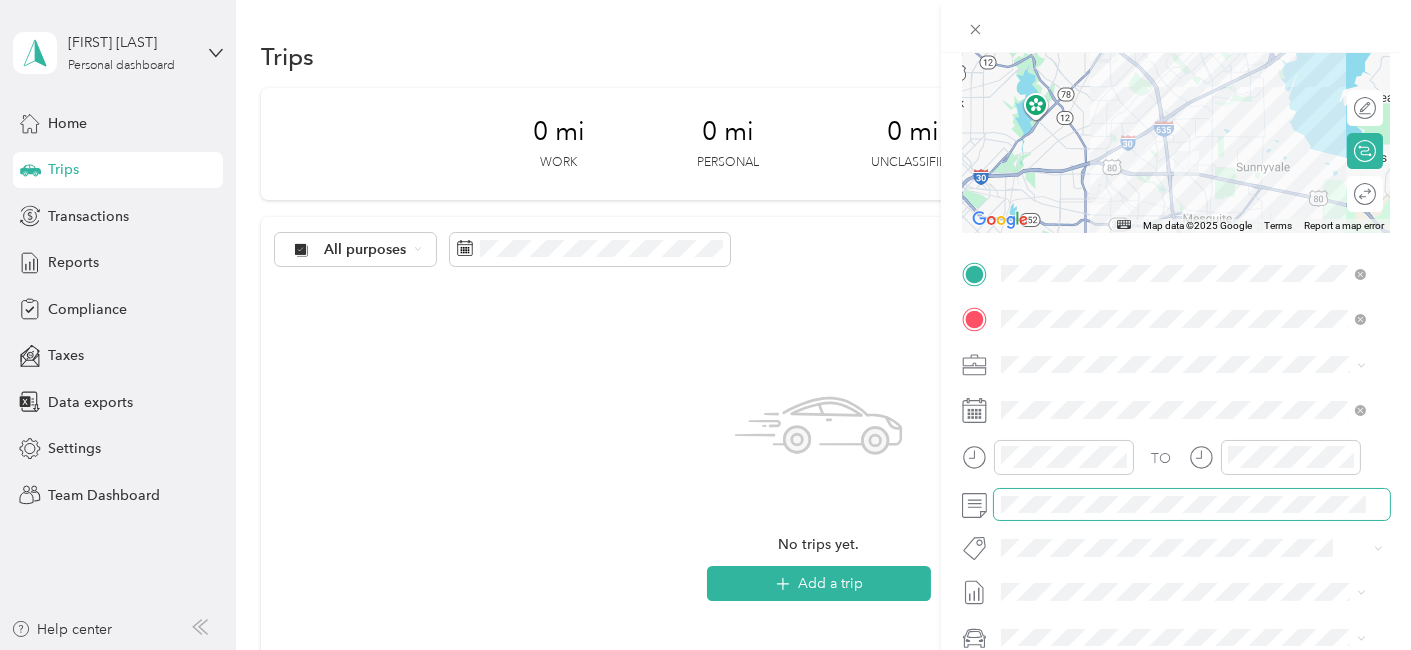 scroll, scrollTop: 222, scrollLeft: 0, axis: vertical 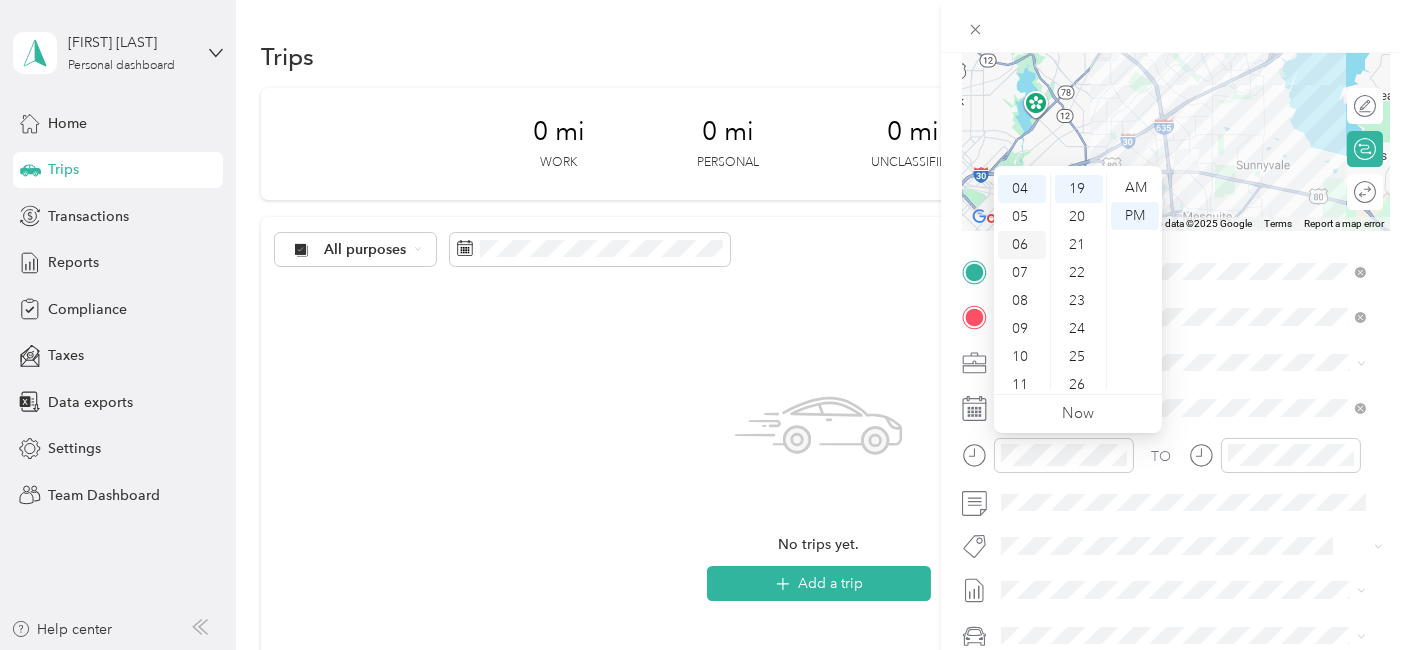 click on "06" at bounding box center [1022, 245] 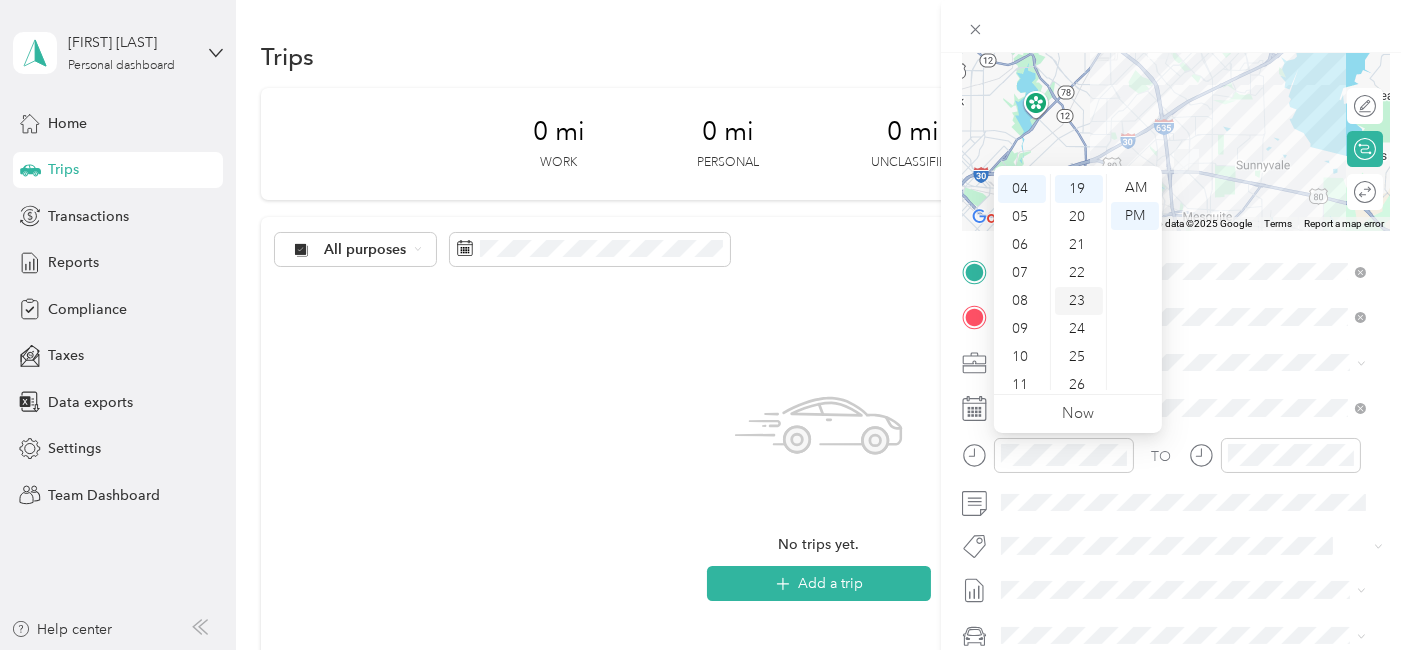 scroll, scrollTop: 120, scrollLeft: 0, axis: vertical 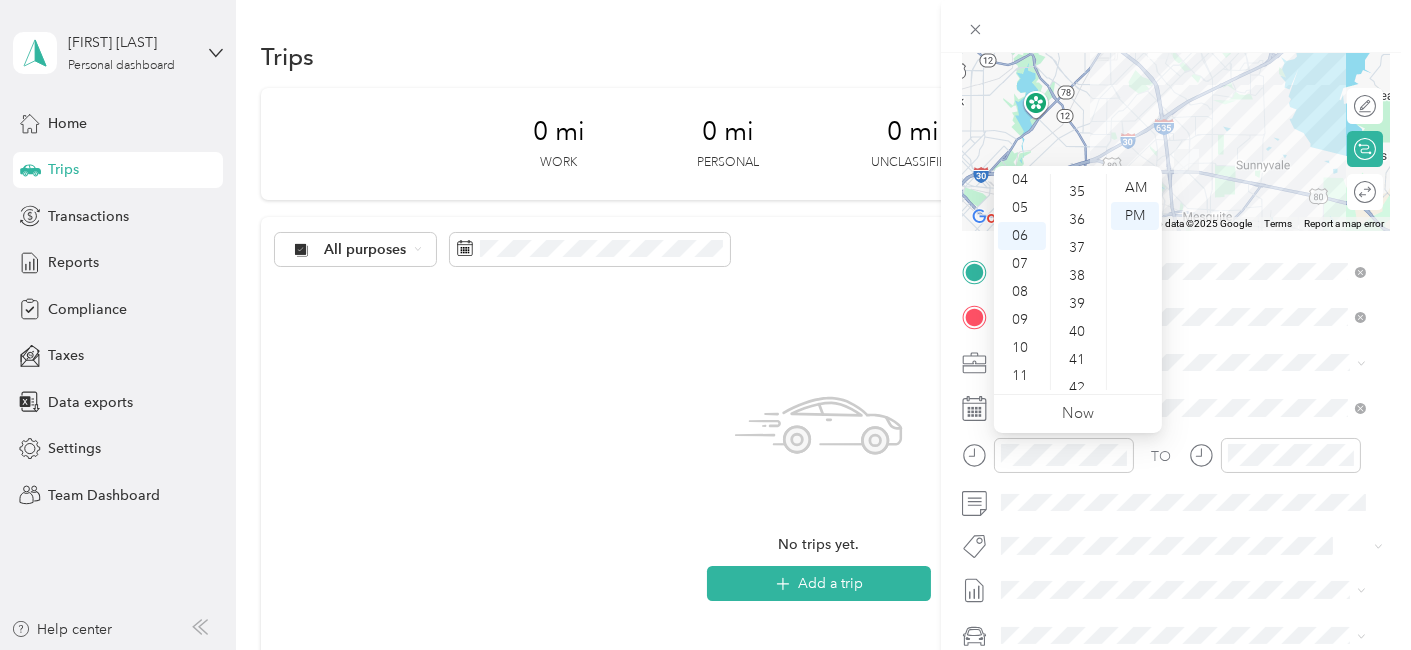 drag, startPoint x: 1080, startPoint y: 330, endPoint x: 1118, endPoint y: 248, distance: 90.37699 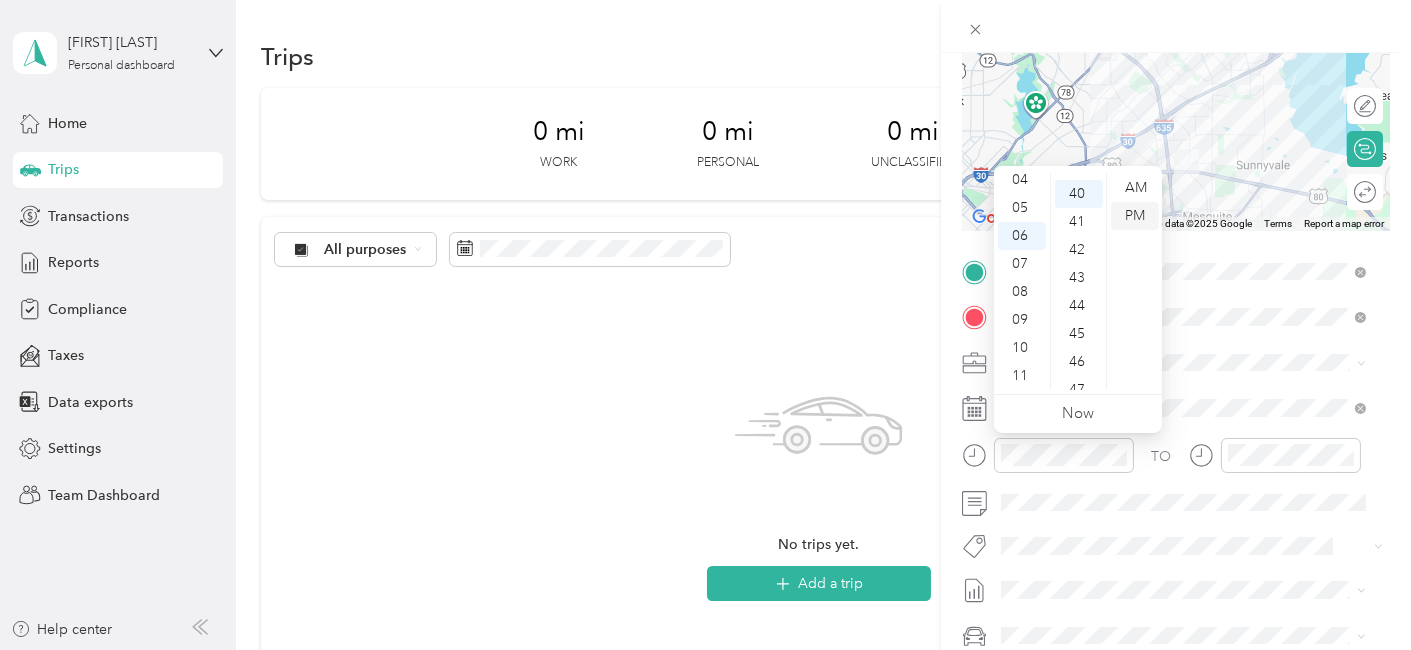 scroll, scrollTop: 1120, scrollLeft: 0, axis: vertical 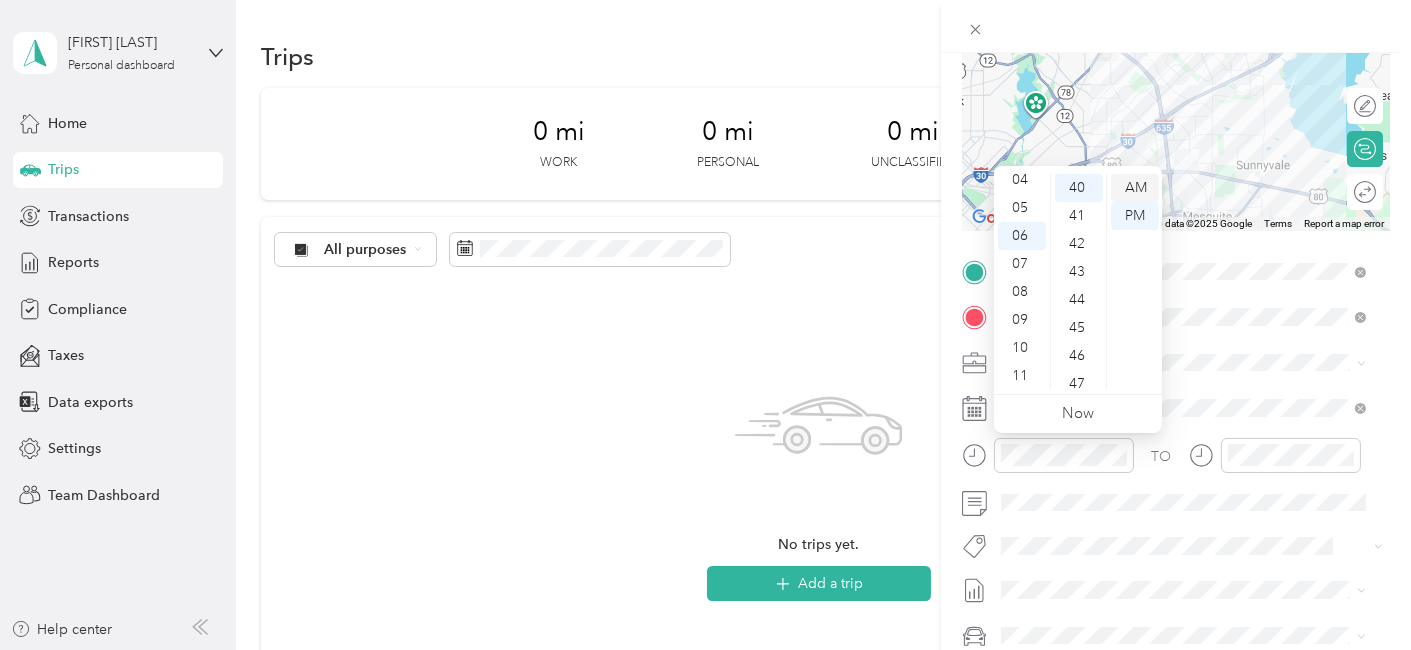 click on "AM" at bounding box center (1135, 188) 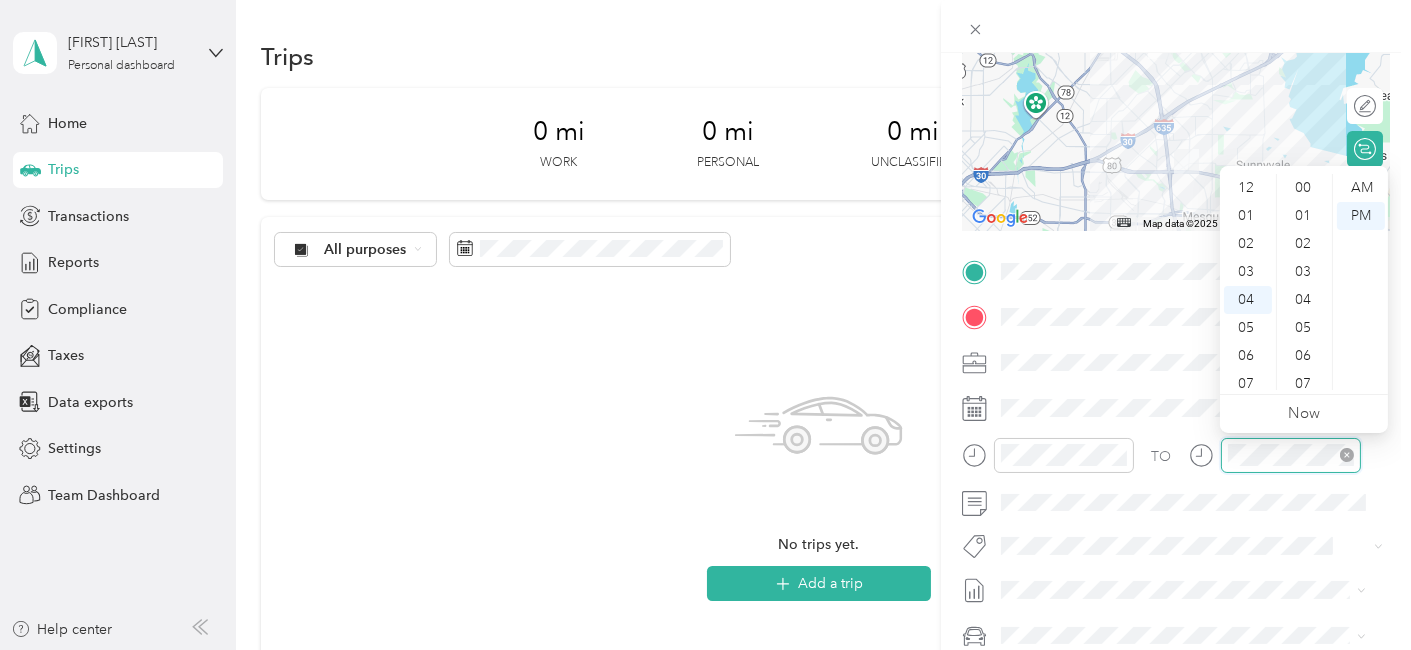 scroll, scrollTop: 111, scrollLeft: 0, axis: vertical 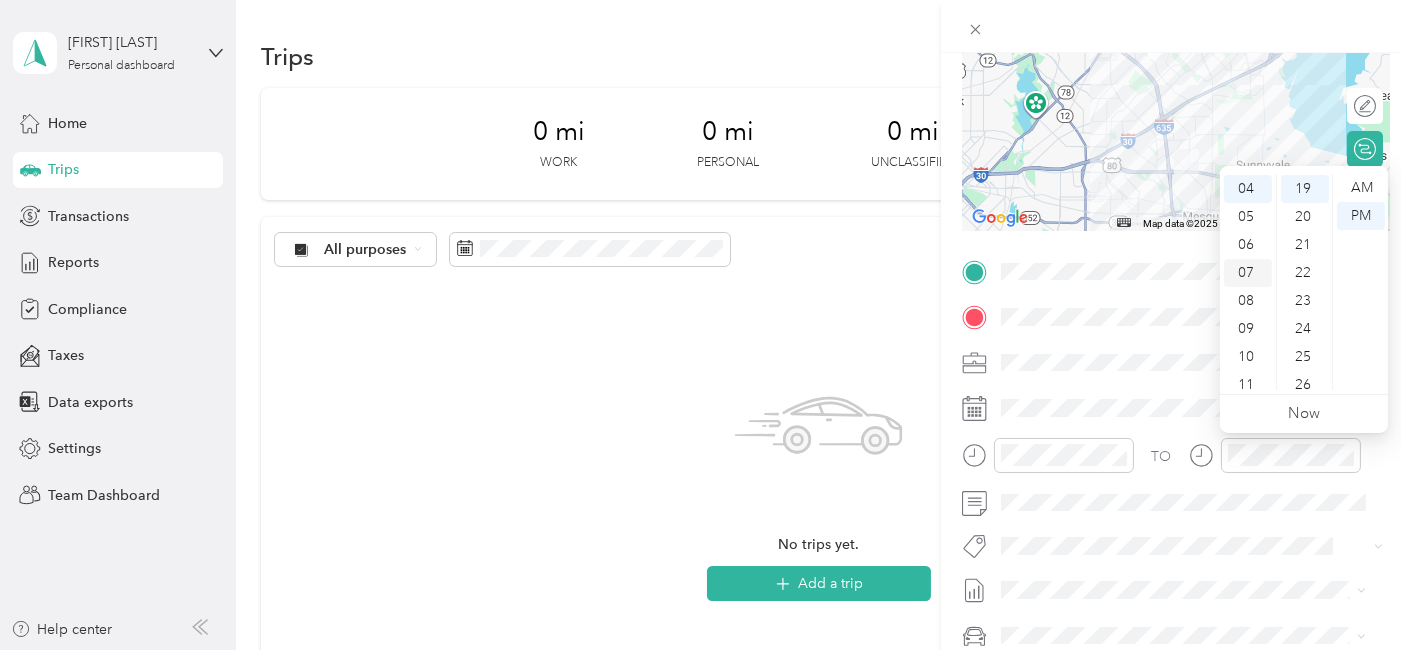 click on "07" at bounding box center (1248, 273) 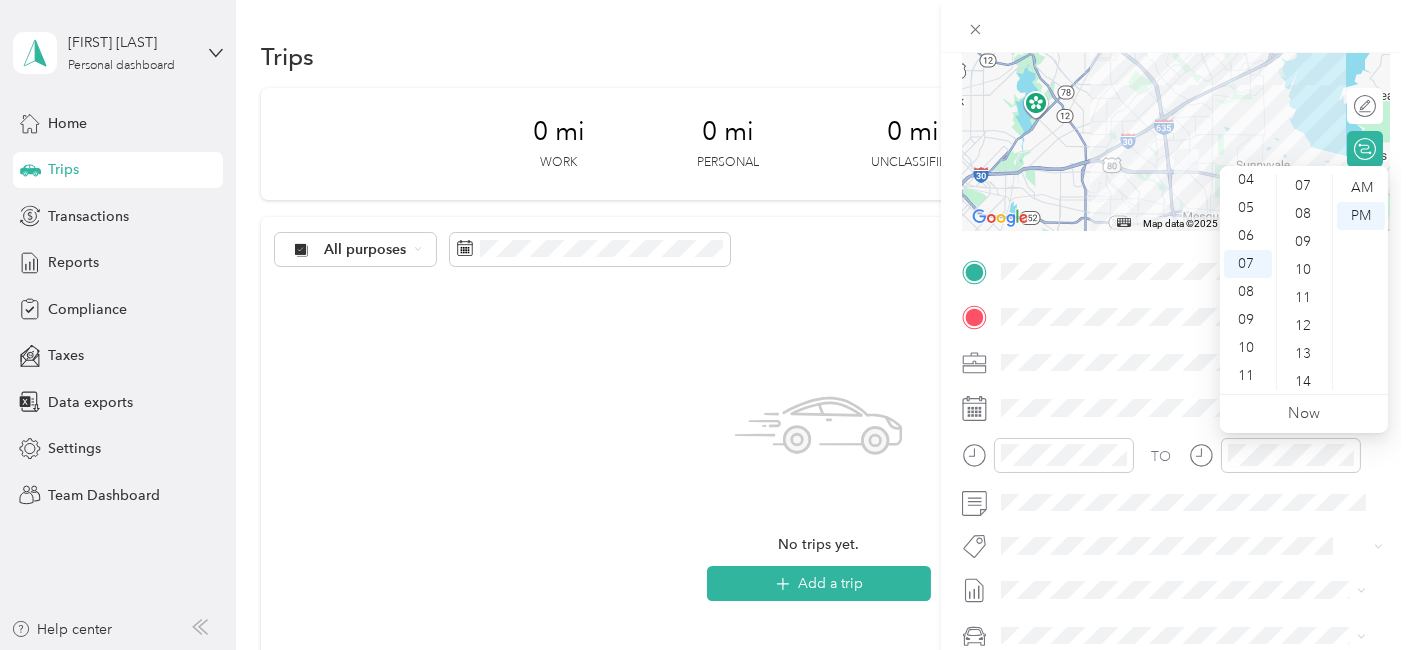scroll, scrollTop: 0, scrollLeft: 0, axis: both 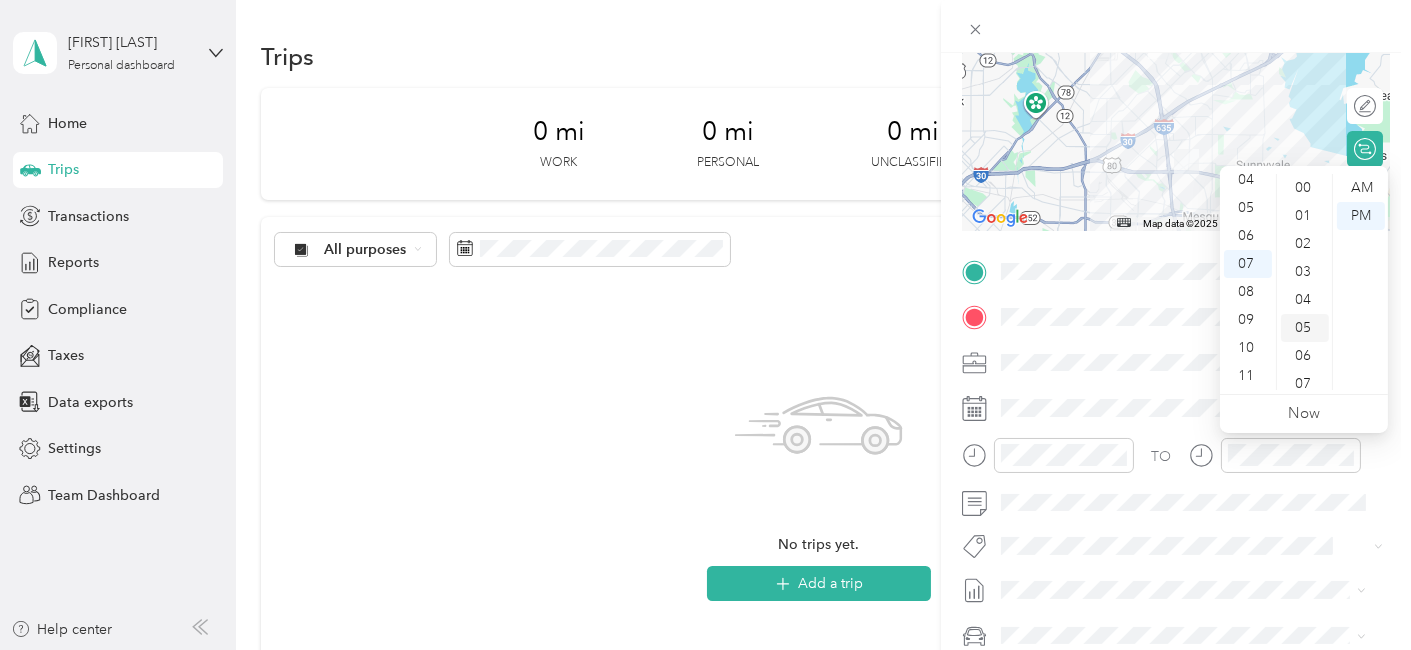 click on "05" at bounding box center [1305, 328] 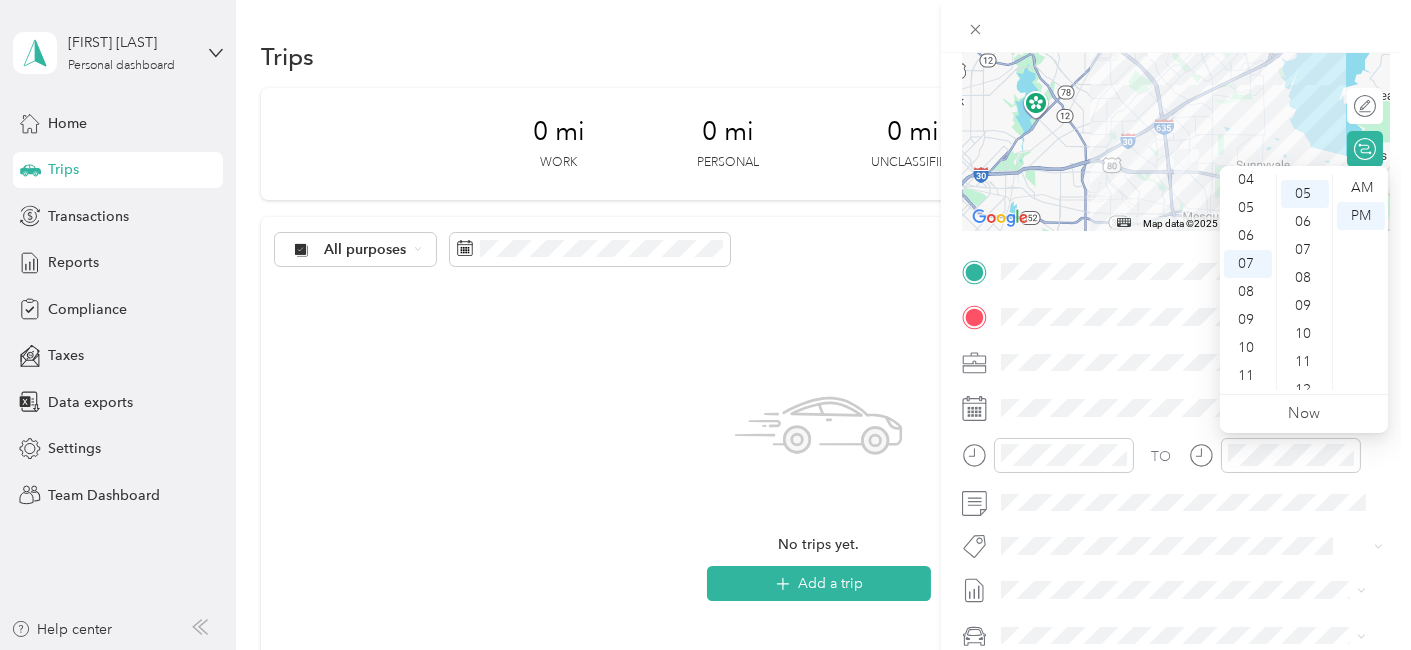 scroll, scrollTop: 140, scrollLeft: 0, axis: vertical 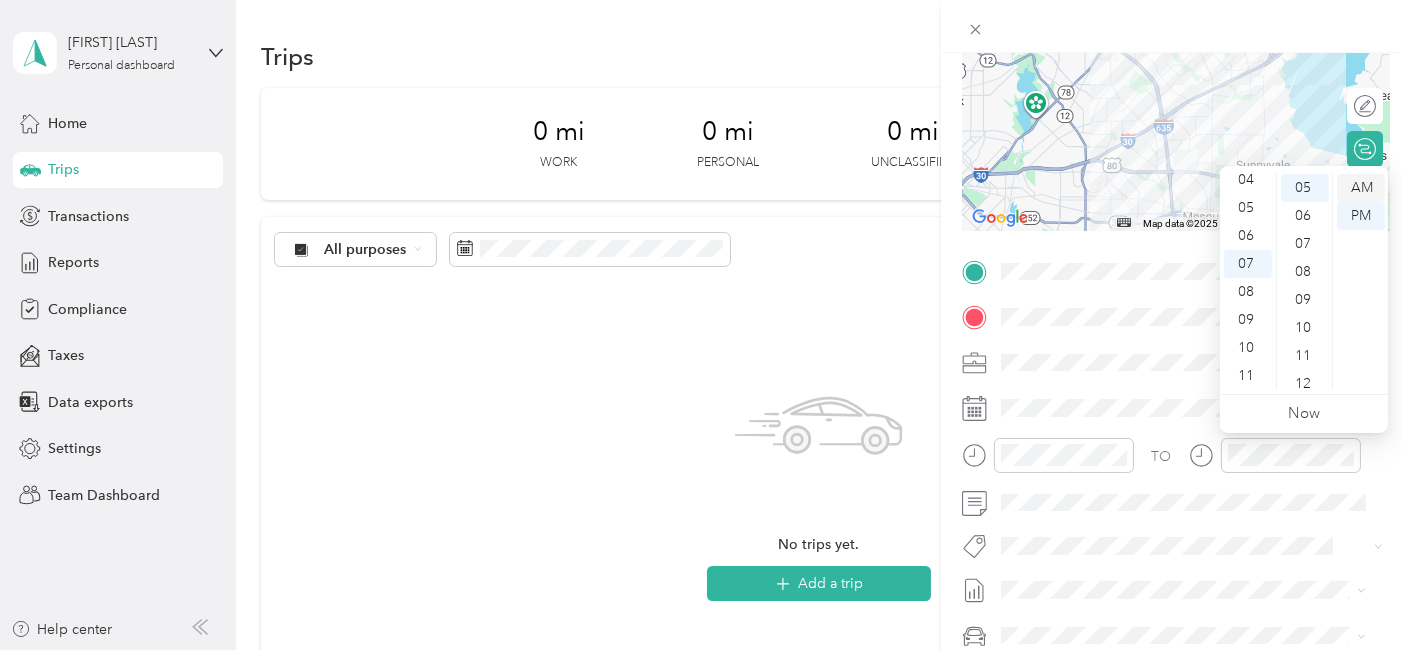 click on "AM" at bounding box center (1361, 188) 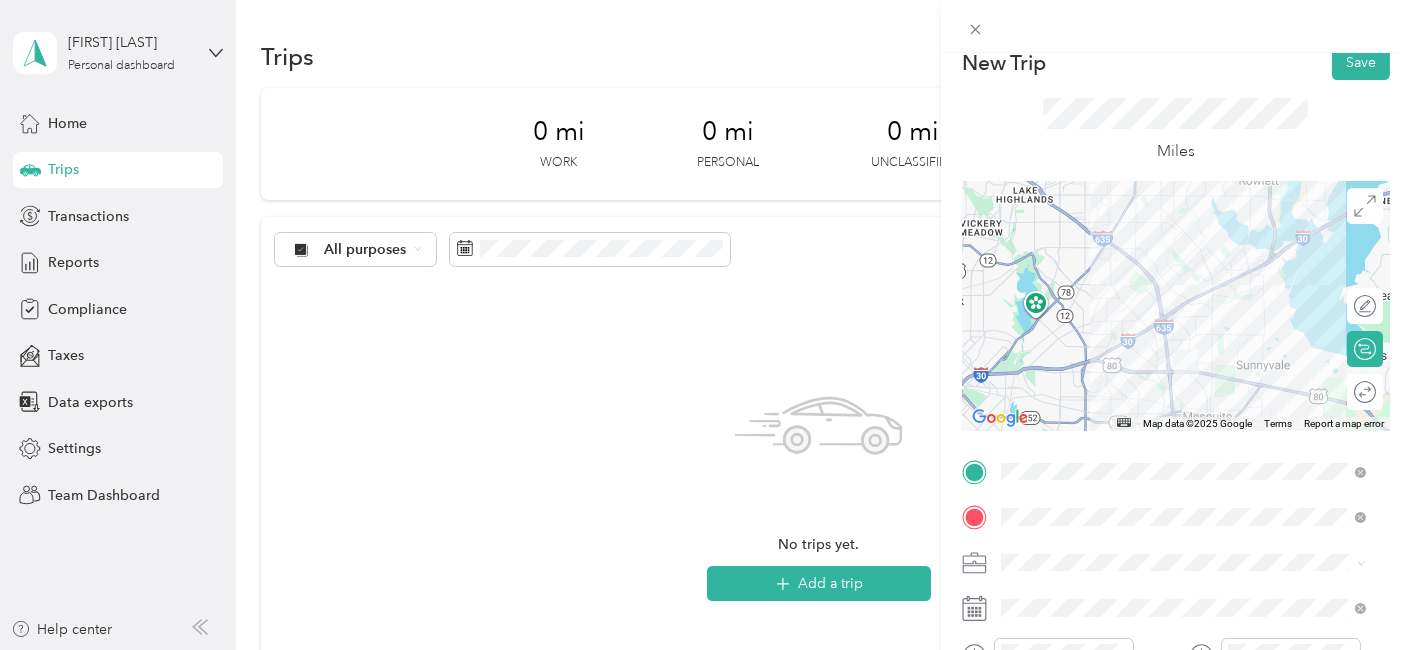 scroll, scrollTop: 0, scrollLeft: 0, axis: both 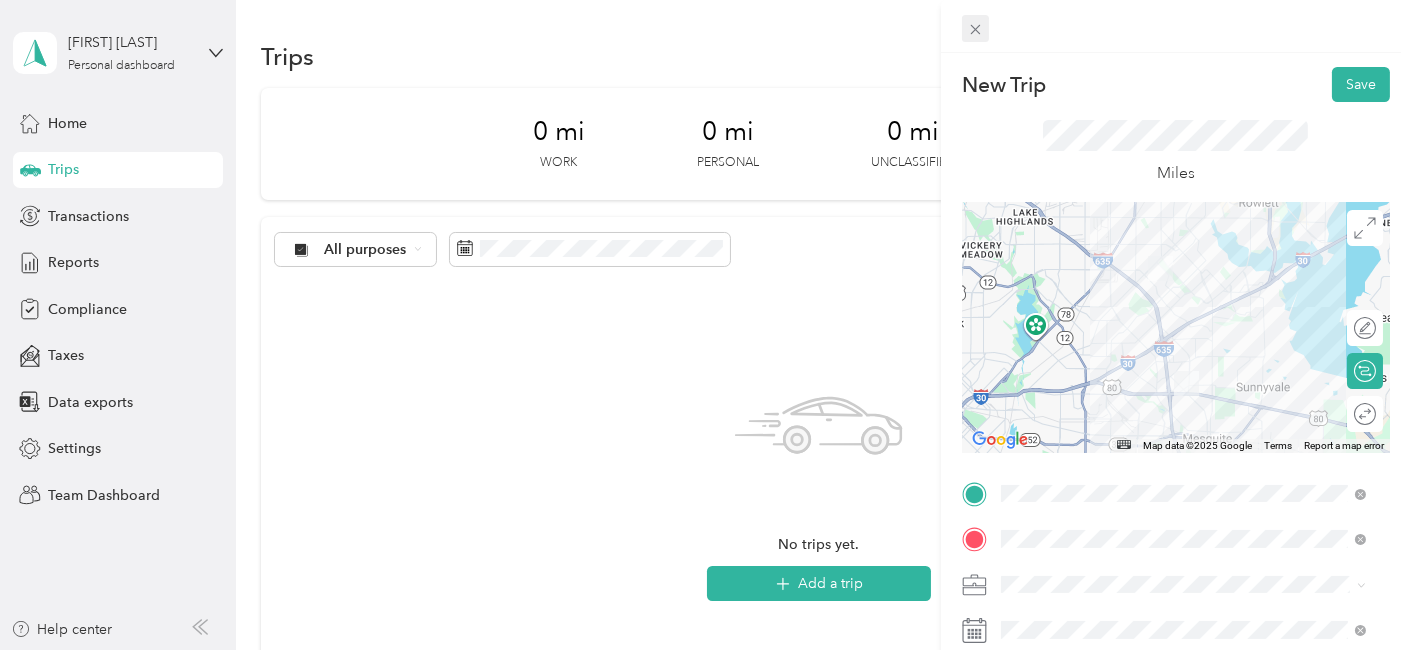 click 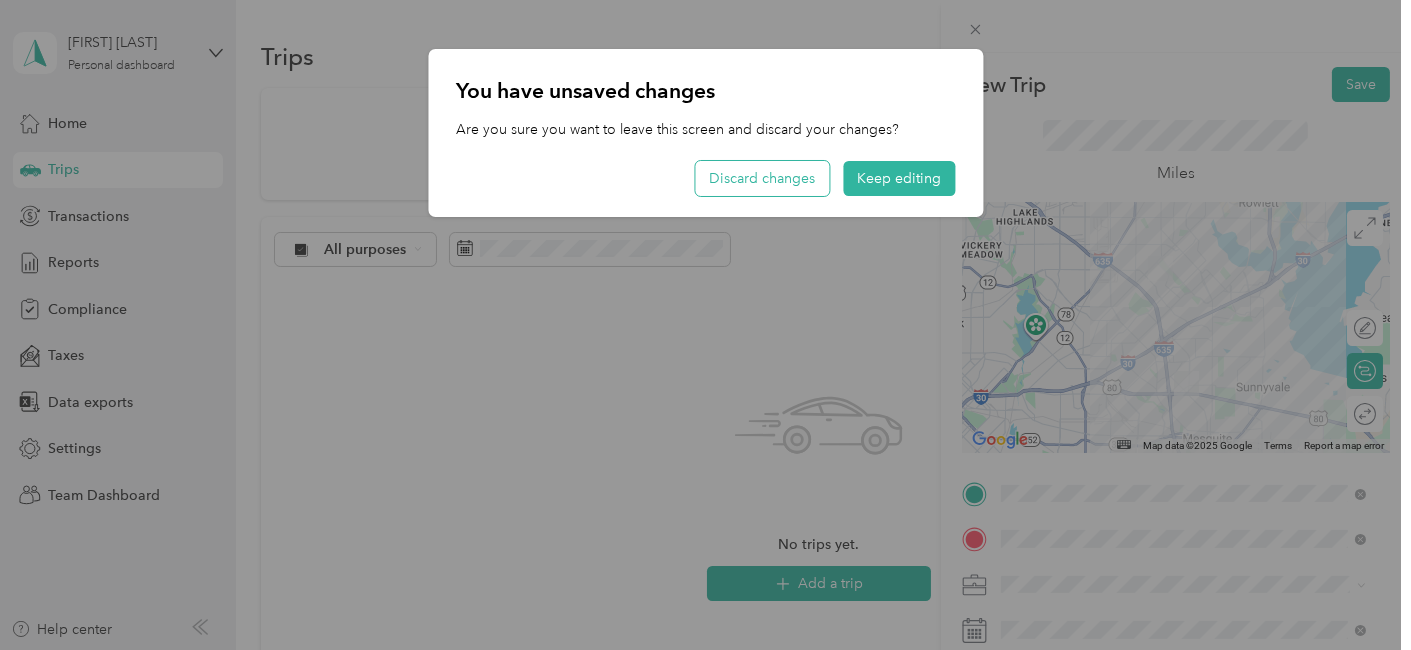 click on "Discard changes" at bounding box center (762, 178) 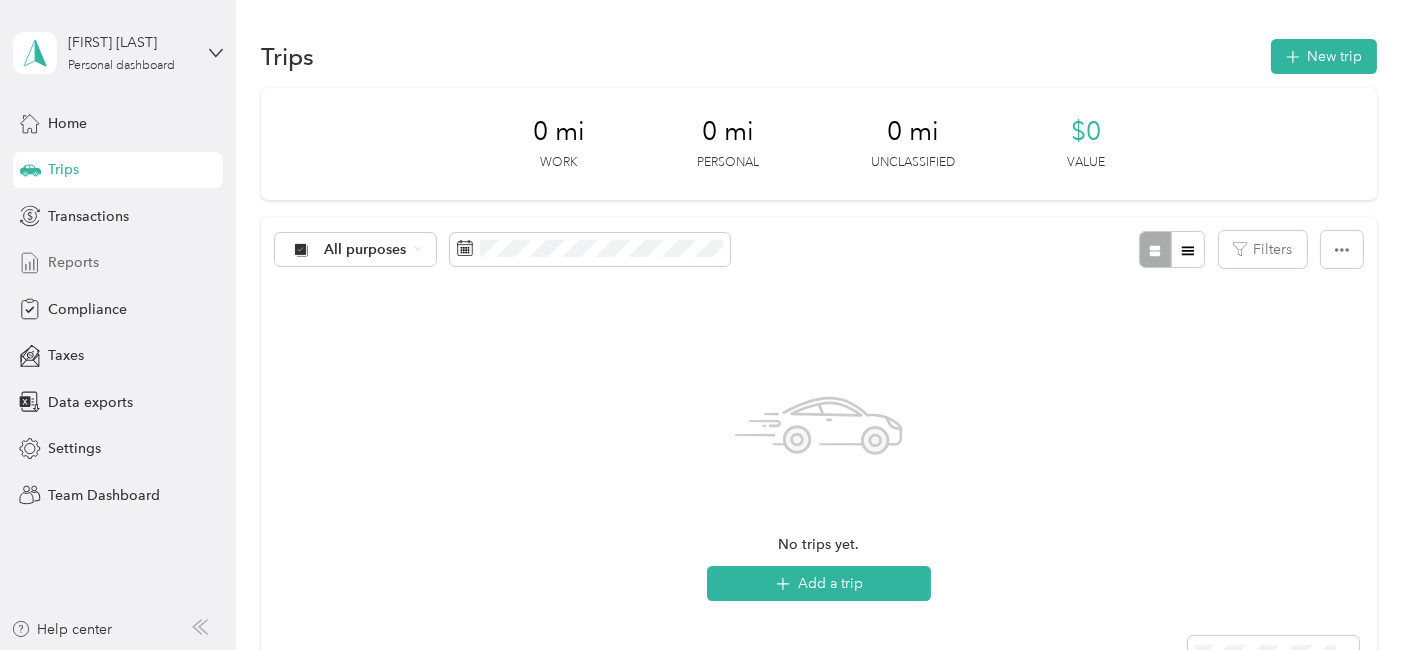 click on "Reports" at bounding box center (73, 262) 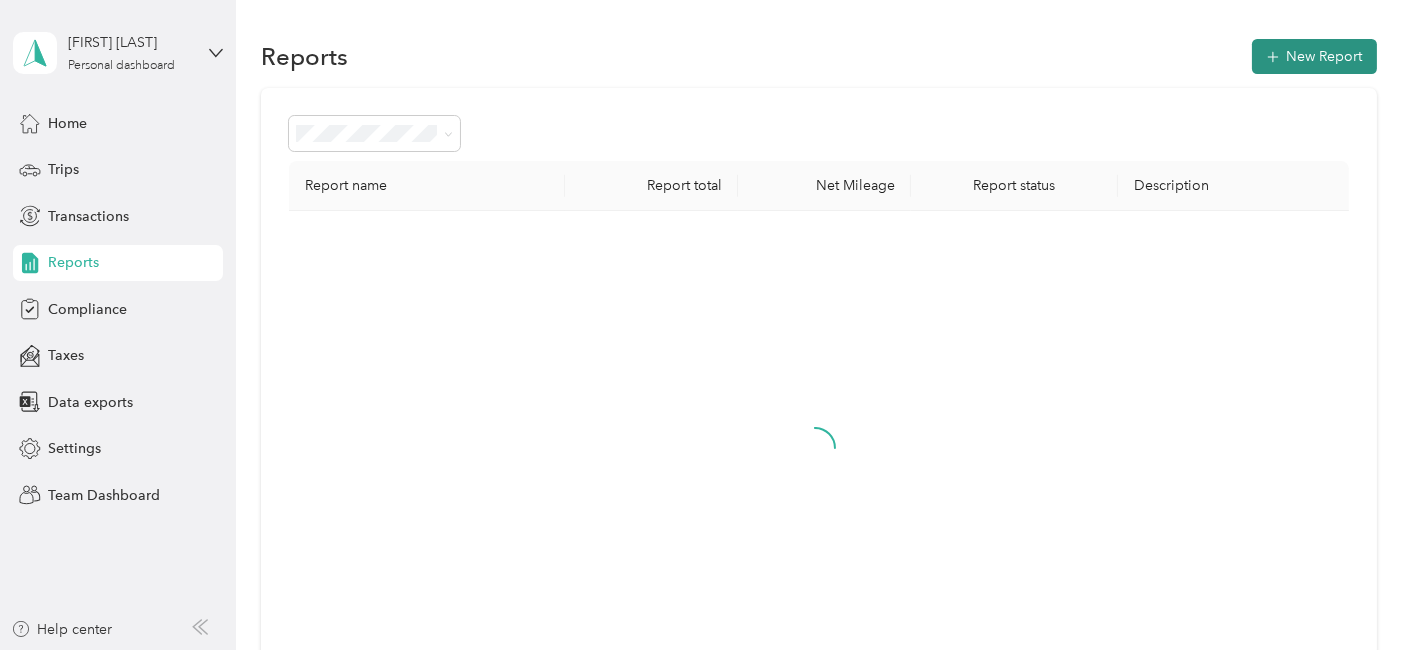 click on "New Report" at bounding box center (1314, 56) 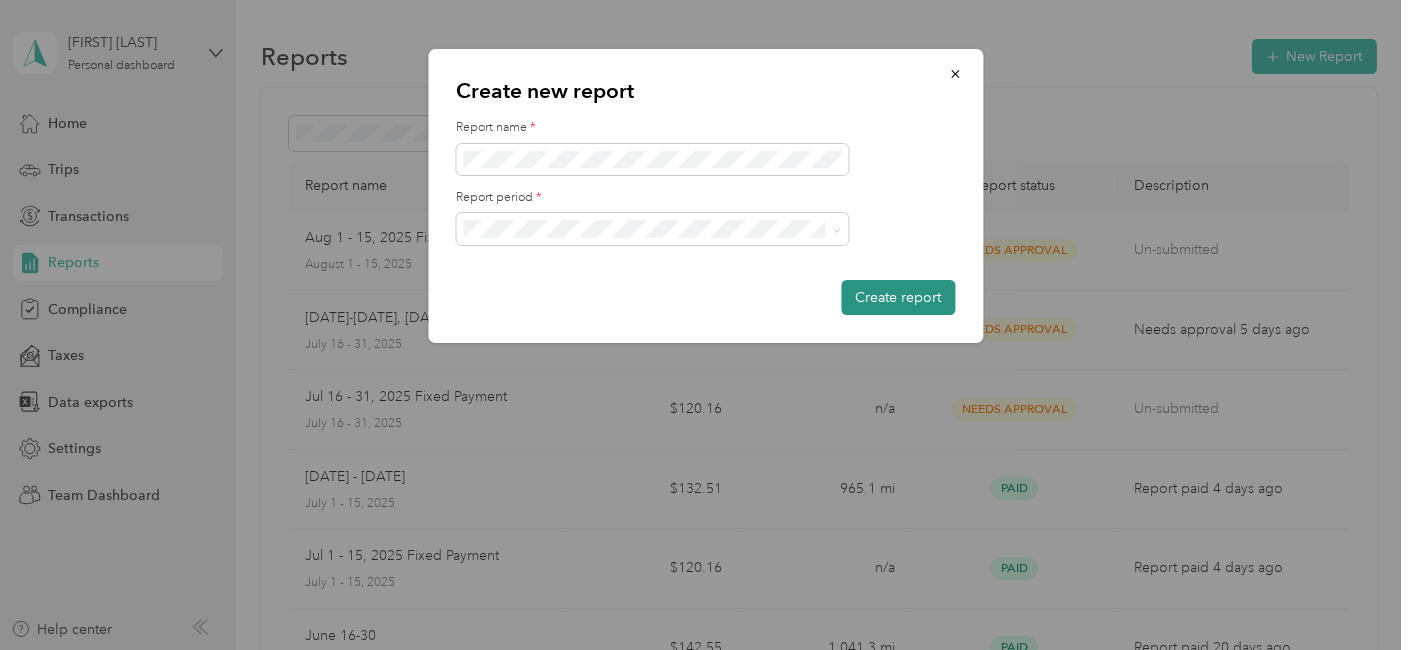 click on "Create report" at bounding box center (898, 297) 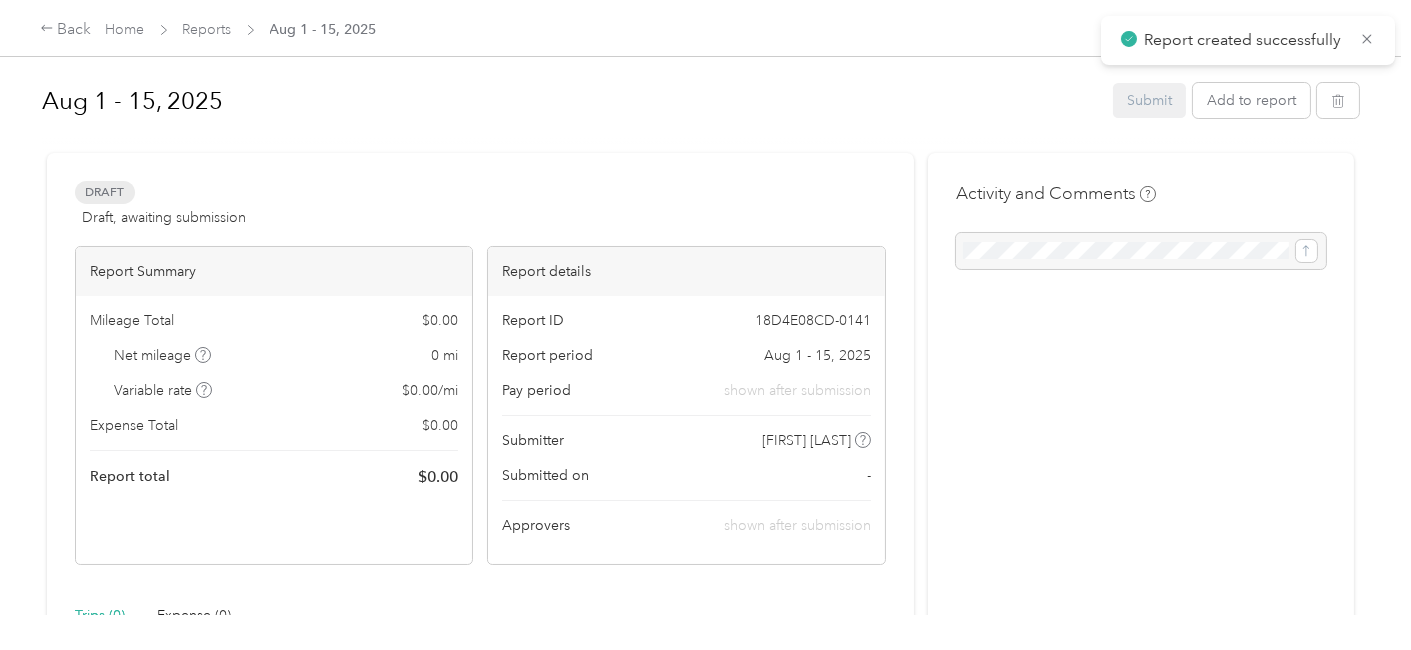 click on "Report created successfully" at bounding box center (1248, 40) 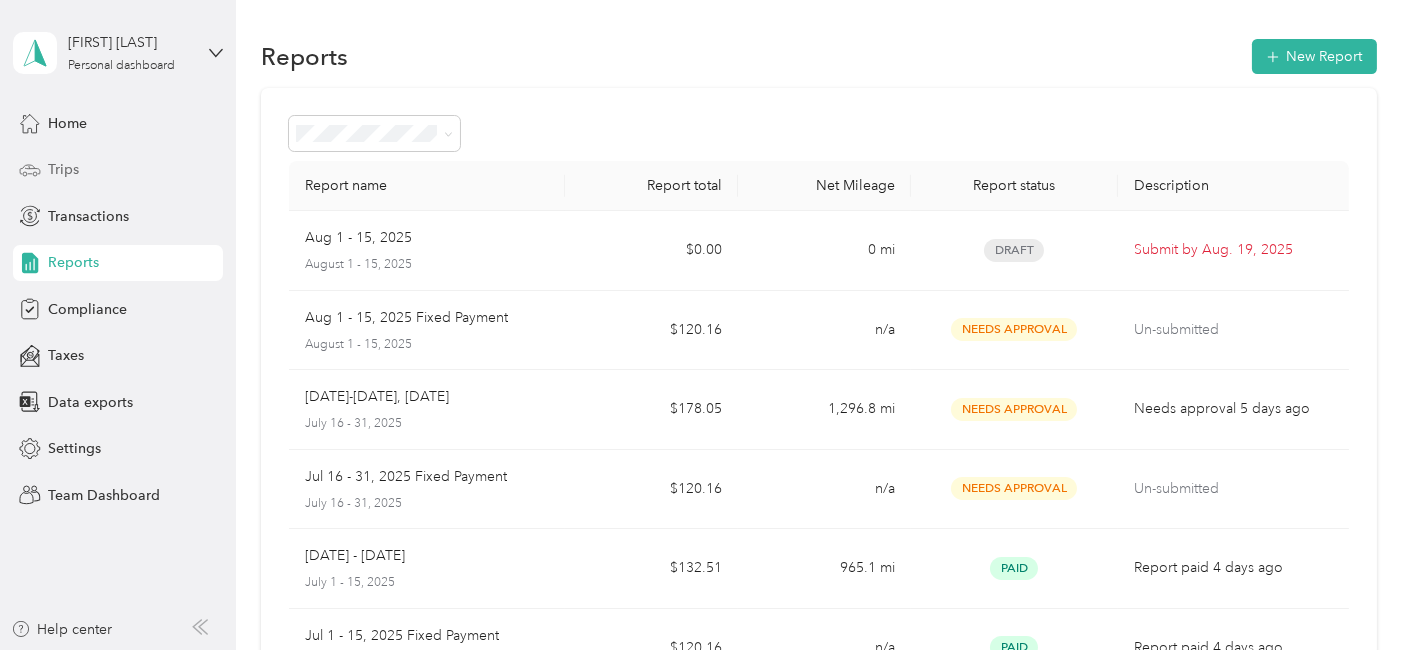 click on "Trips" at bounding box center [63, 169] 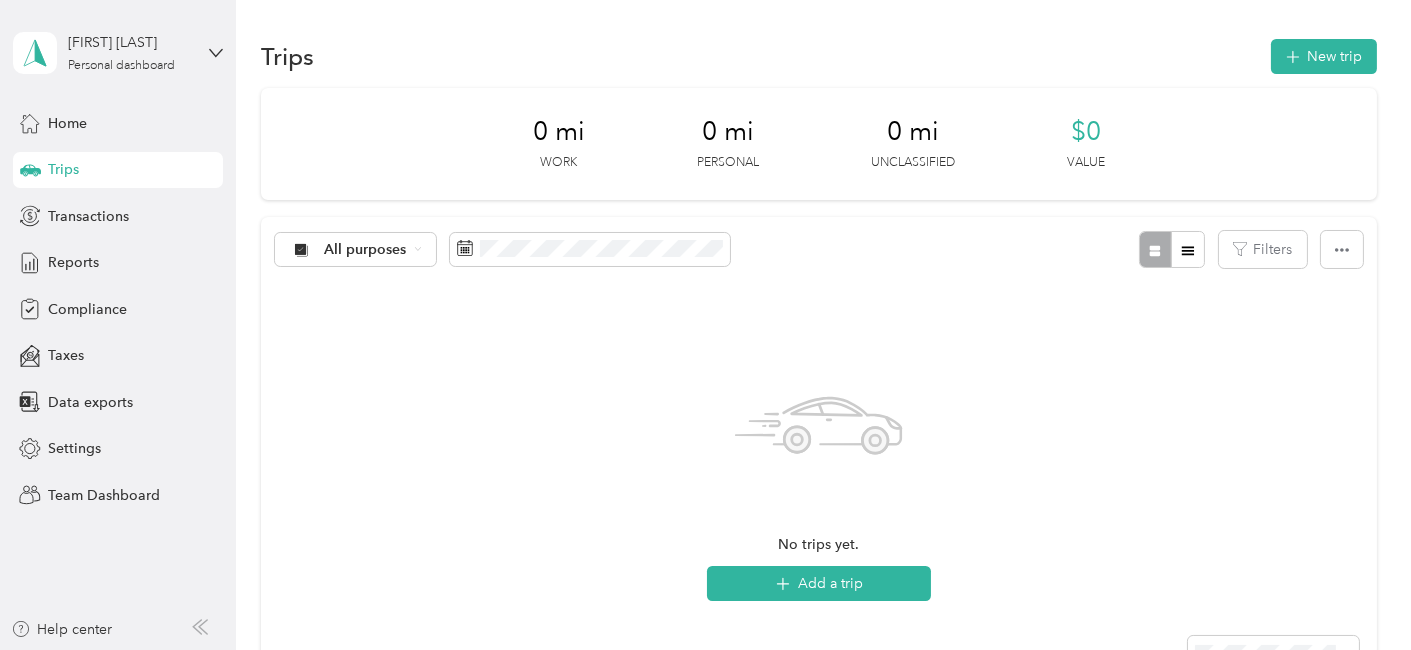 click at bounding box center [1172, 249] 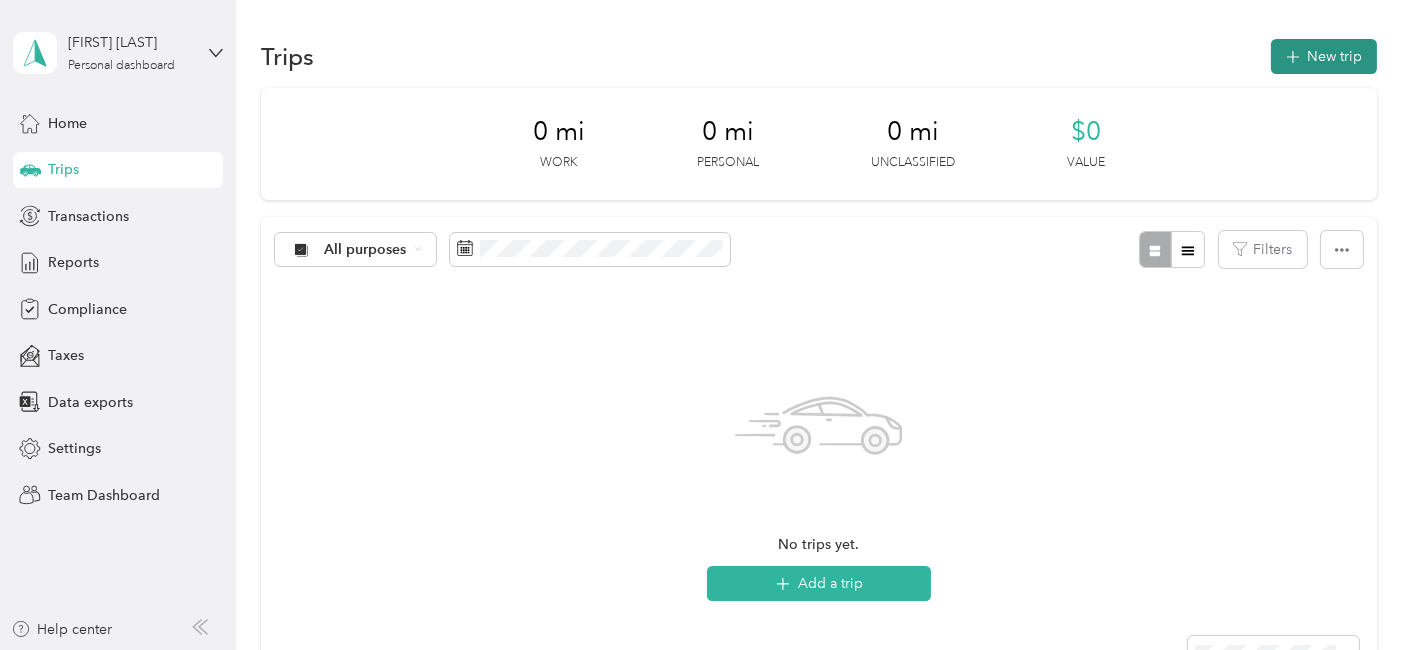 click on "New trip" at bounding box center (1324, 56) 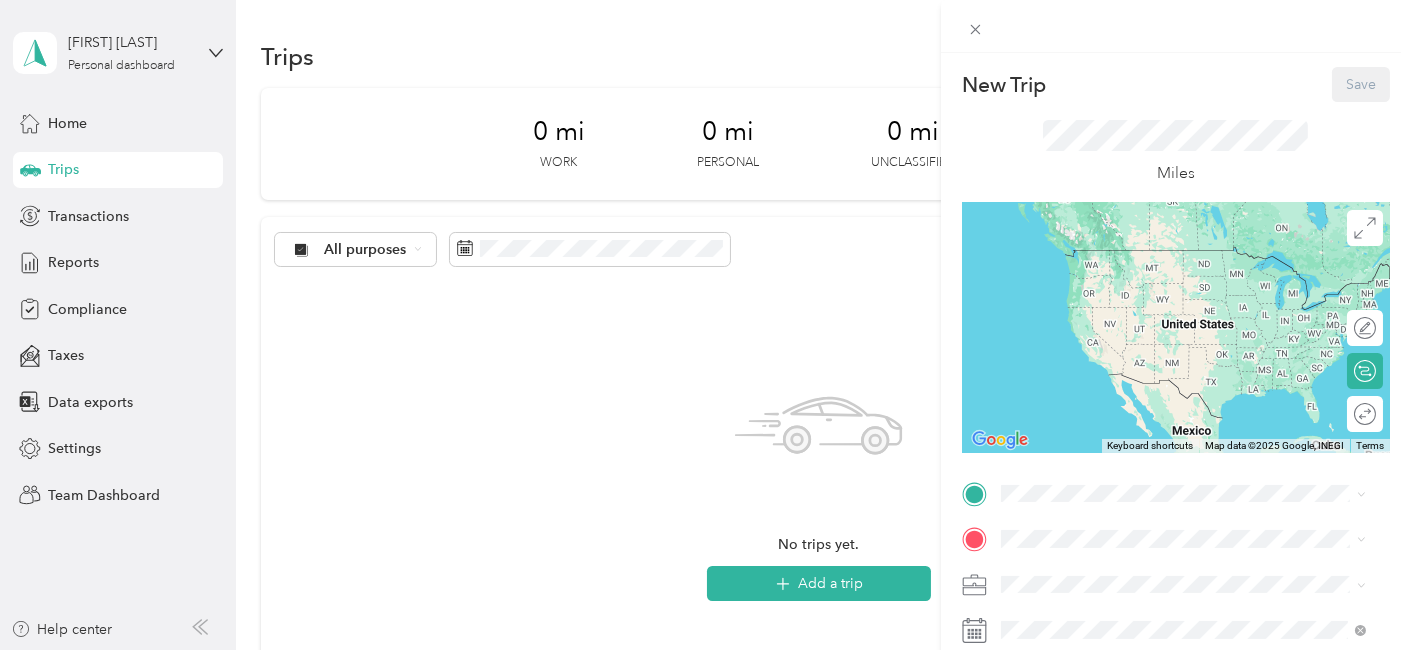 scroll, scrollTop: 333, scrollLeft: 0, axis: vertical 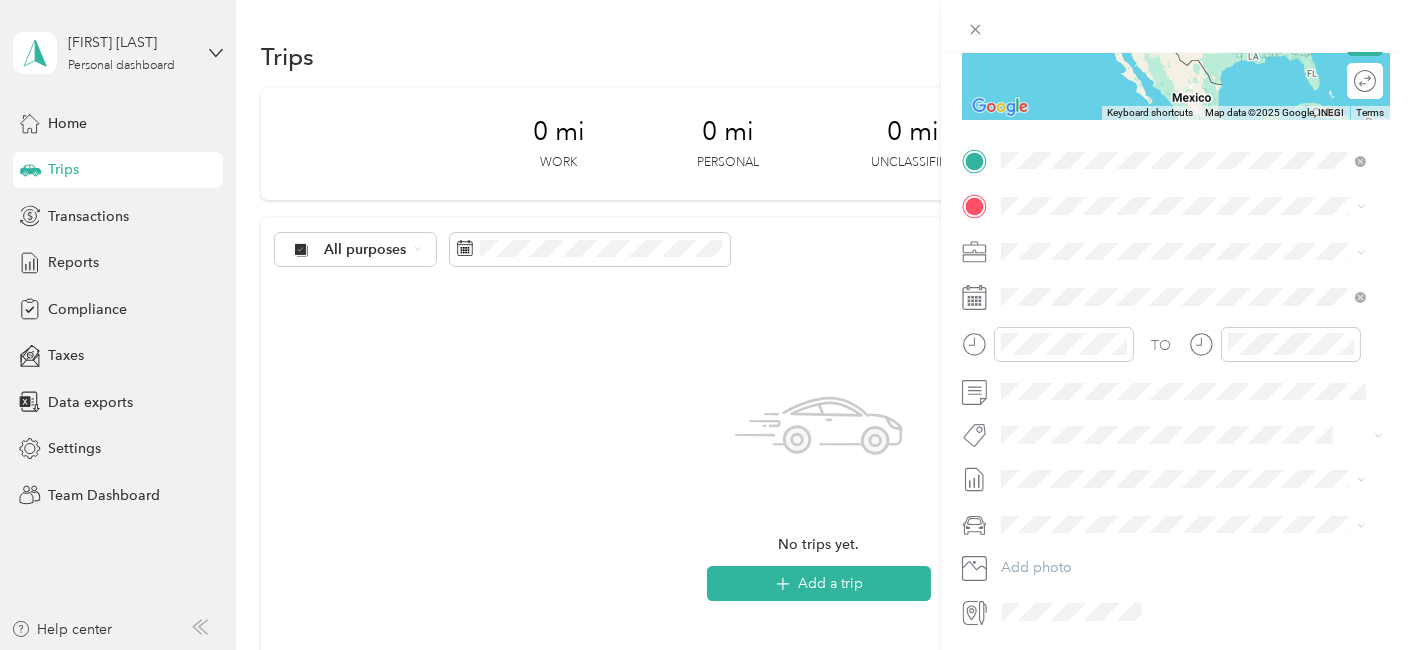 click on "309 Wildbriar Drive
Garland, Texas 75043, United States" at bounding box center [1183, 240] 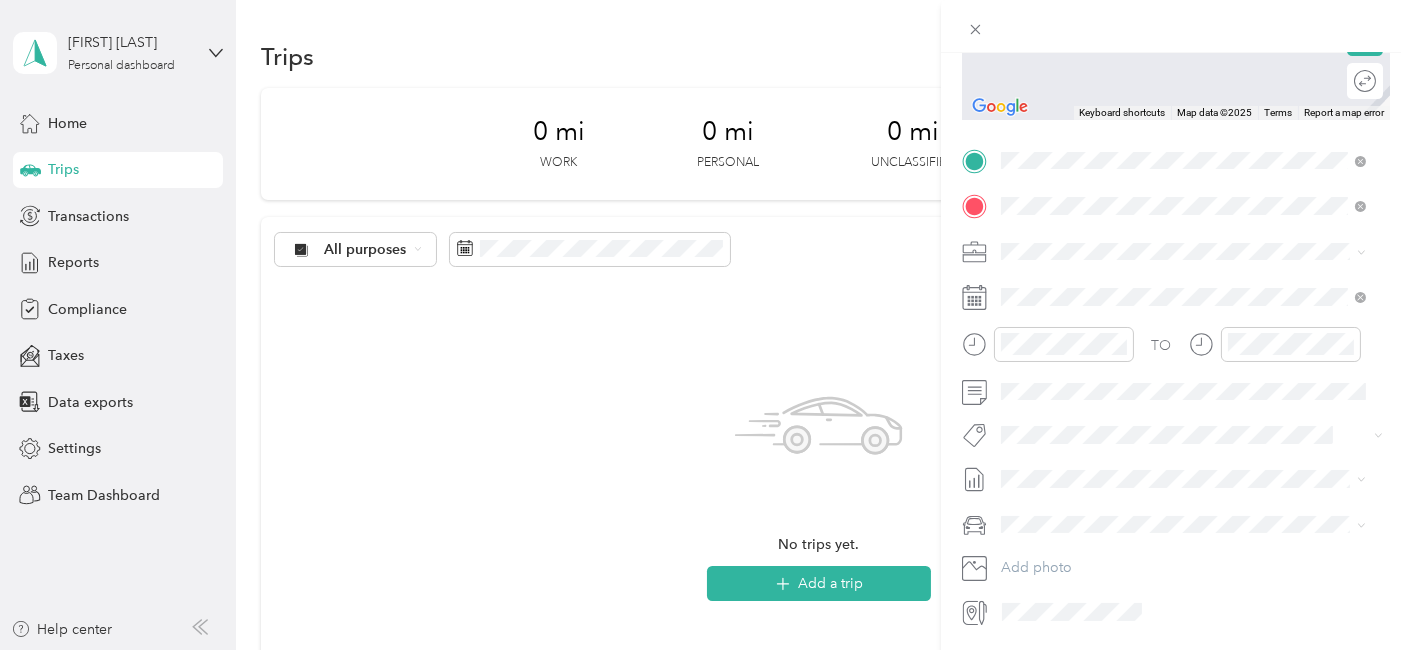click on "TEAM 7 Eleven 2318 Galloway Ave, 751505734, Mesquite, TX, USA" at bounding box center [1198, 310] 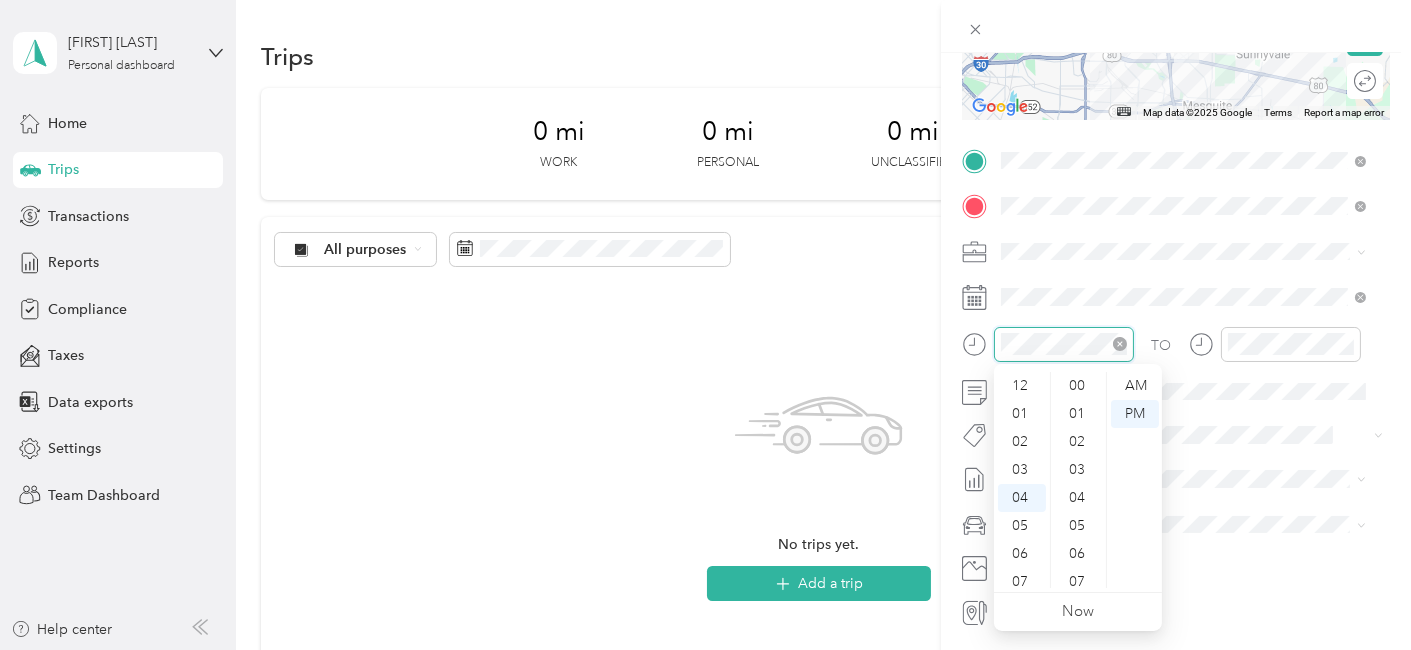 scroll, scrollTop: 111, scrollLeft: 0, axis: vertical 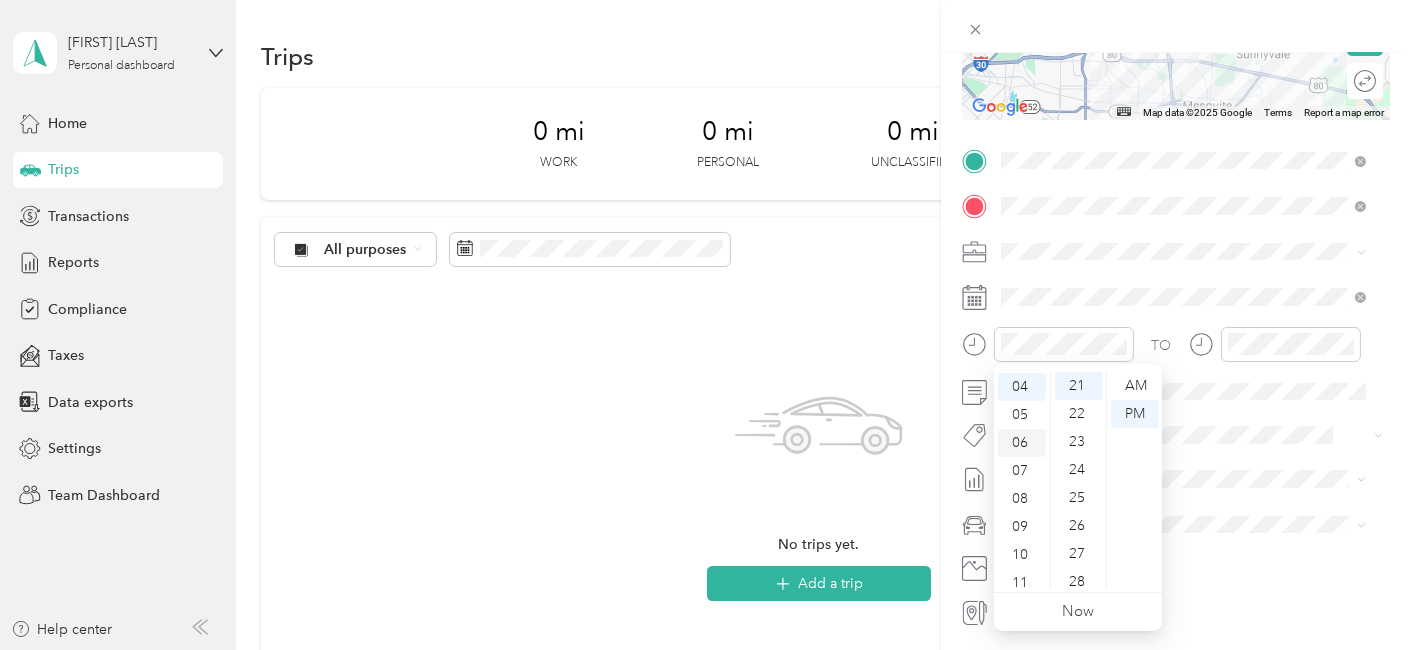 click on "06" at bounding box center (1022, 443) 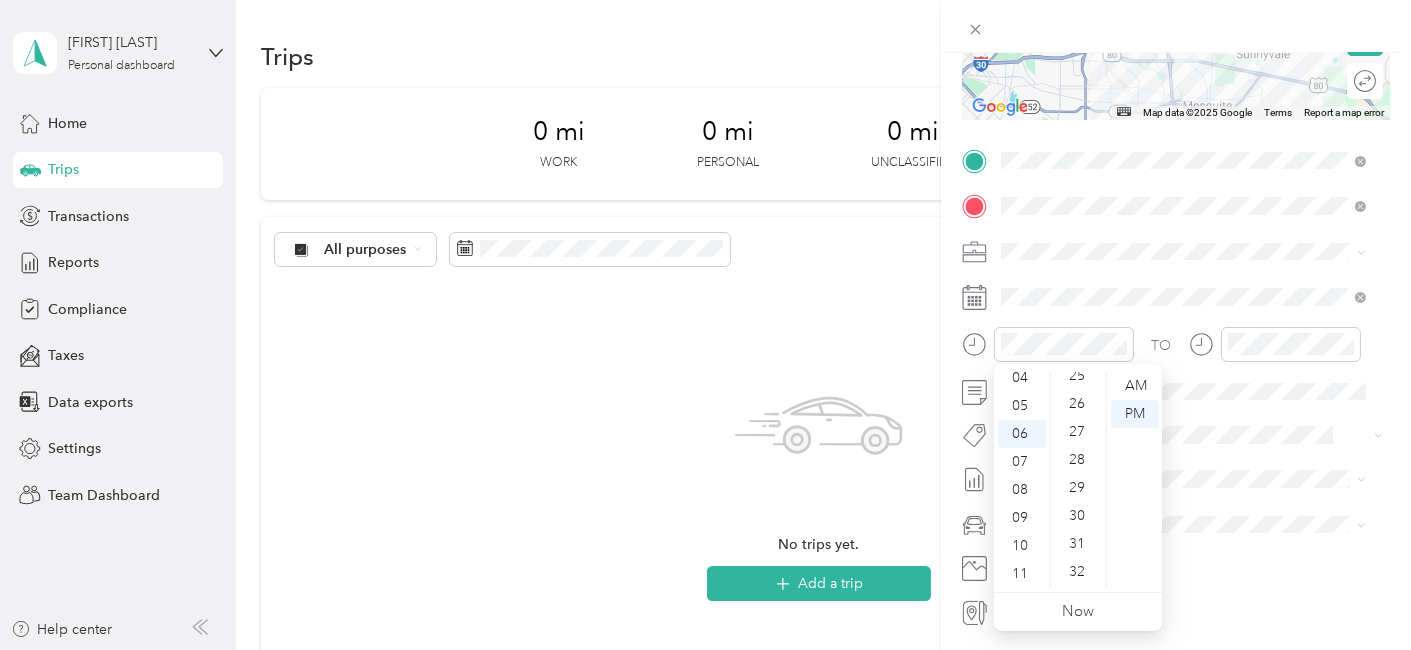 scroll, scrollTop: 921, scrollLeft: 0, axis: vertical 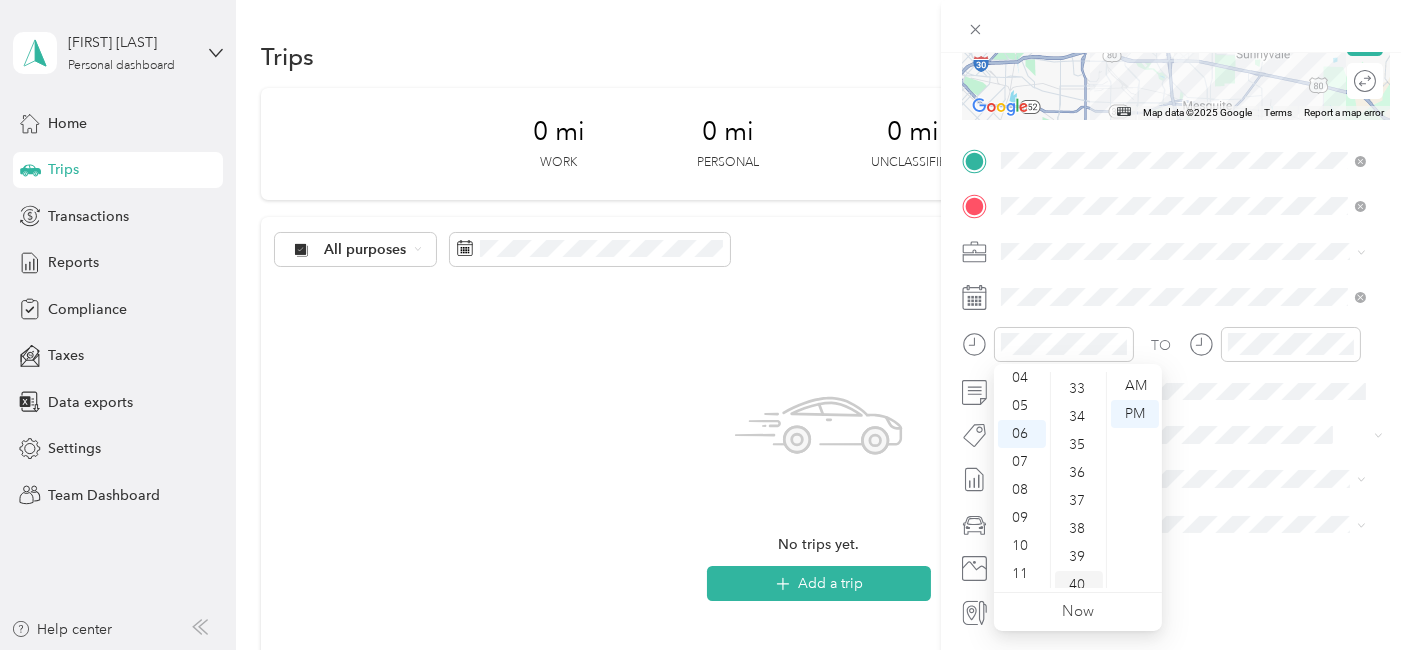 click on "40" at bounding box center [1079, 585] 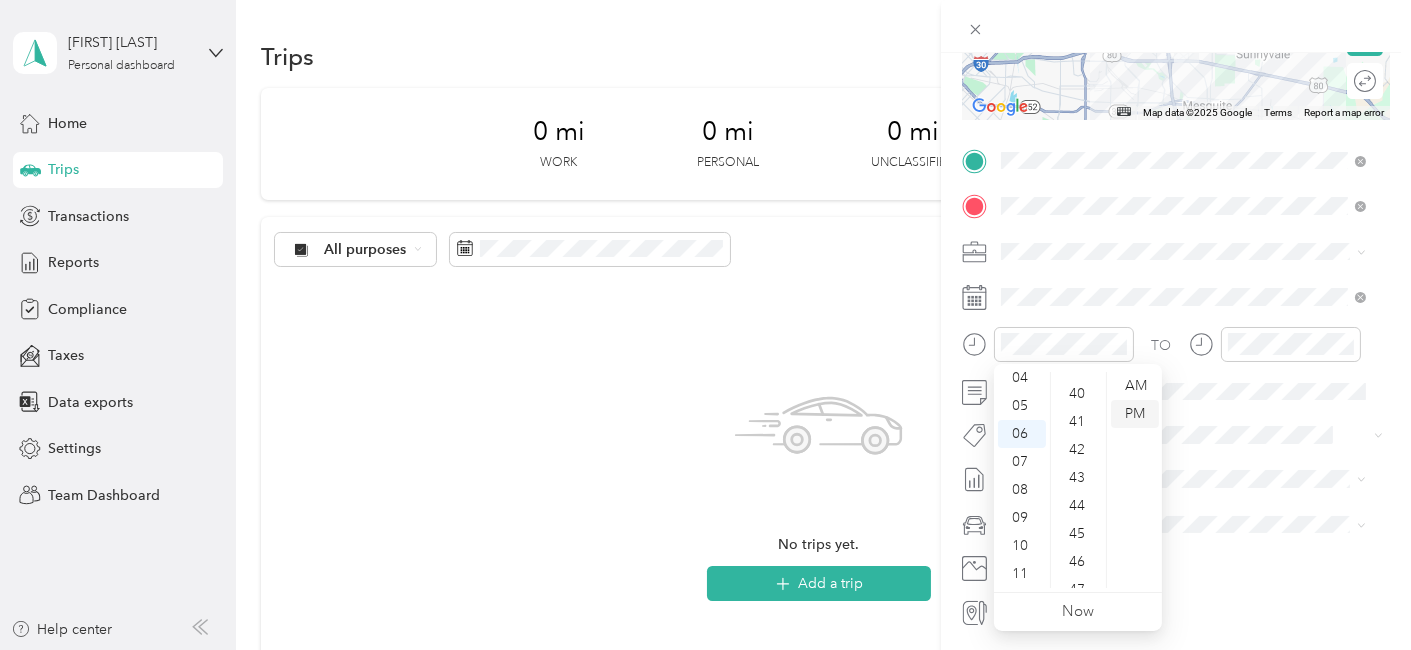scroll, scrollTop: 1120, scrollLeft: 0, axis: vertical 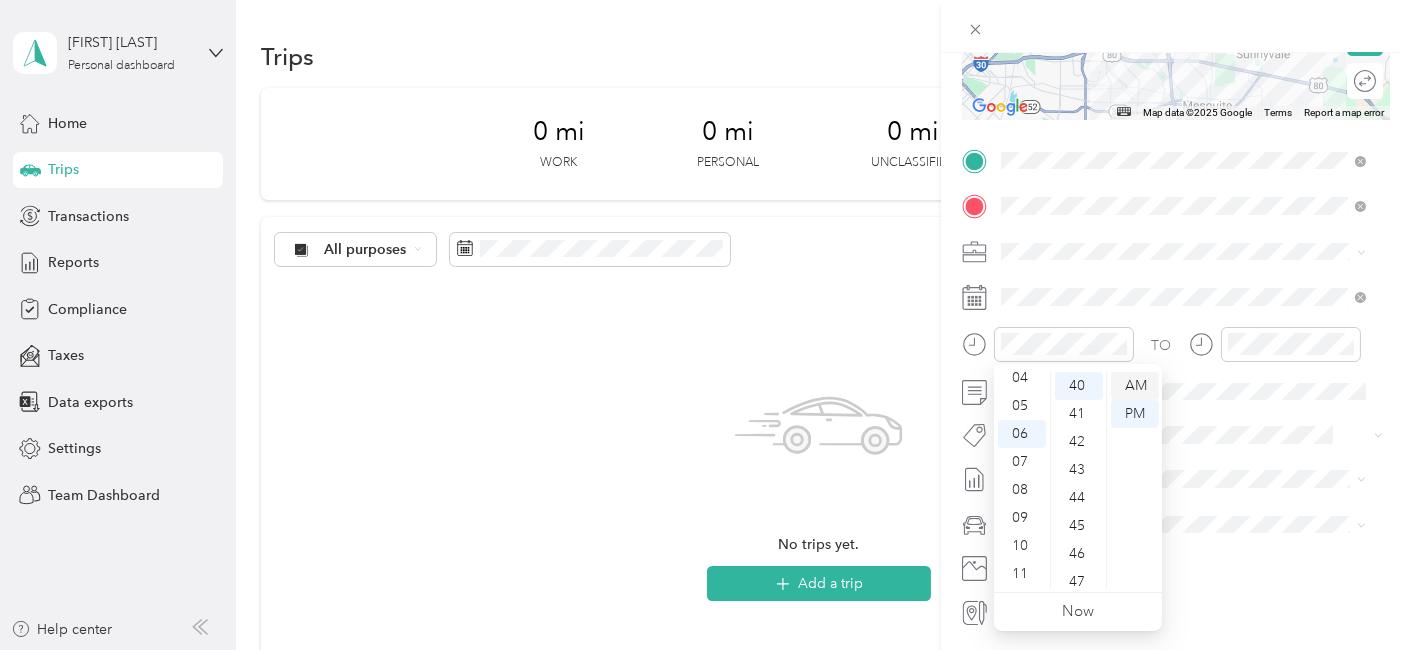 click on "AM" at bounding box center [1135, 386] 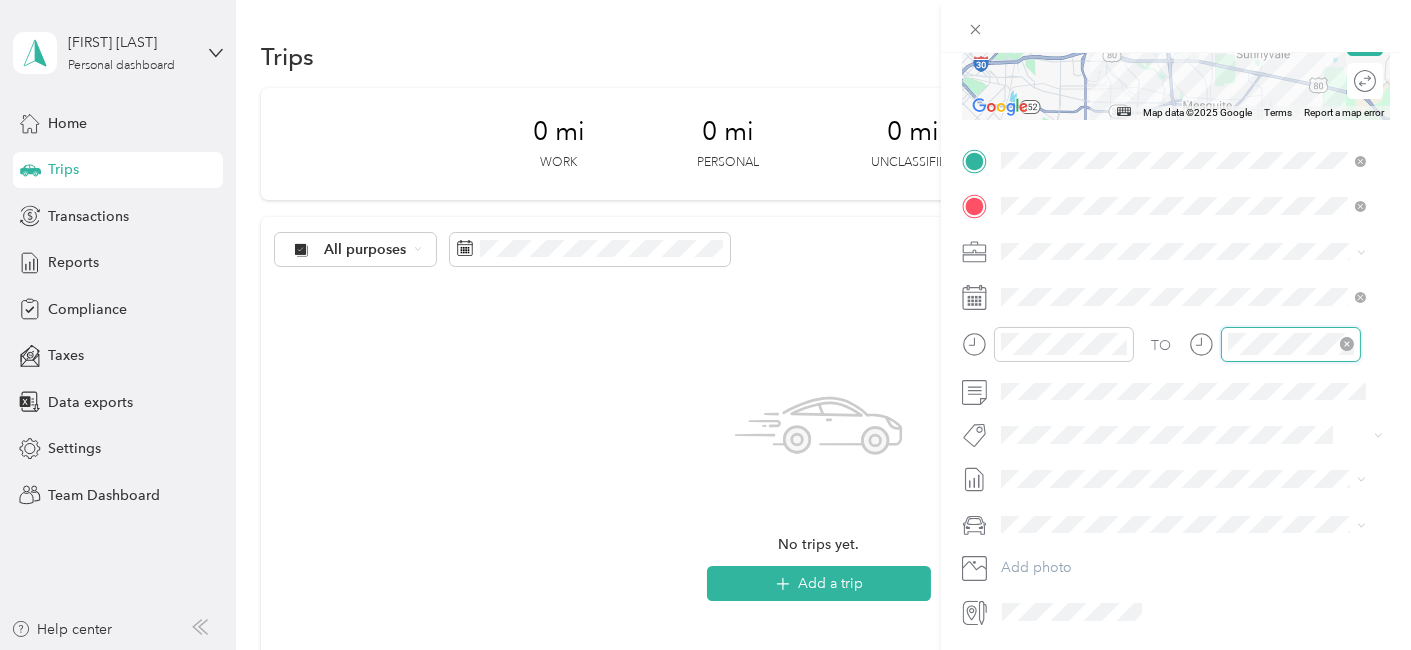 scroll, scrollTop: 109, scrollLeft: 0, axis: vertical 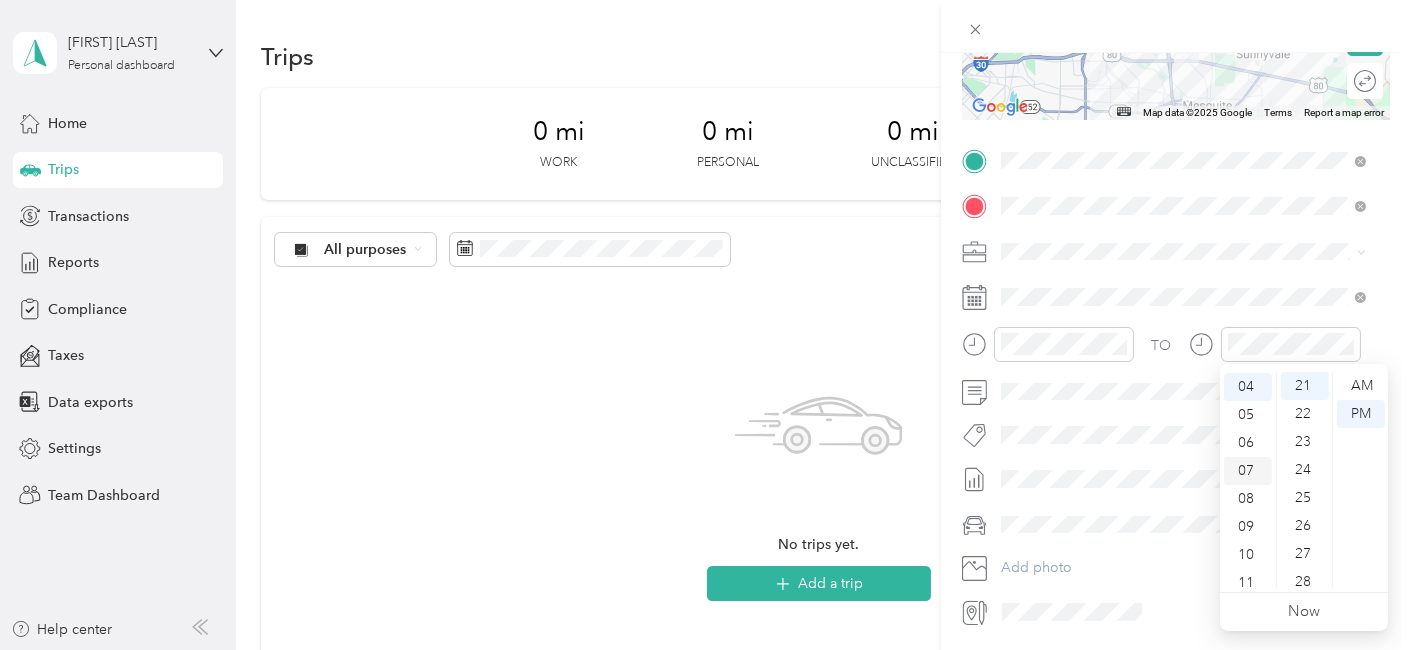 click on "07" at bounding box center (1248, 471) 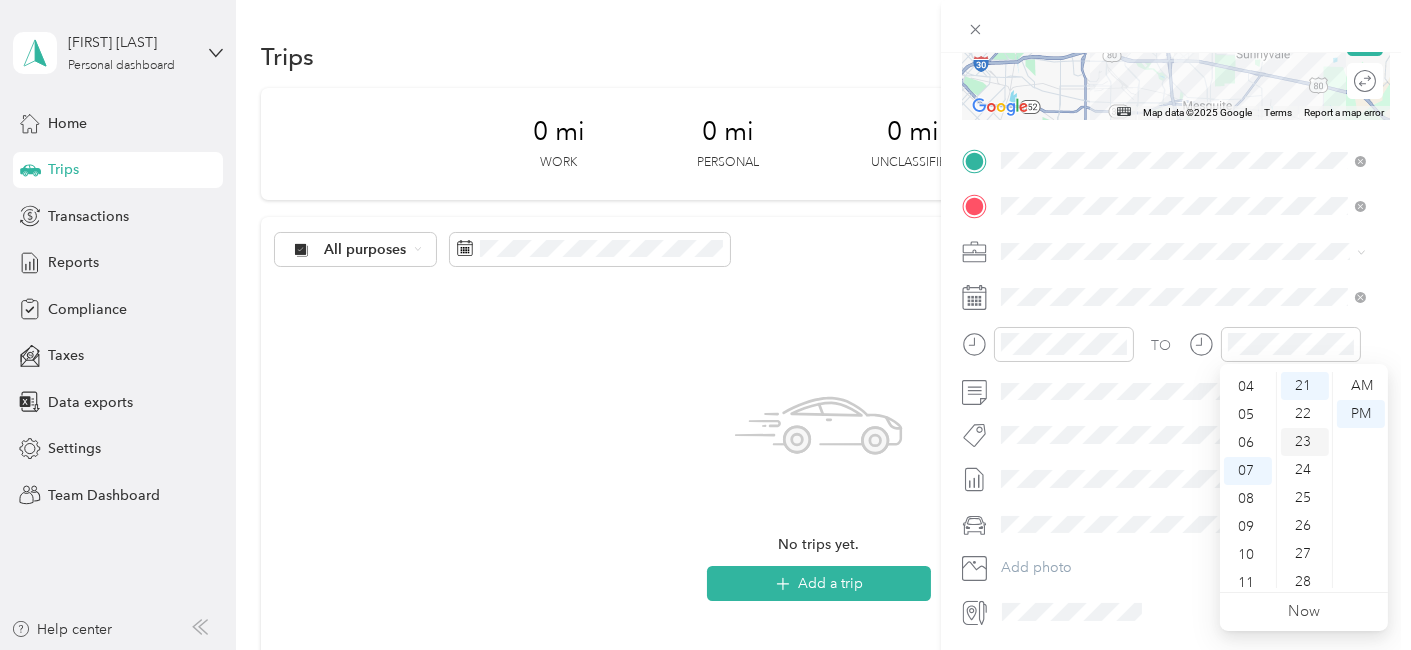 scroll, scrollTop: 120, scrollLeft: 0, axis: vertical 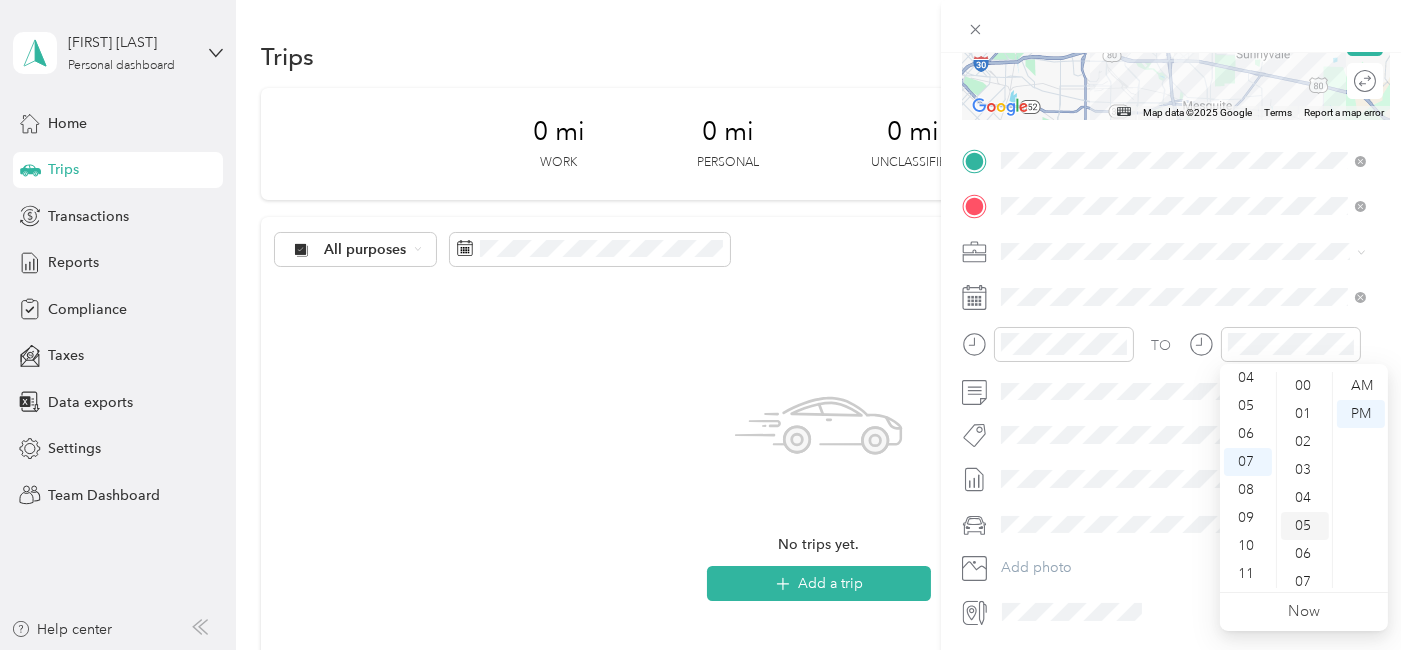 click on "05" at bounding box center (1305, 526) 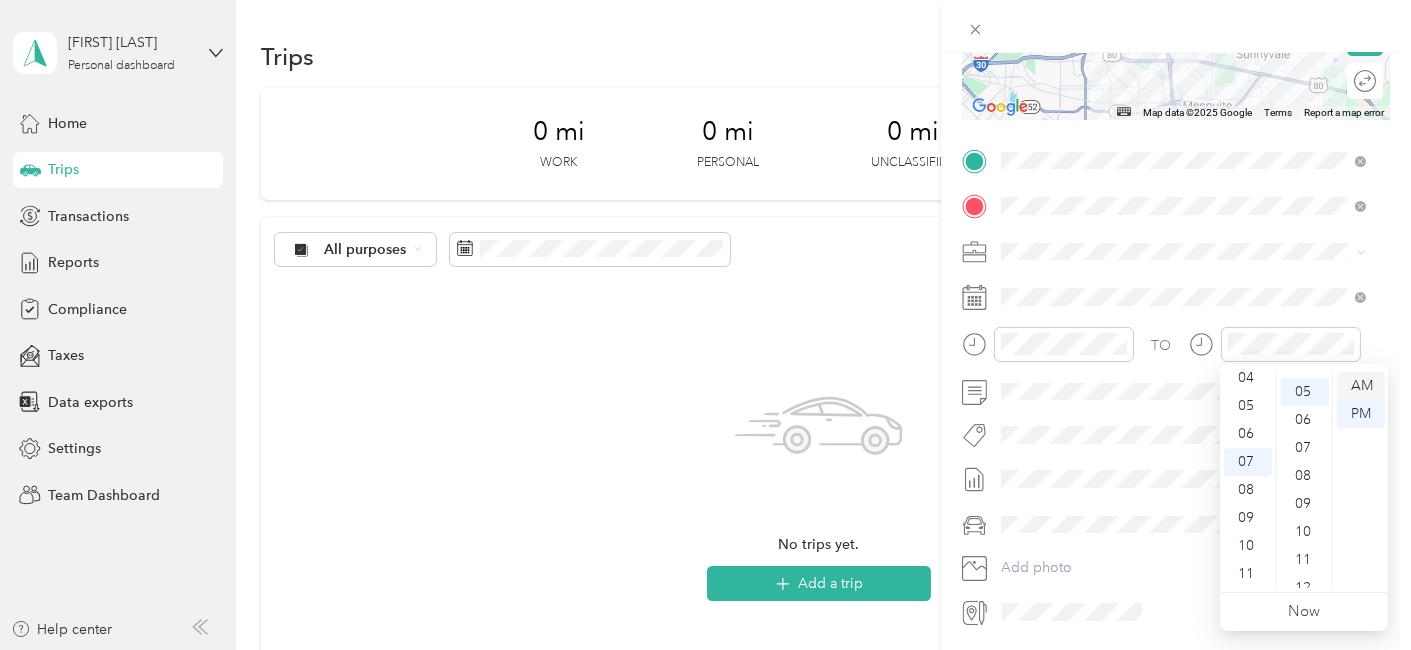 scroll, scrollTop: 140, scrollLeft: 0, axis: vertical 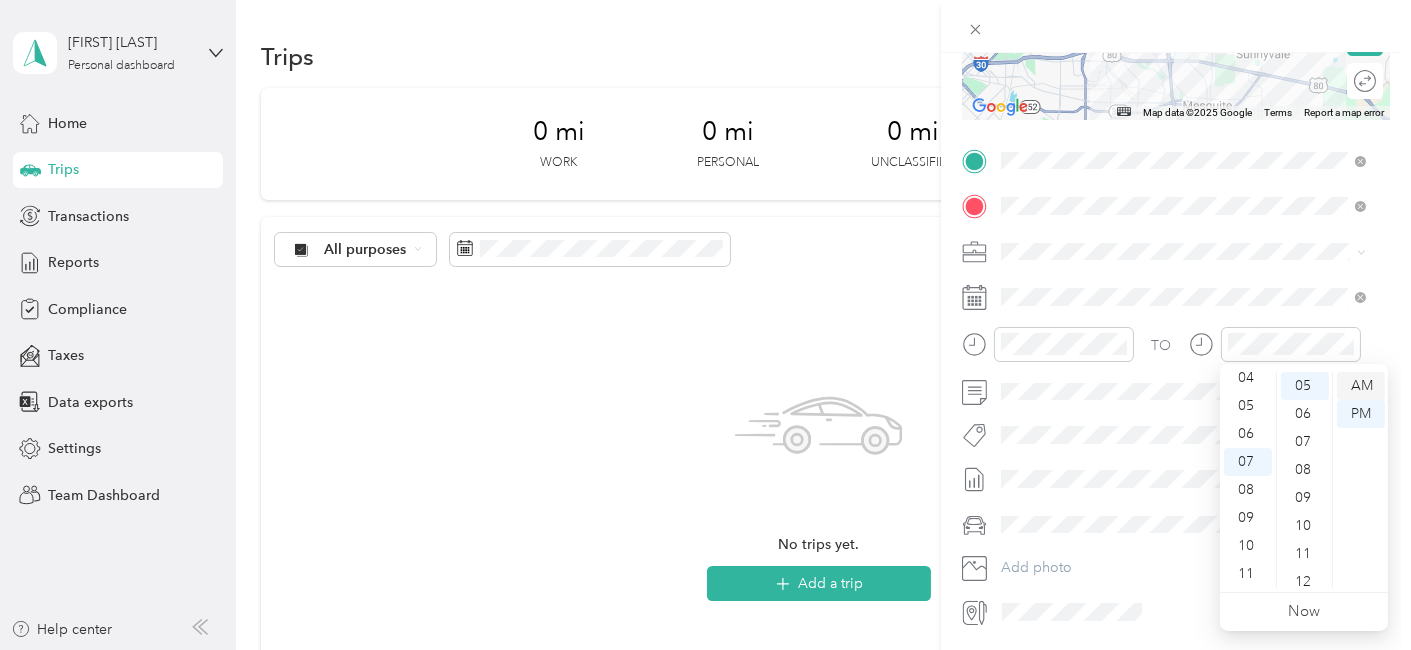click on "AM" at bounding box center (1361, 386) 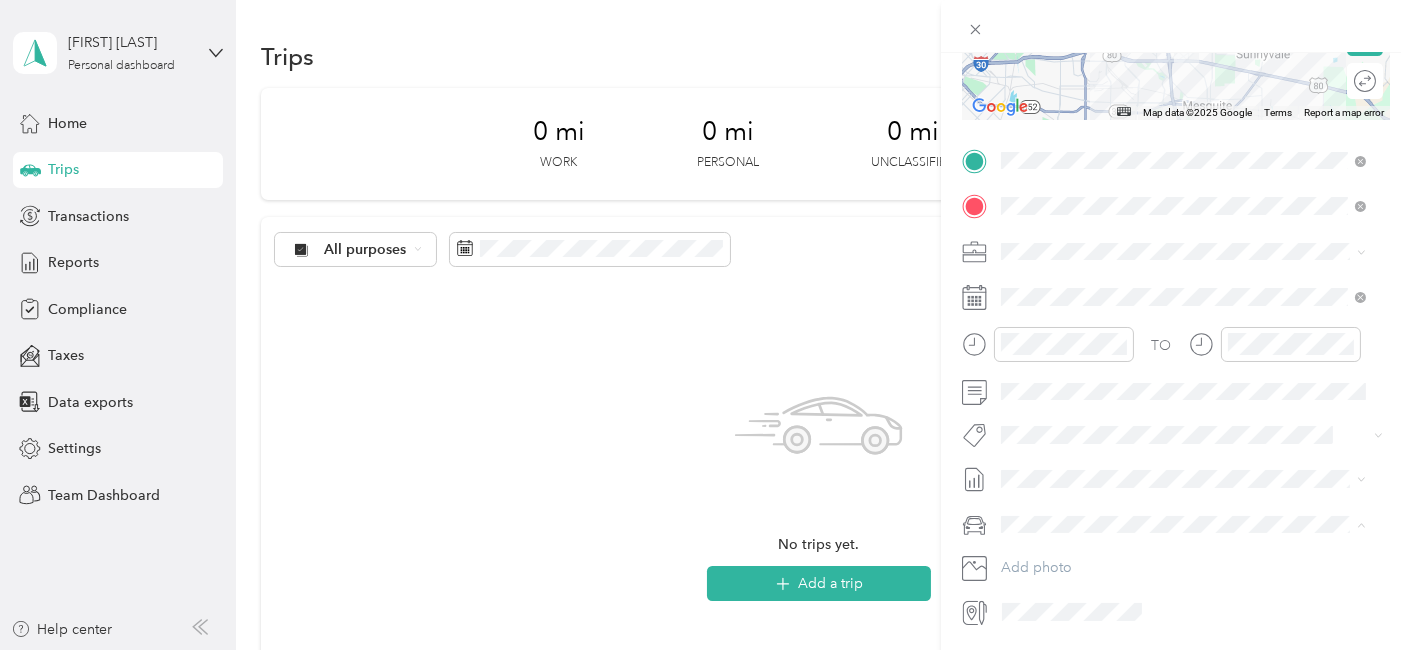 click on "Scion xA" at bounding box center [1183, 558] 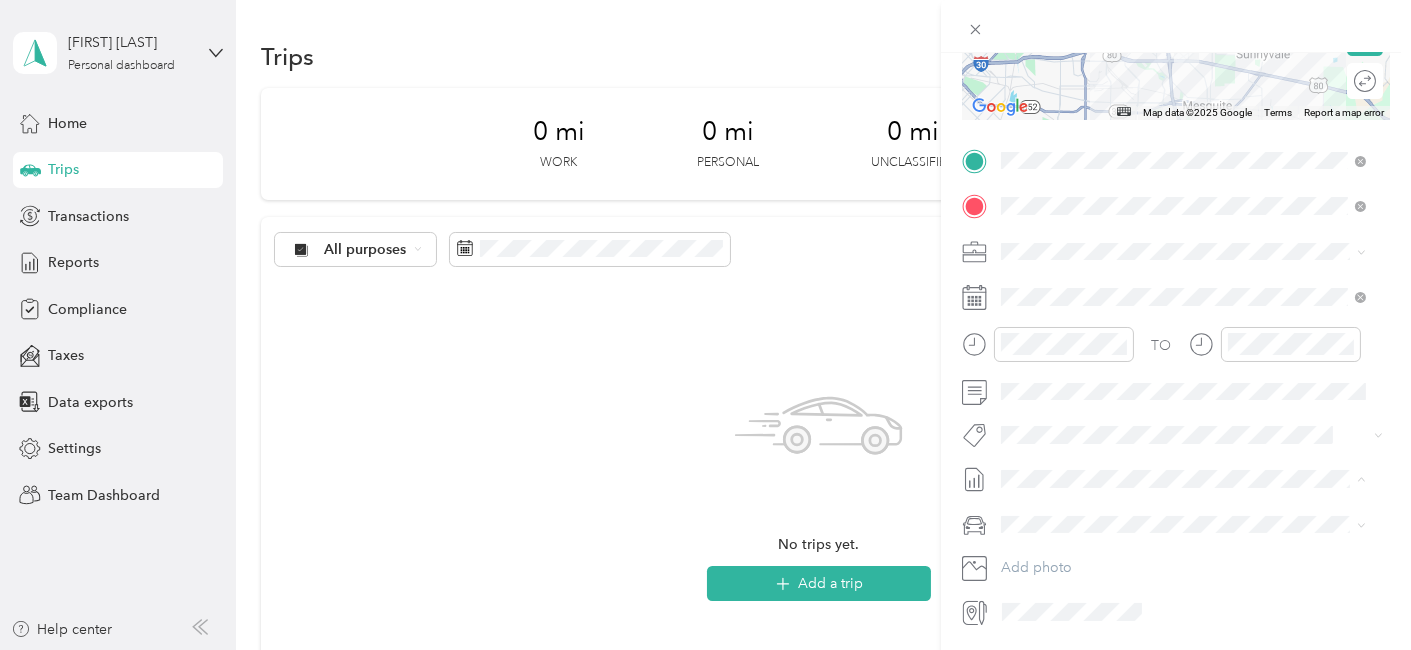 click on "Aug 1 - 15, 2025" at bounding box center (1054, 543) 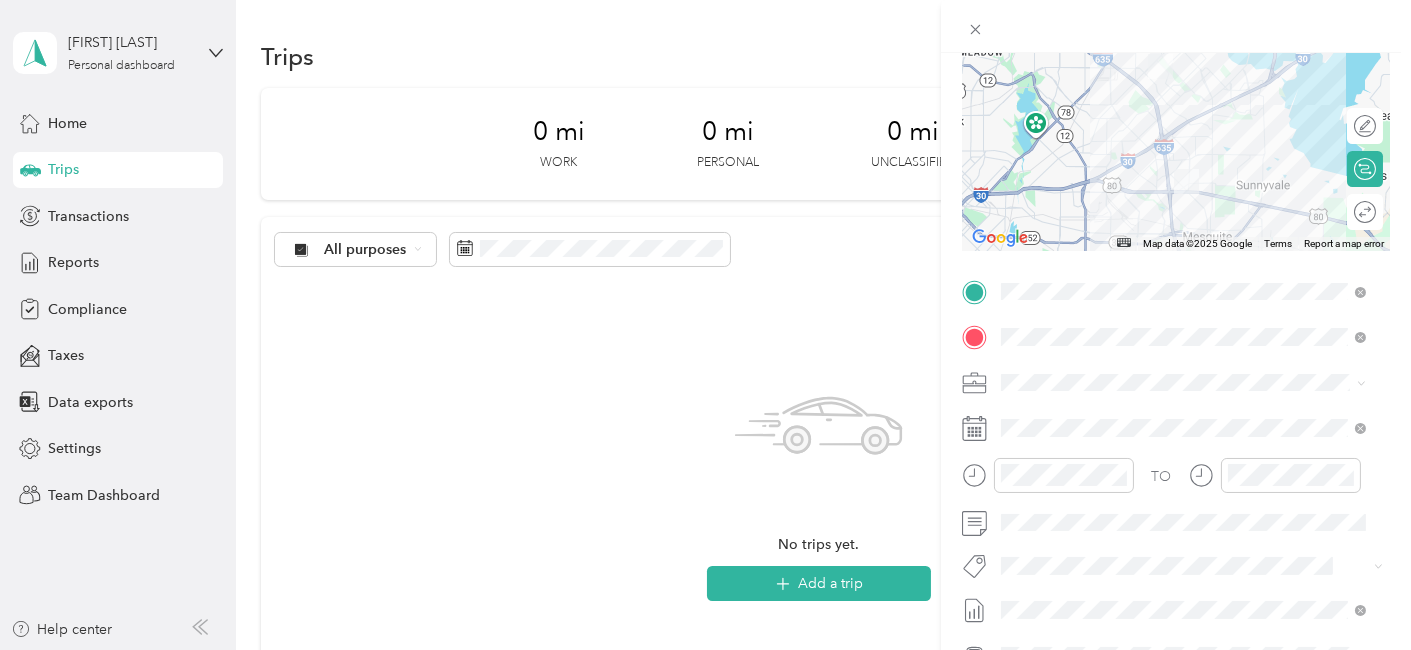 scroll, scrollTop: 0, scrollLeft: 0, axis: both 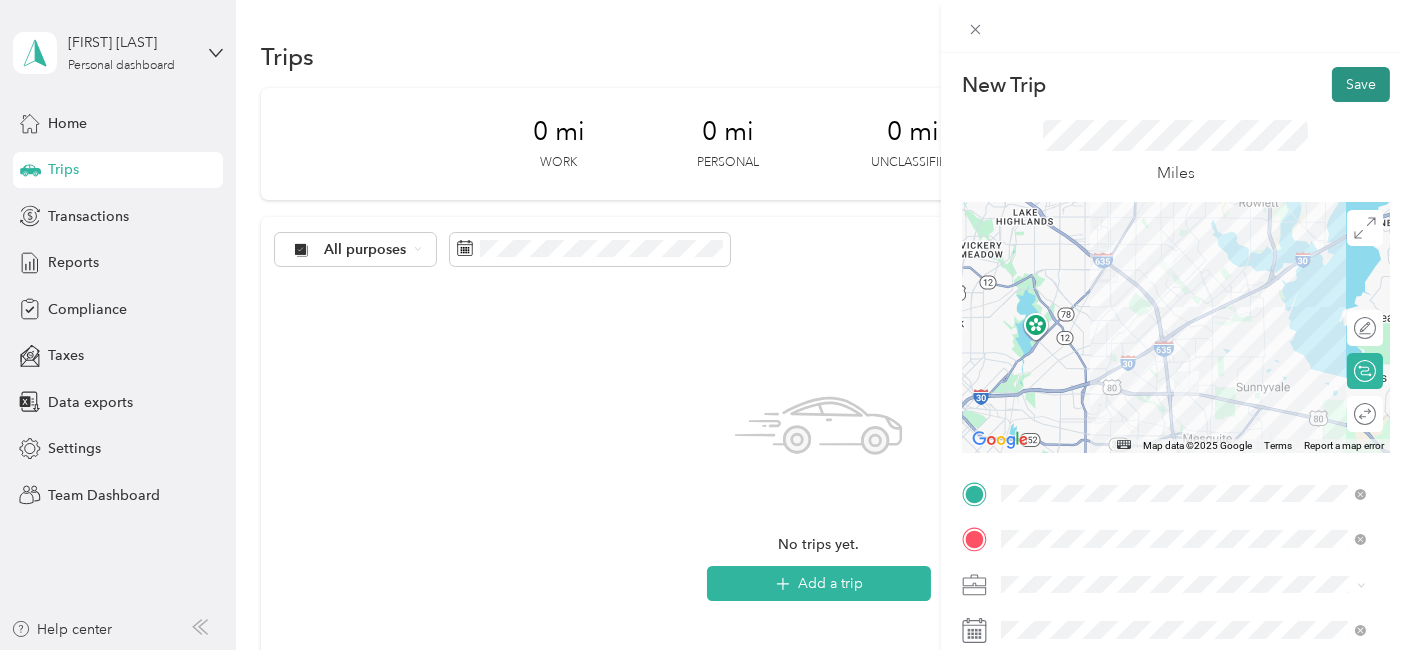 click on "Save" at bounding box center (1361, 84) 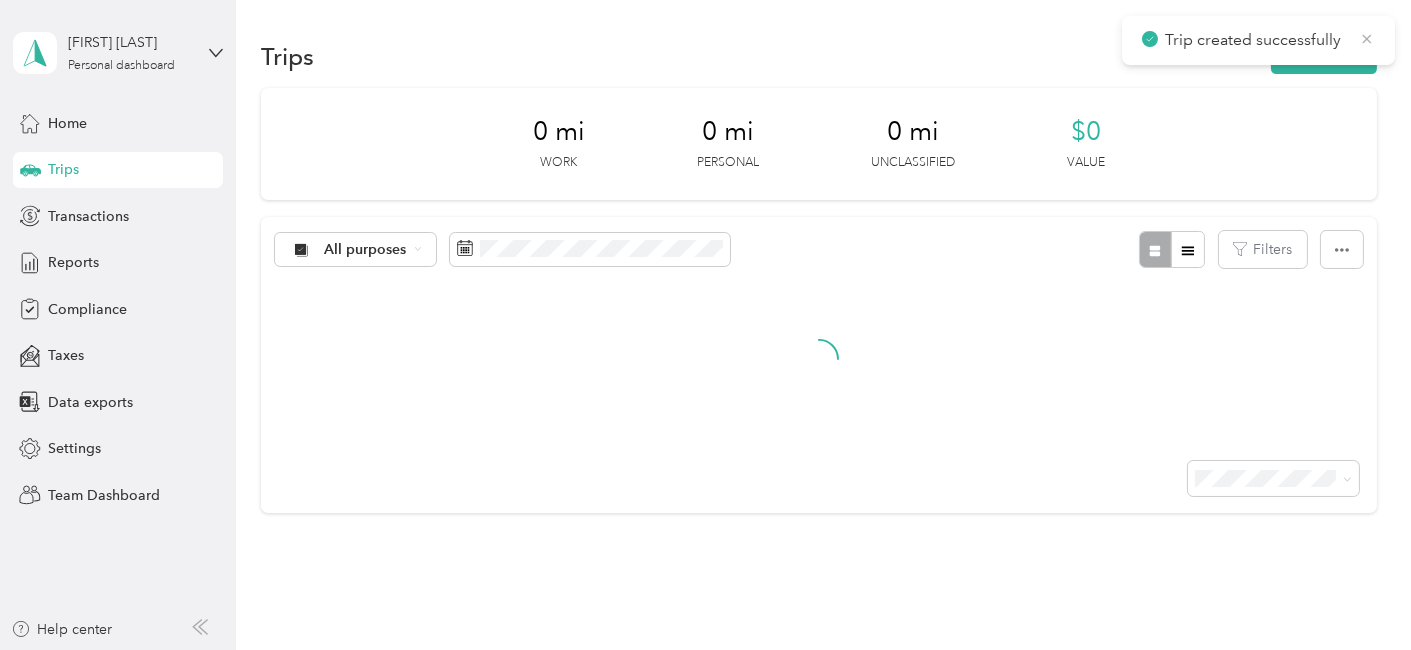 click 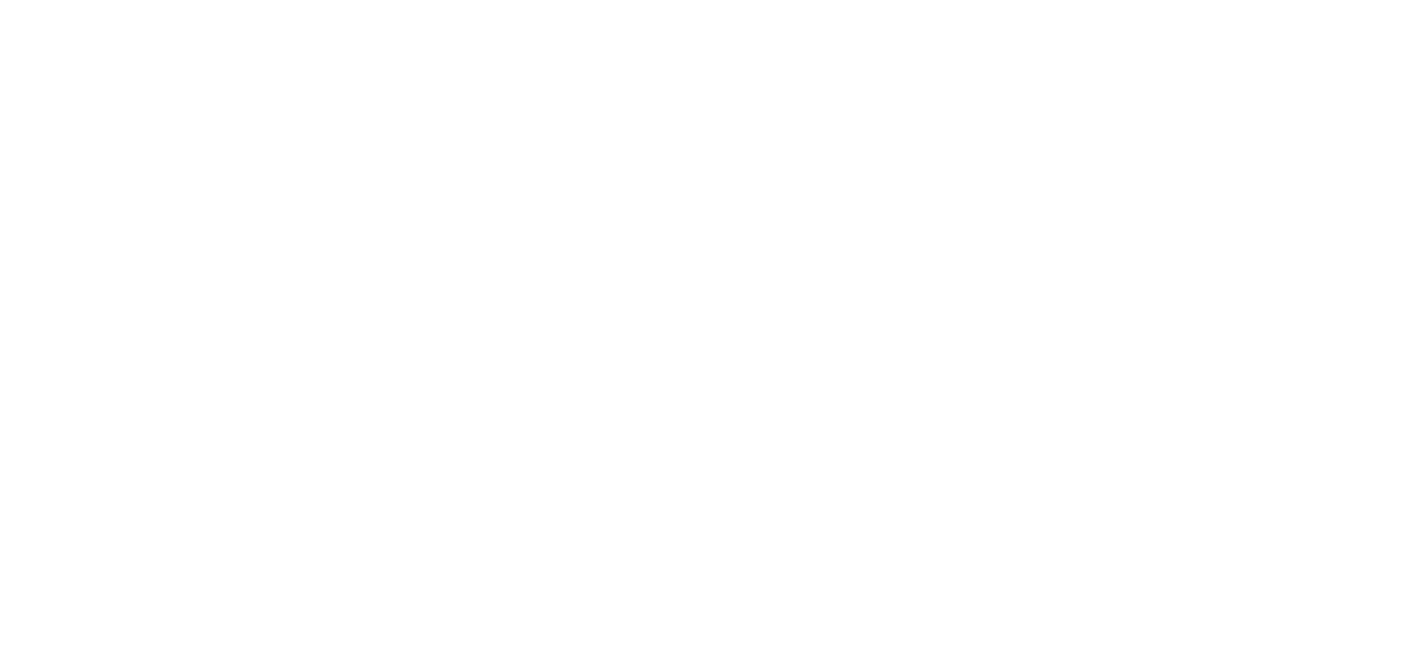scroll, scrollTop: 0, scrollLeft: 0, axis: both 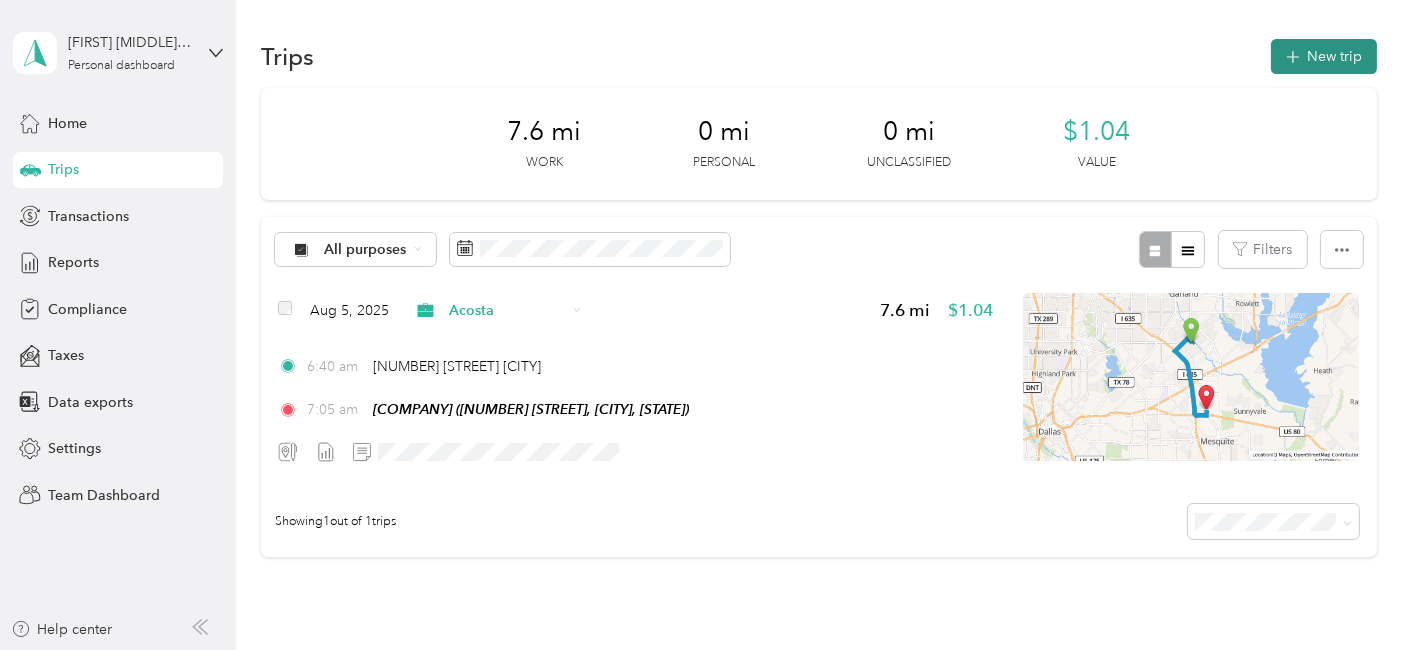 click on "New trip" at bounding box center (1324, 56) 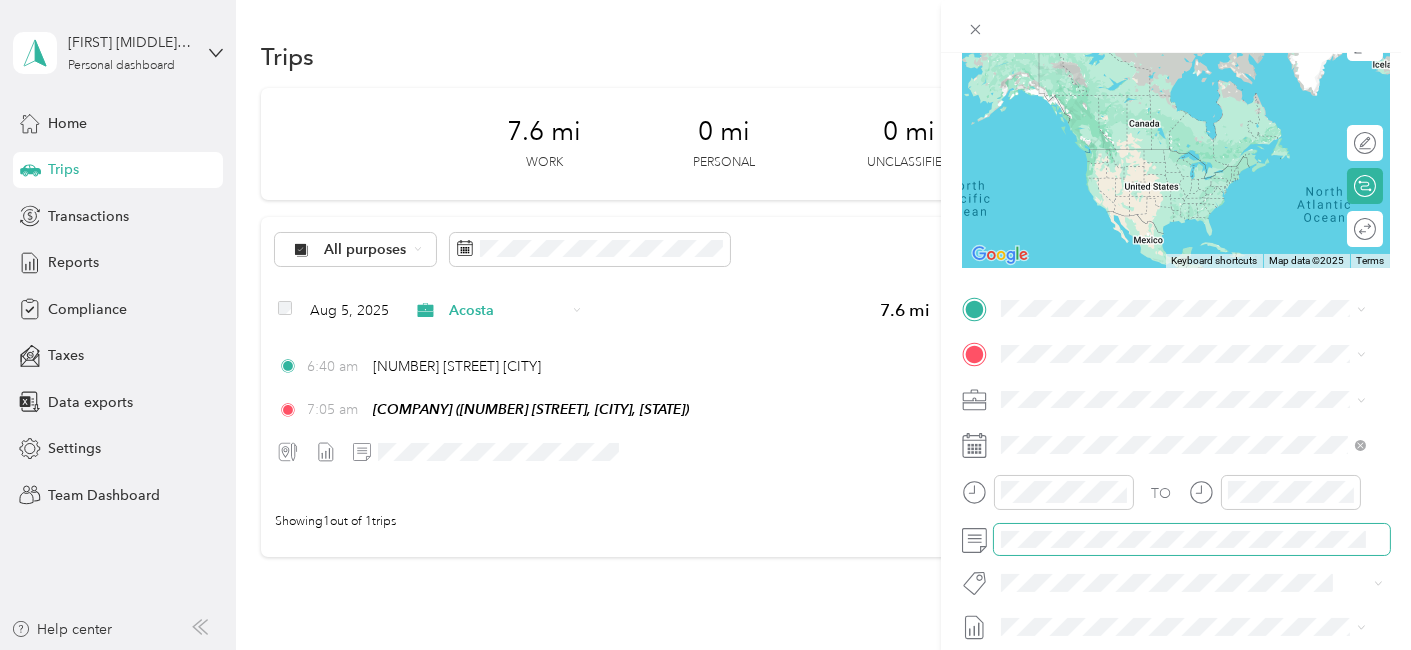scroll, scrollTop: 222, scrollLeft: 0, axis: vertical 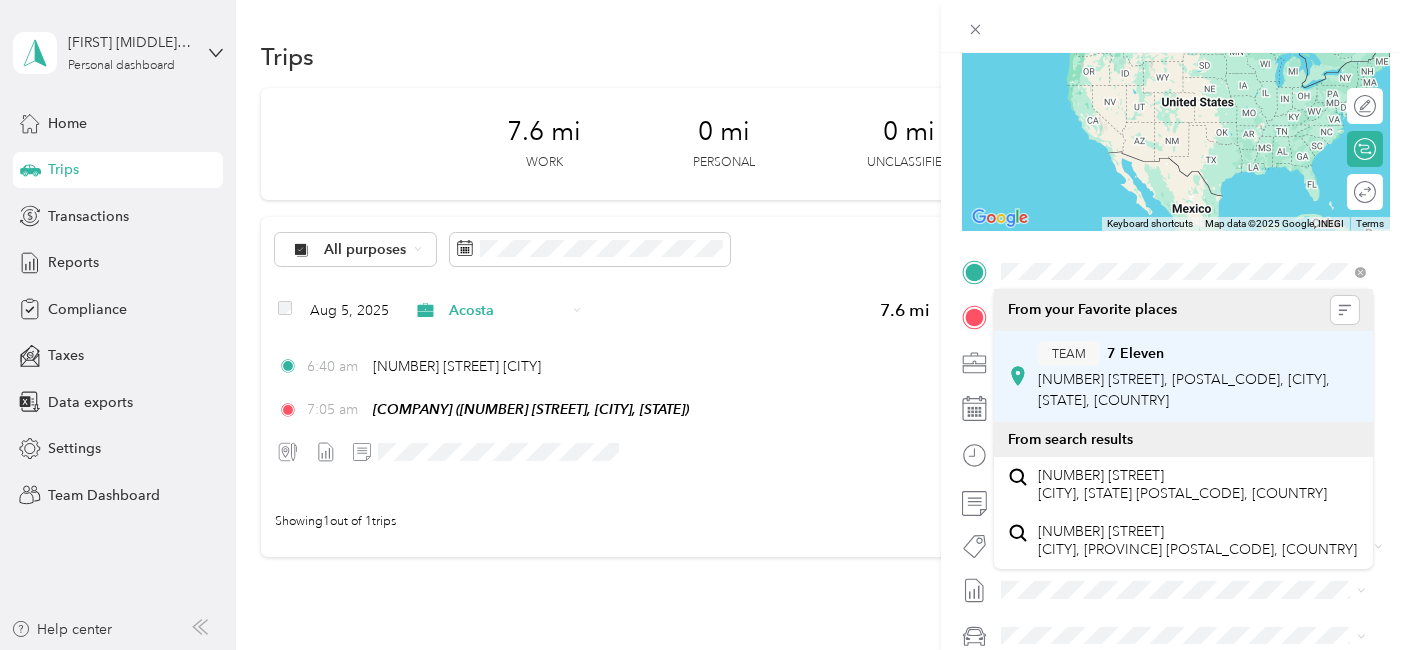 click on "TEAM 7 Eleven" at bounding box center (1198, 353) 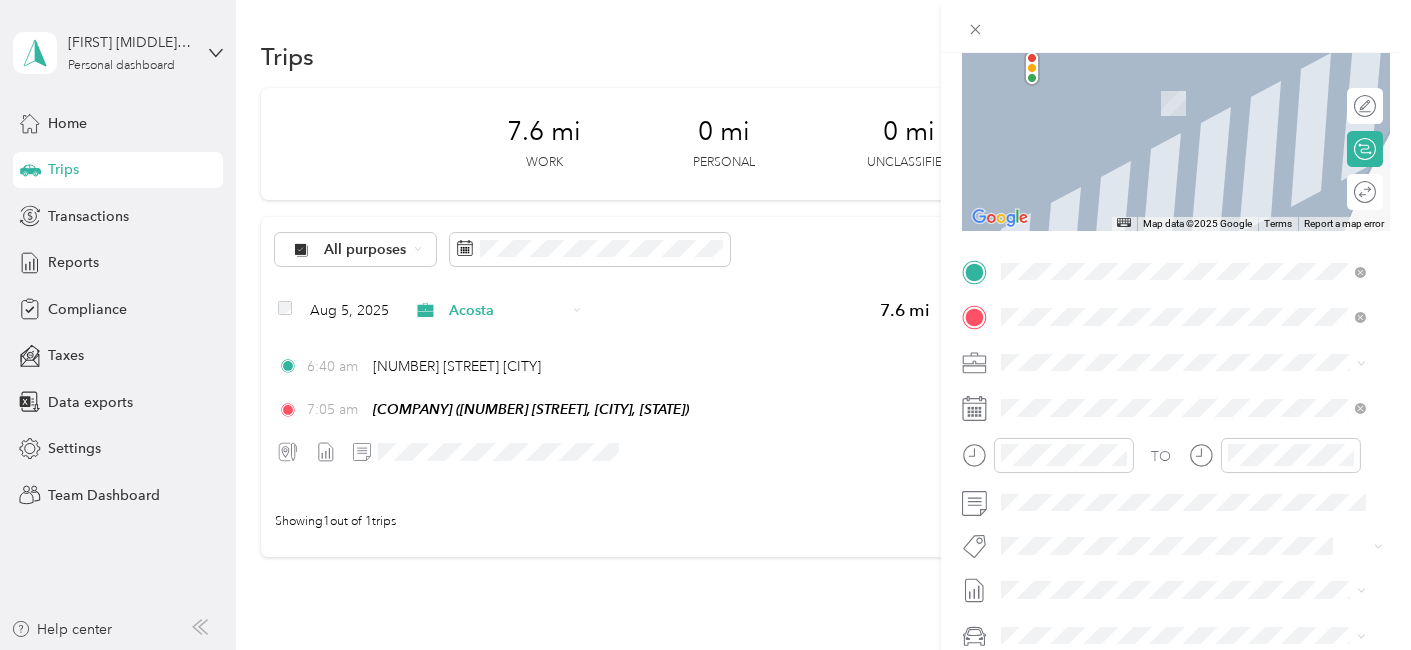 click on "TEAM" at bounding box center (1069, 399) 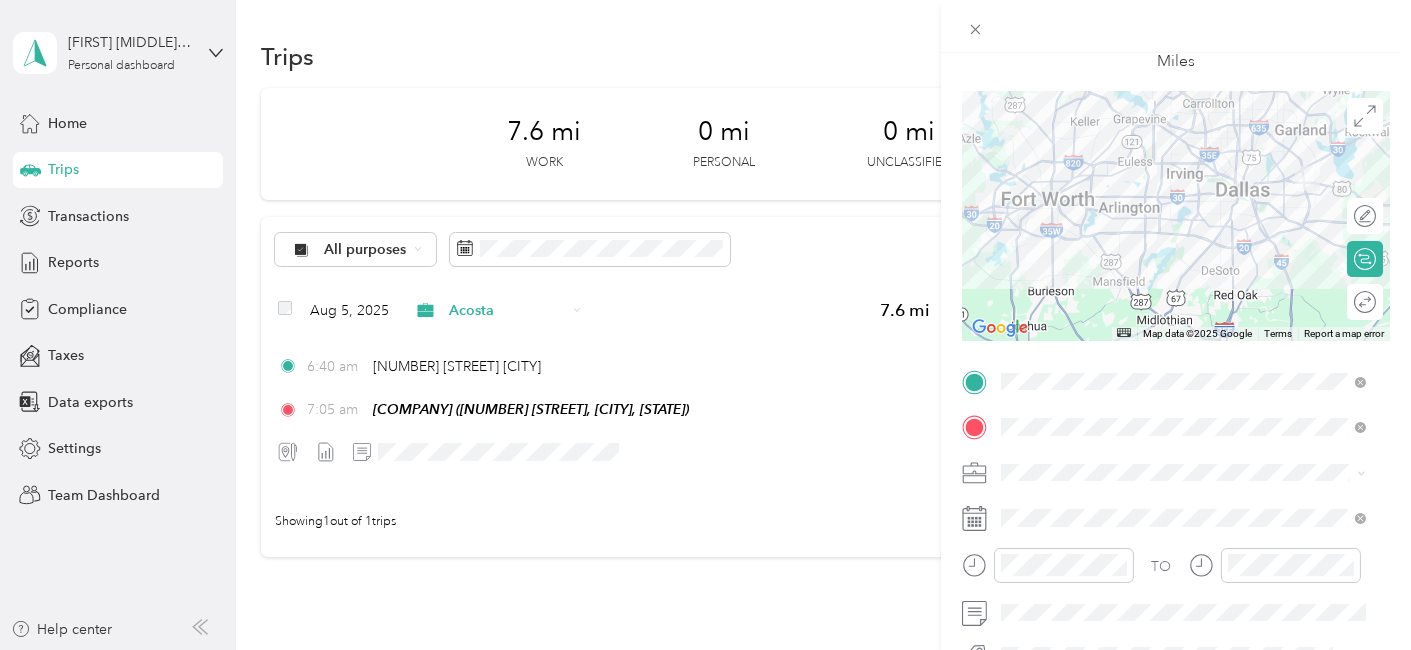 scroll, scrollTop: 222, scrollLeft: 0, axis: vertical 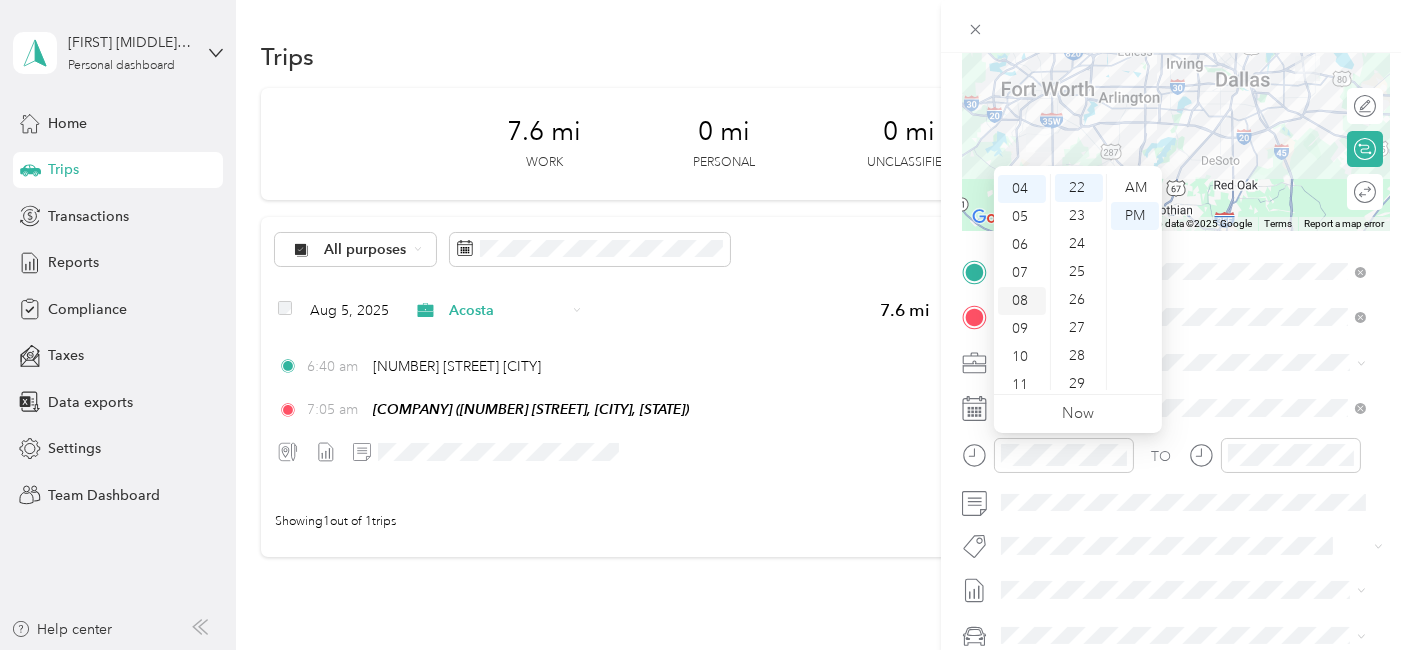 click on "08" at bounding box center [1022, 301] 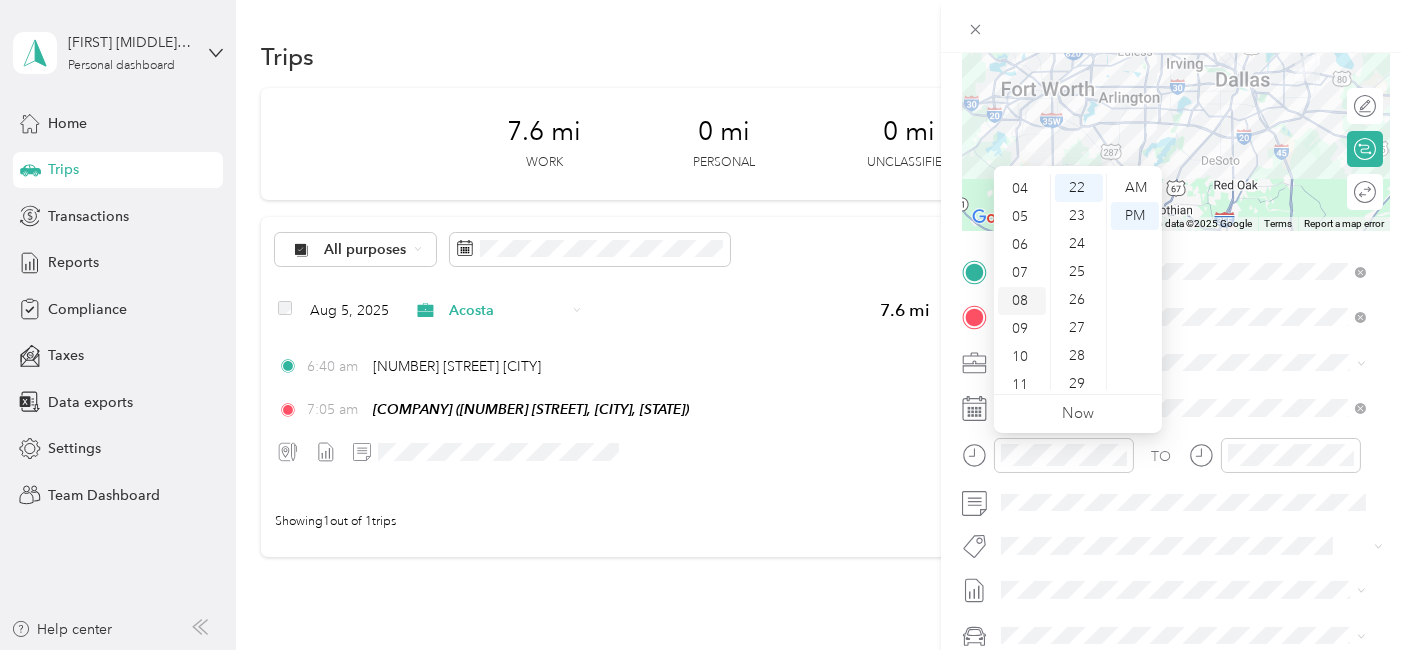 scroll, scrollTop: 120, scrollLeft: 0, axis: vertical 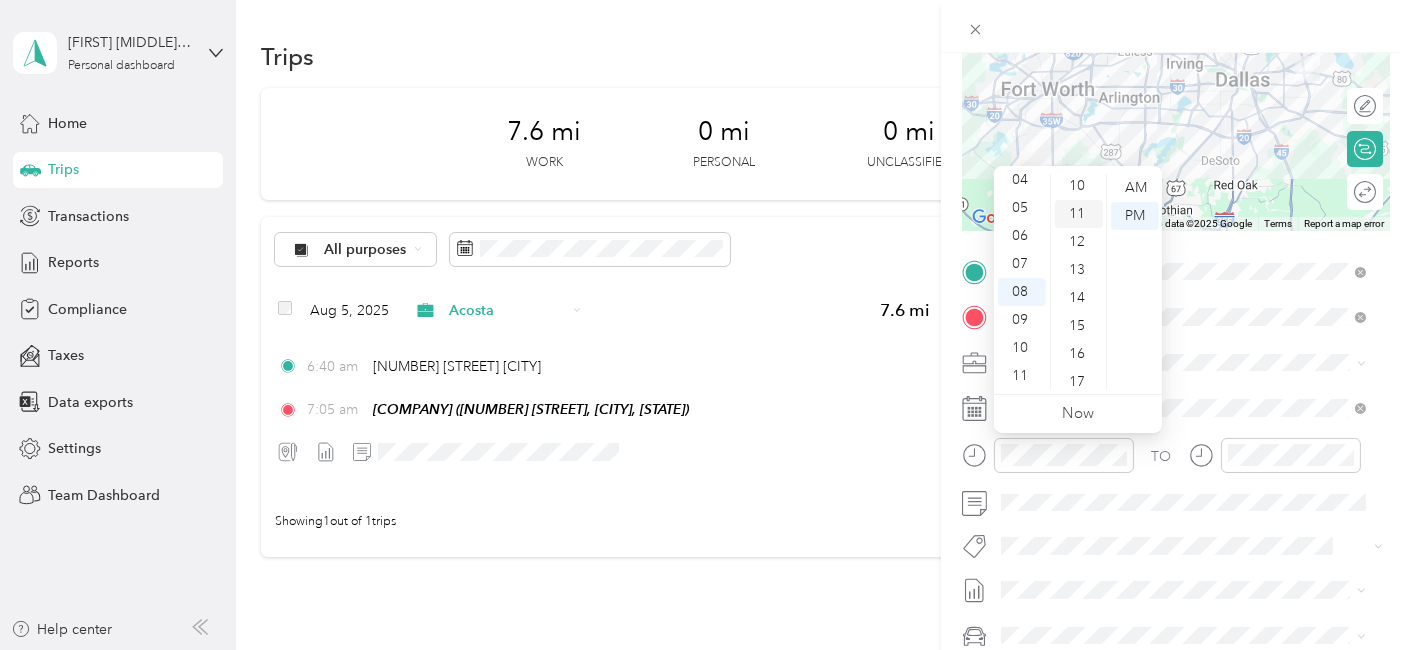click on "11" at bounding box center (1079, 214) 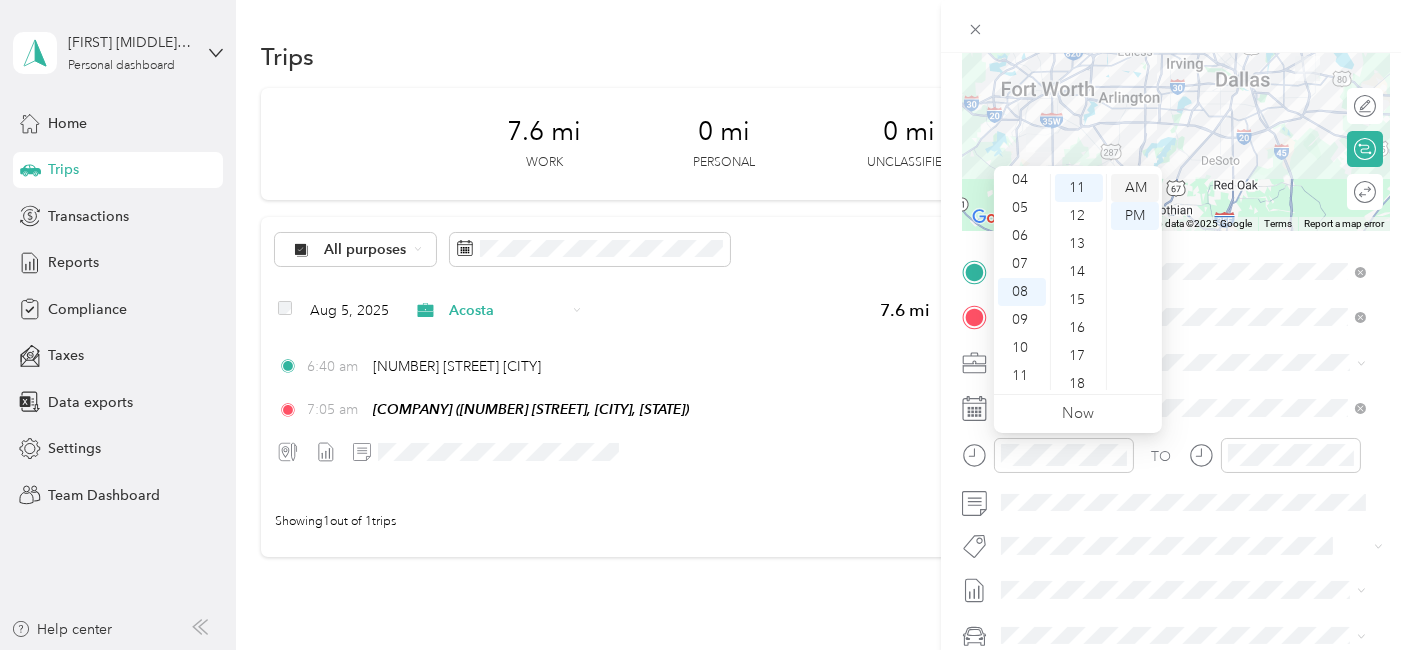 scroll, scrollTop: 308, scrollLeft: 0, axis: vertical 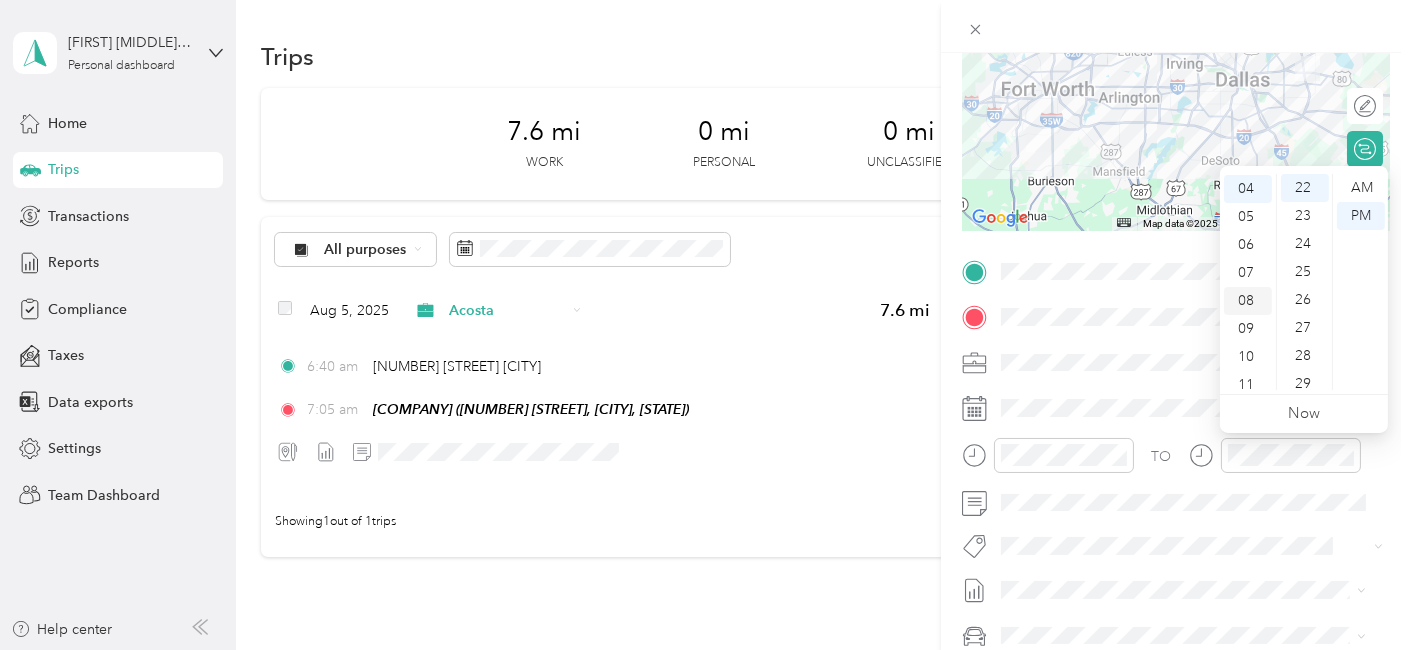 click on "08" at bounding box center (1248, 301) 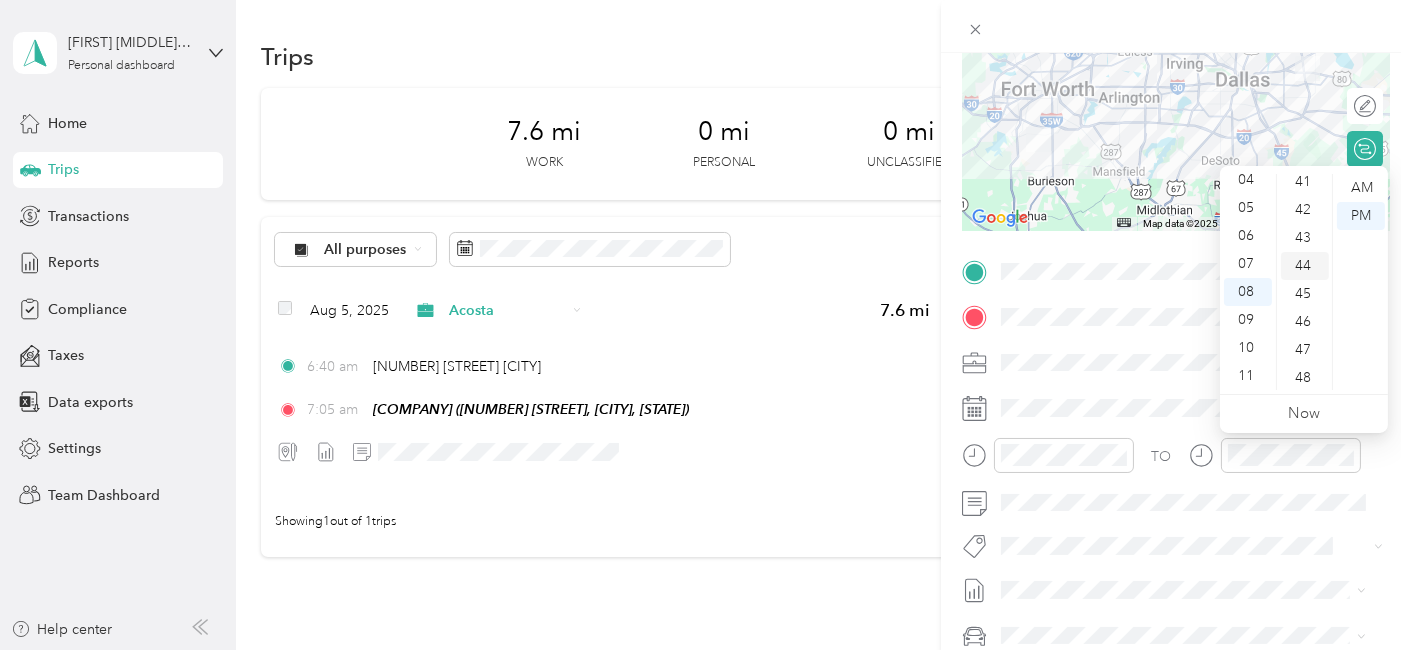 scroll, scrollTop: 1282, scrollLeft: 0, axis: vertical 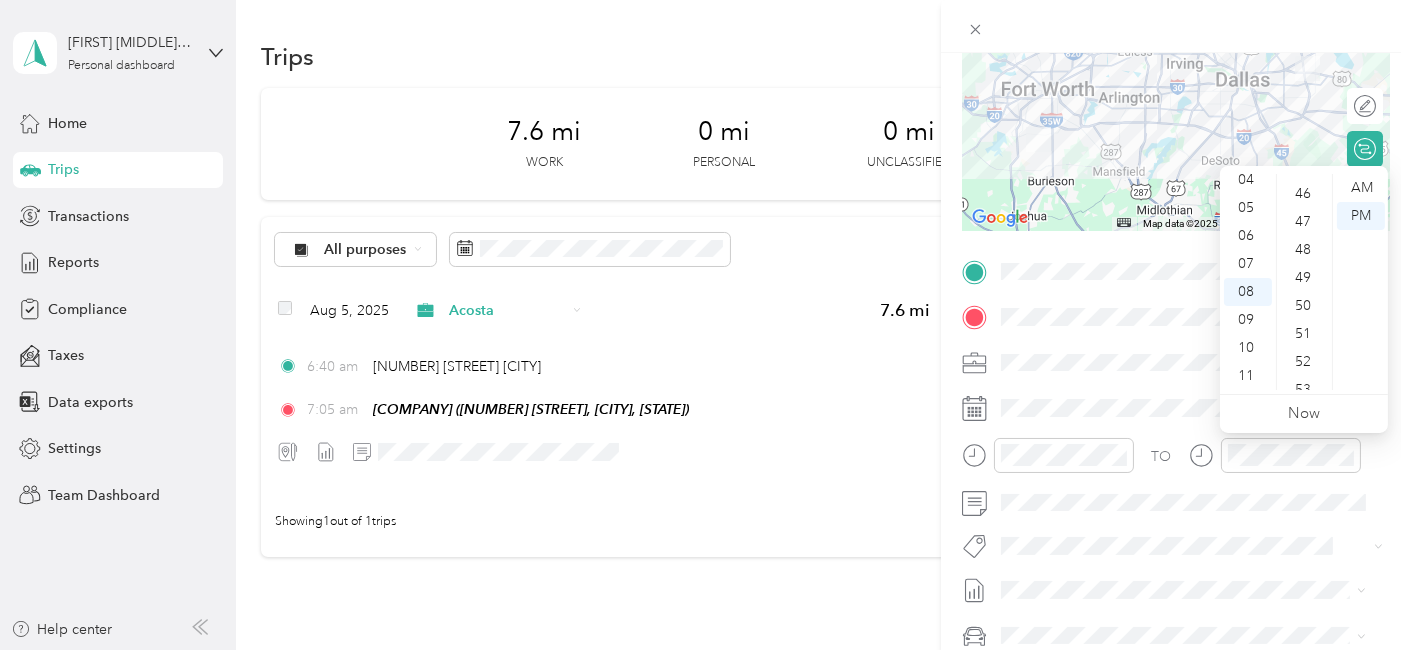 drag, startPoint x: 1313, startPoint y: 271, endPoint x: 1333, endPoint y: 233, distance: 42.941822 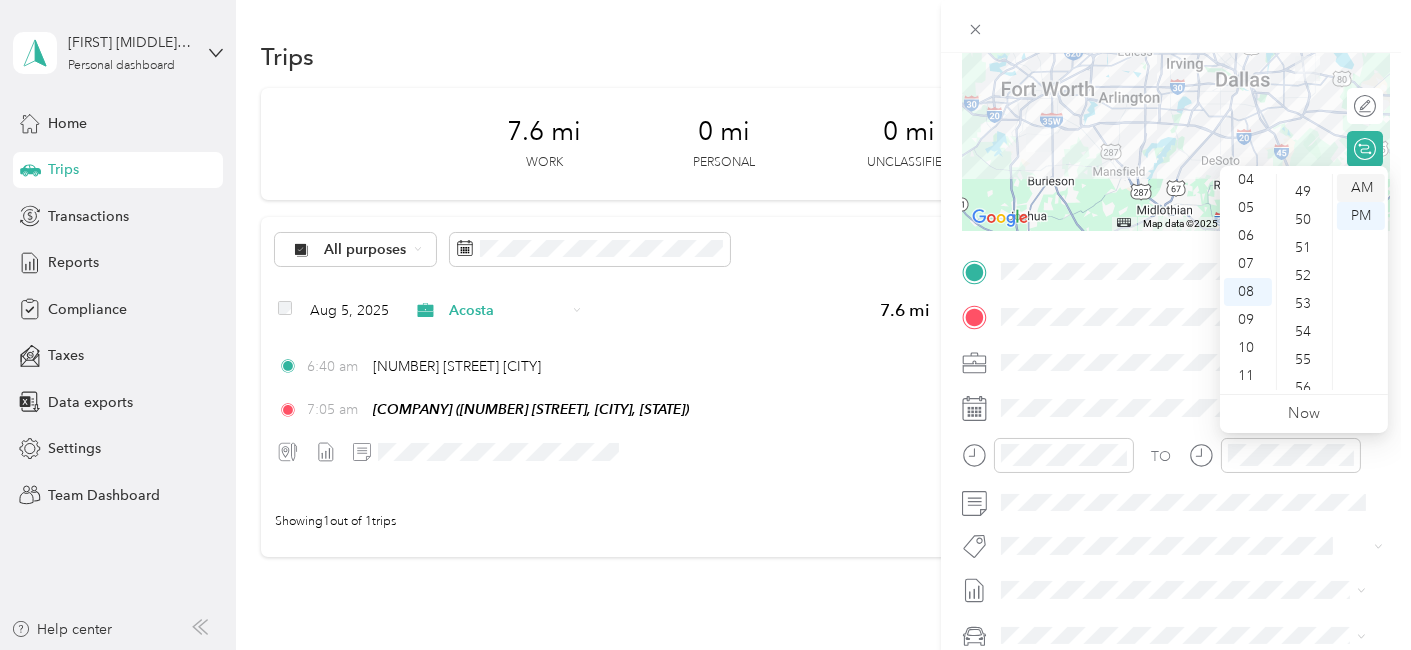 scroll, scrollTop: 1371, scrollLeft: 0, axis: vertical 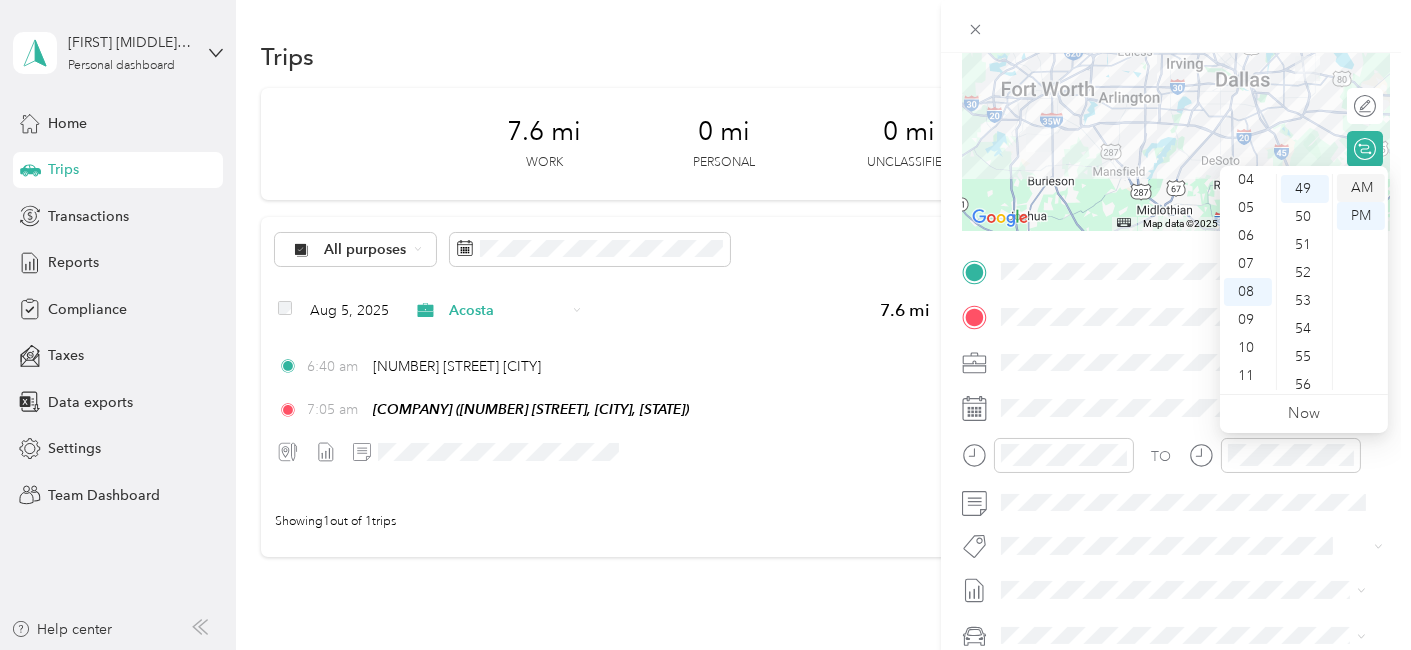 click on "AM" at bounding box center [1361, 188] 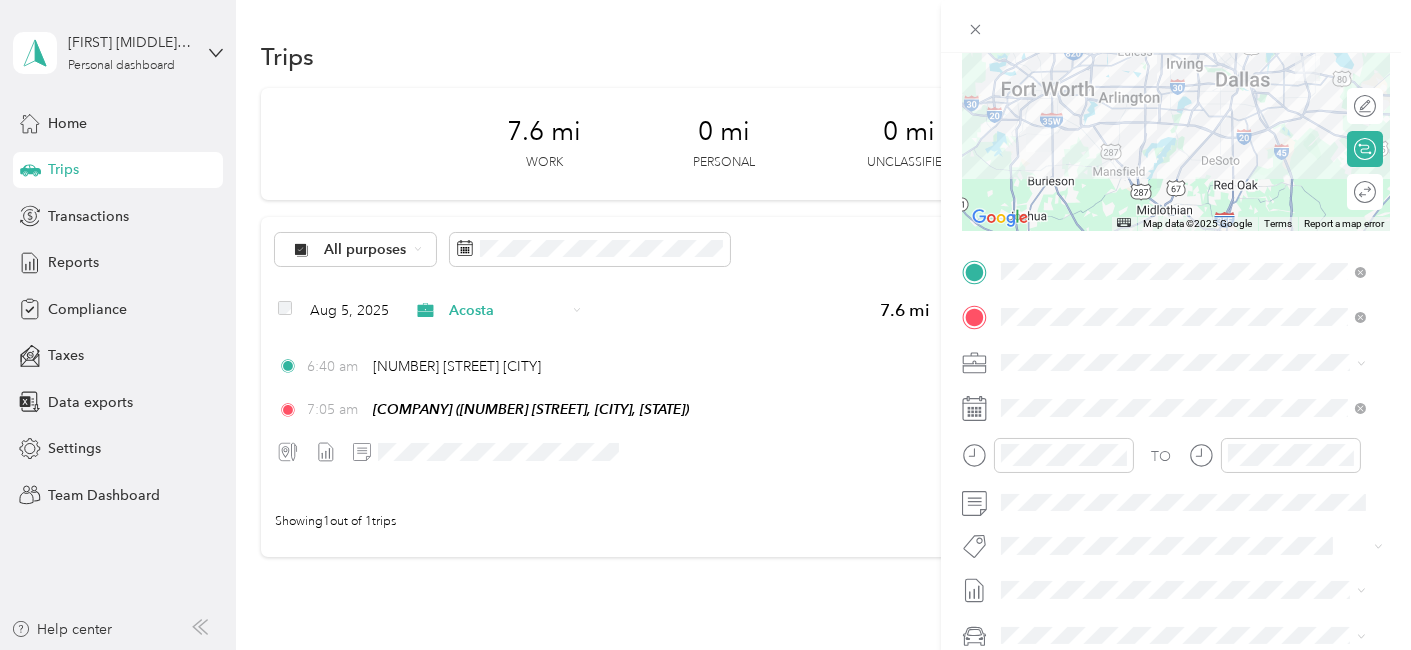 click on "Aug 1 - 15, 2025" at bounding box center [1054, 555] 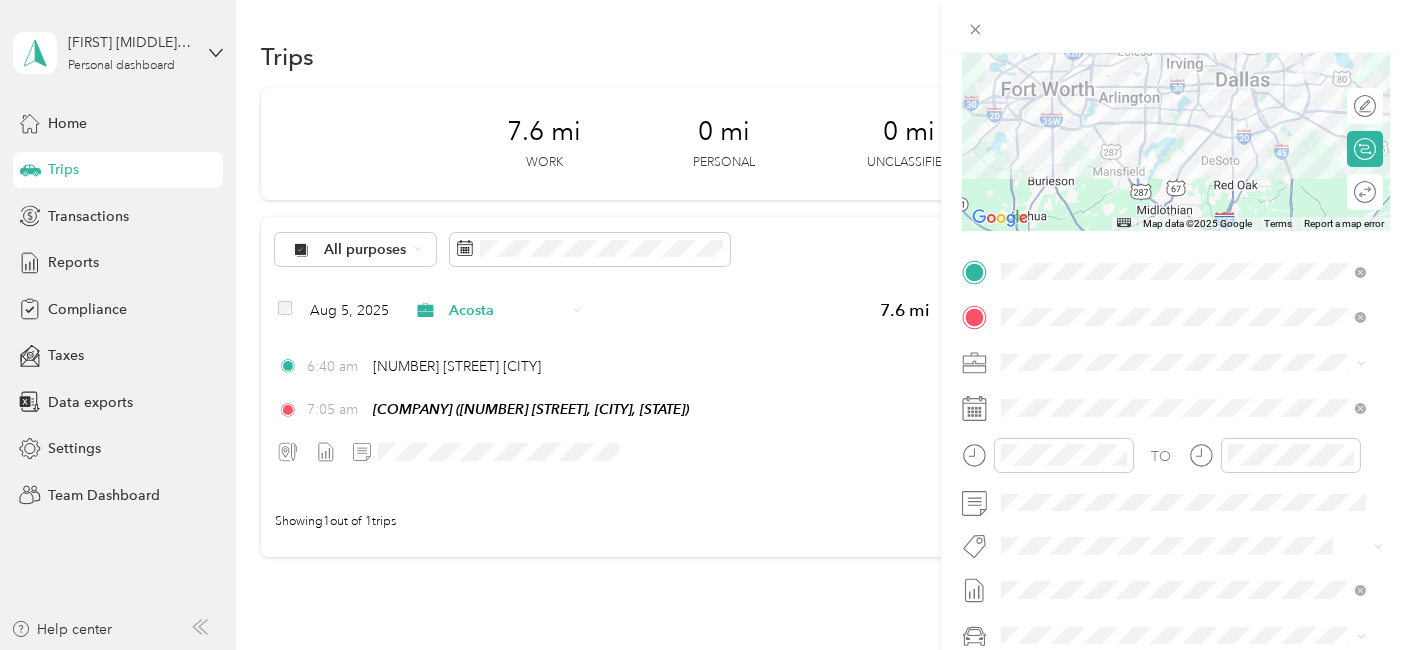 click on "Scion xA" at bounding box center [1036, 564] 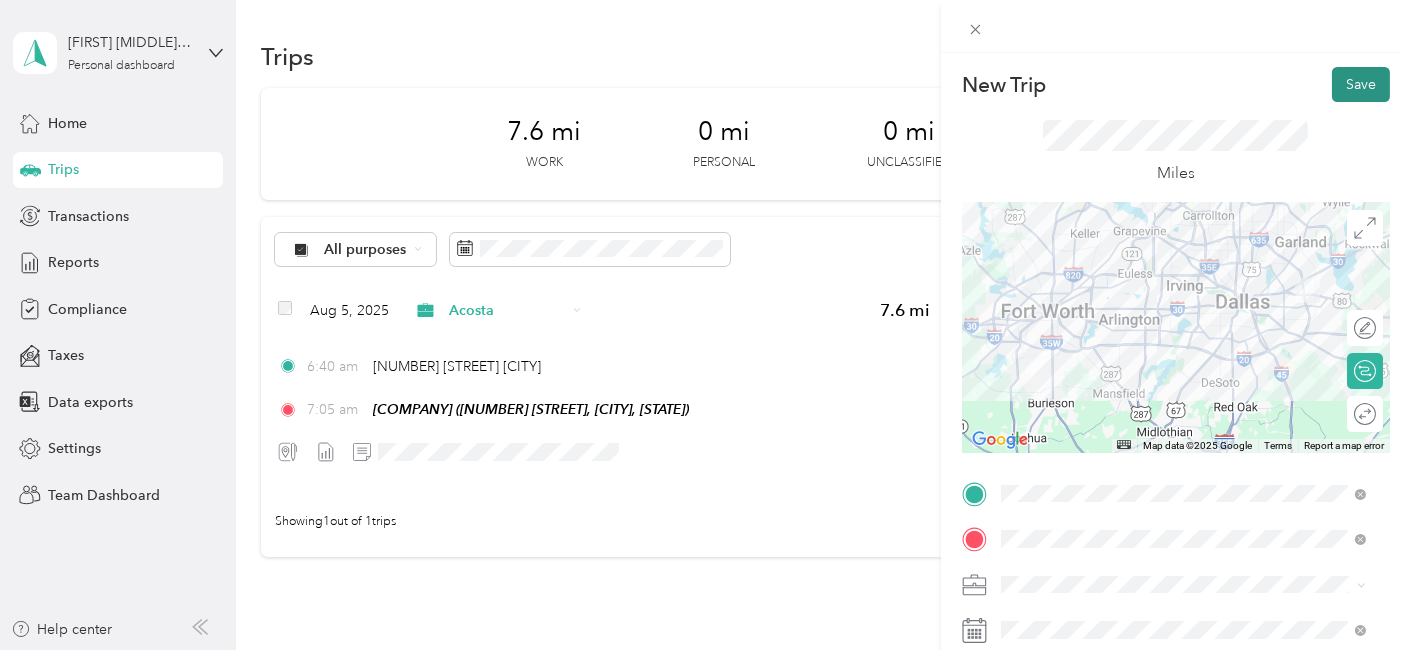 click on "Save" at bounding box center (1361, 84) 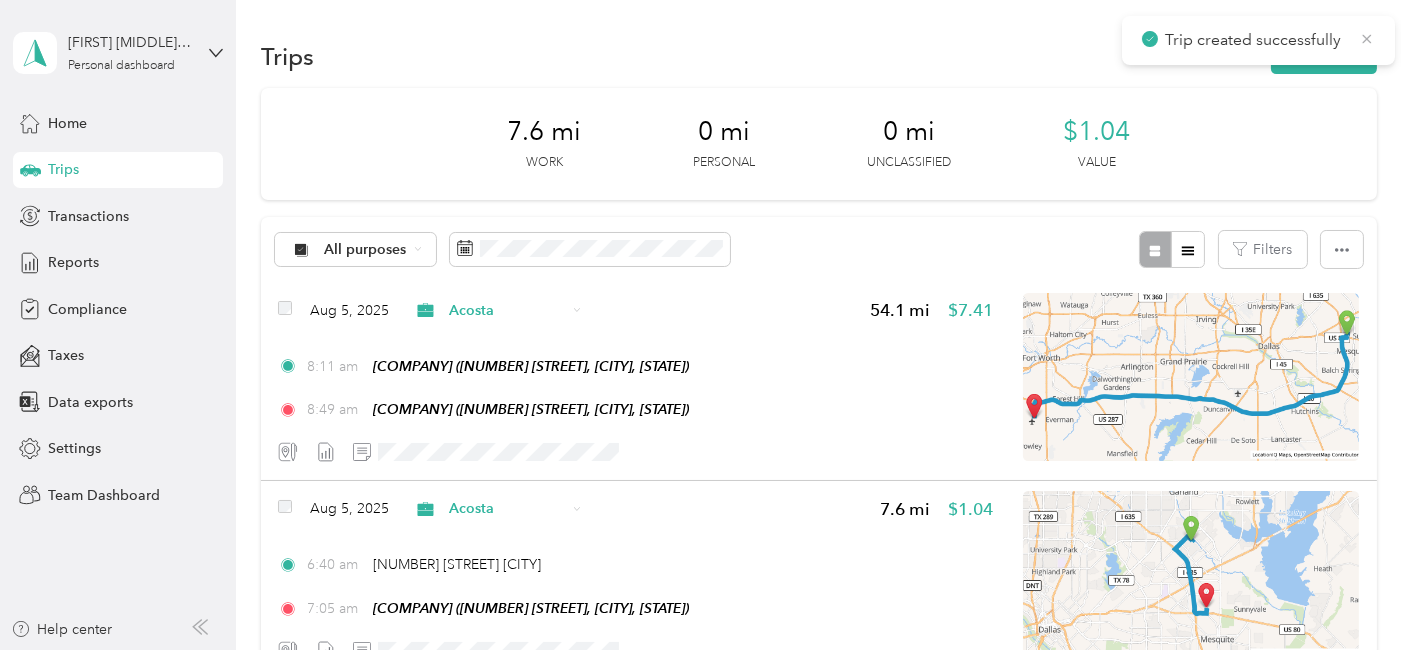 click 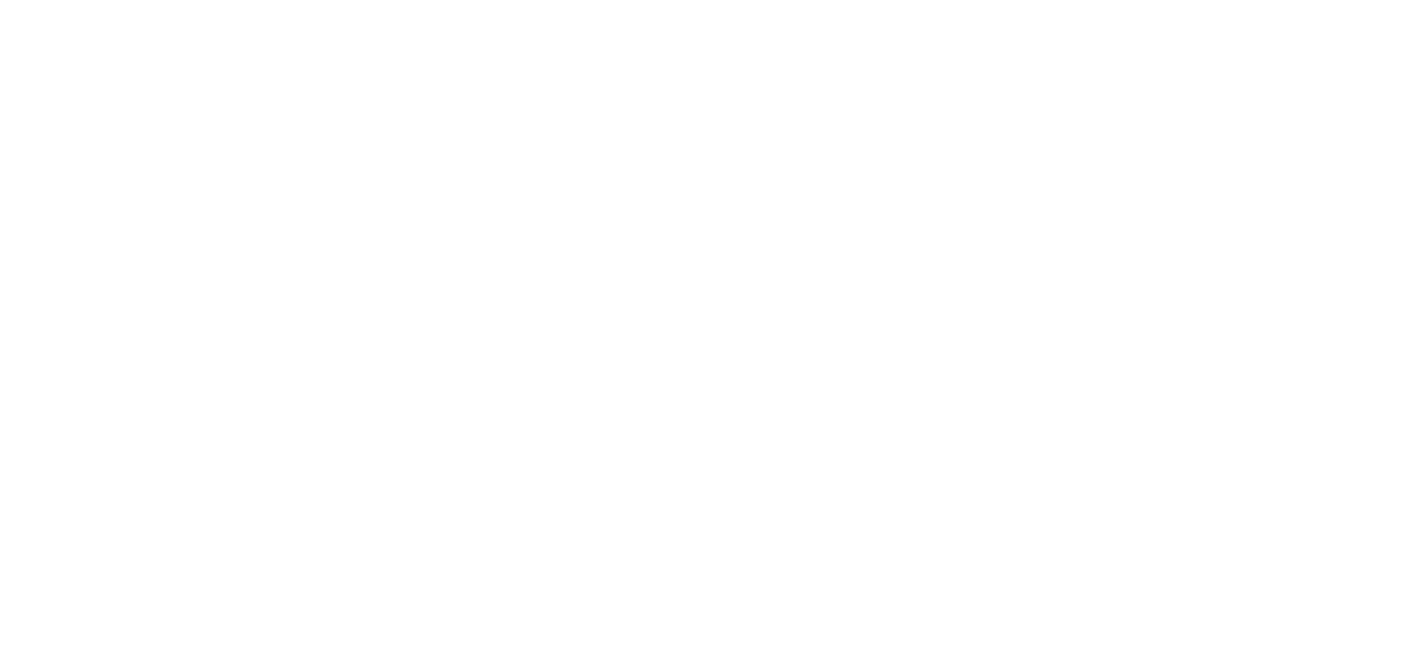 scroll, scrollTop: 0, scrollLeft: 0, axis: both 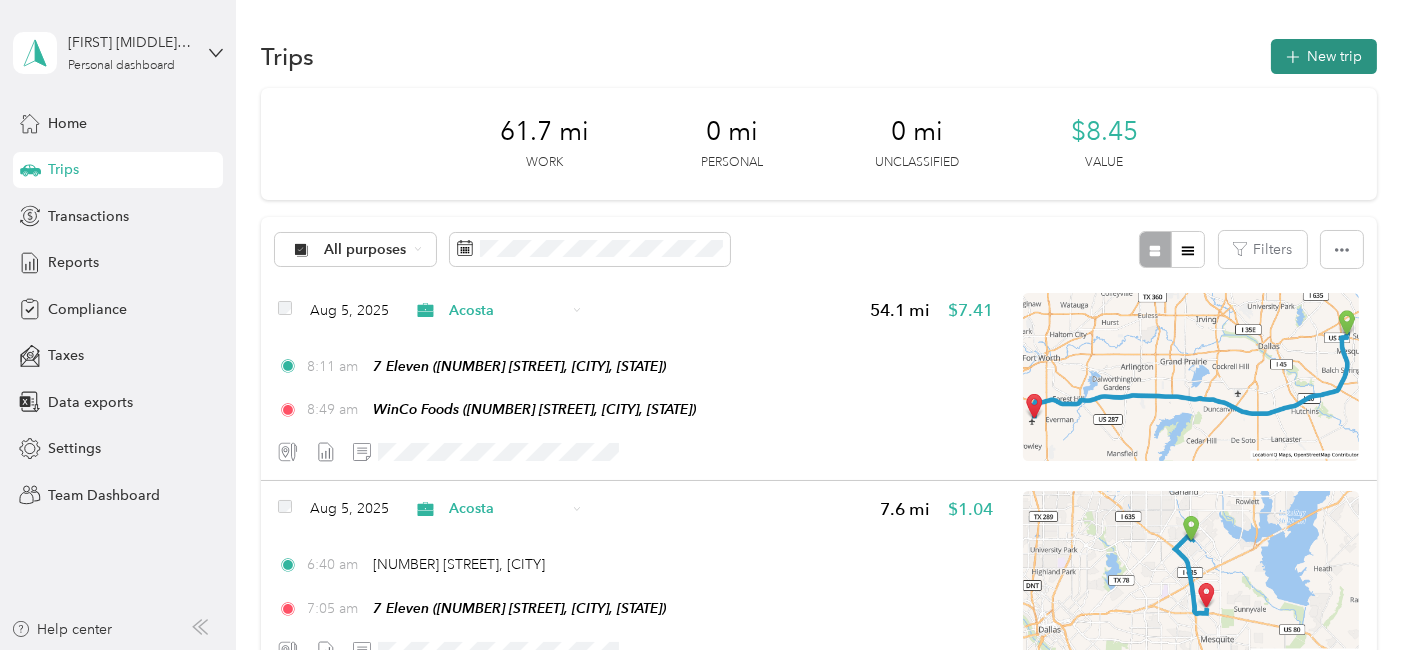 click on "New trip" at bounding box center [1324, 56] 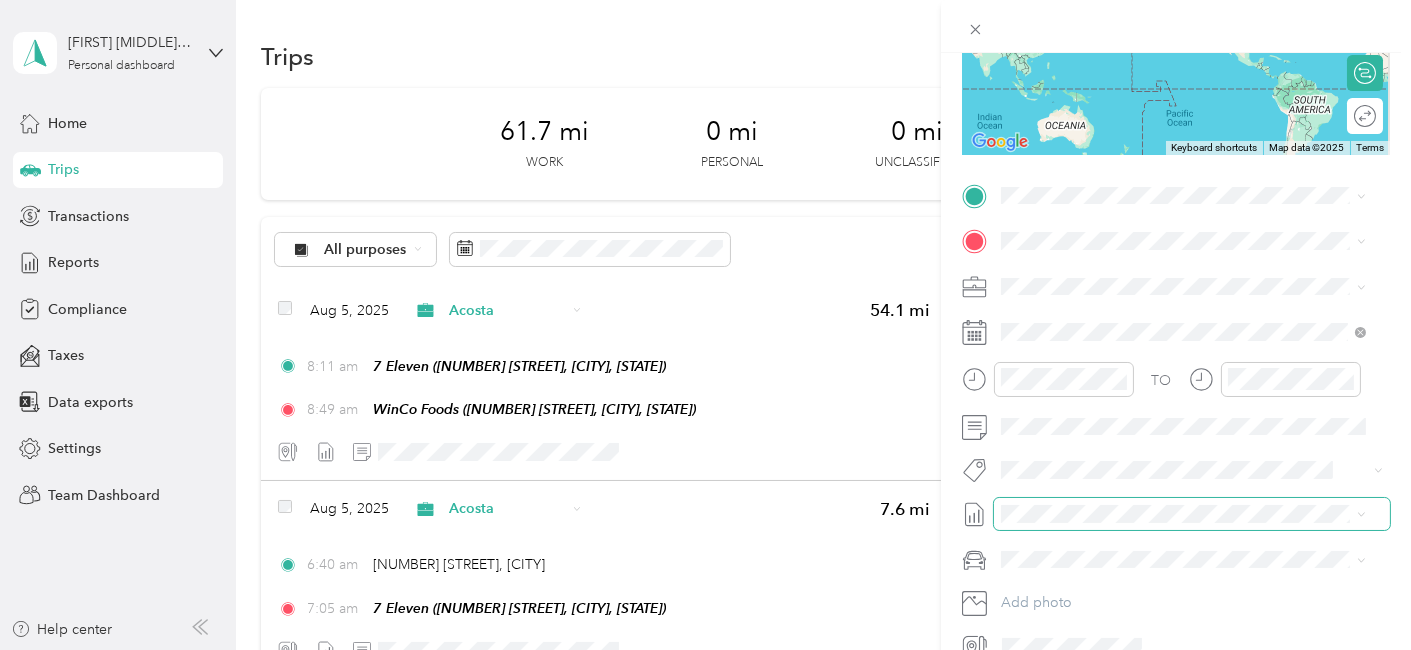 scroll, scrollTop: 333, scrollLeft: 0, axis: vertical 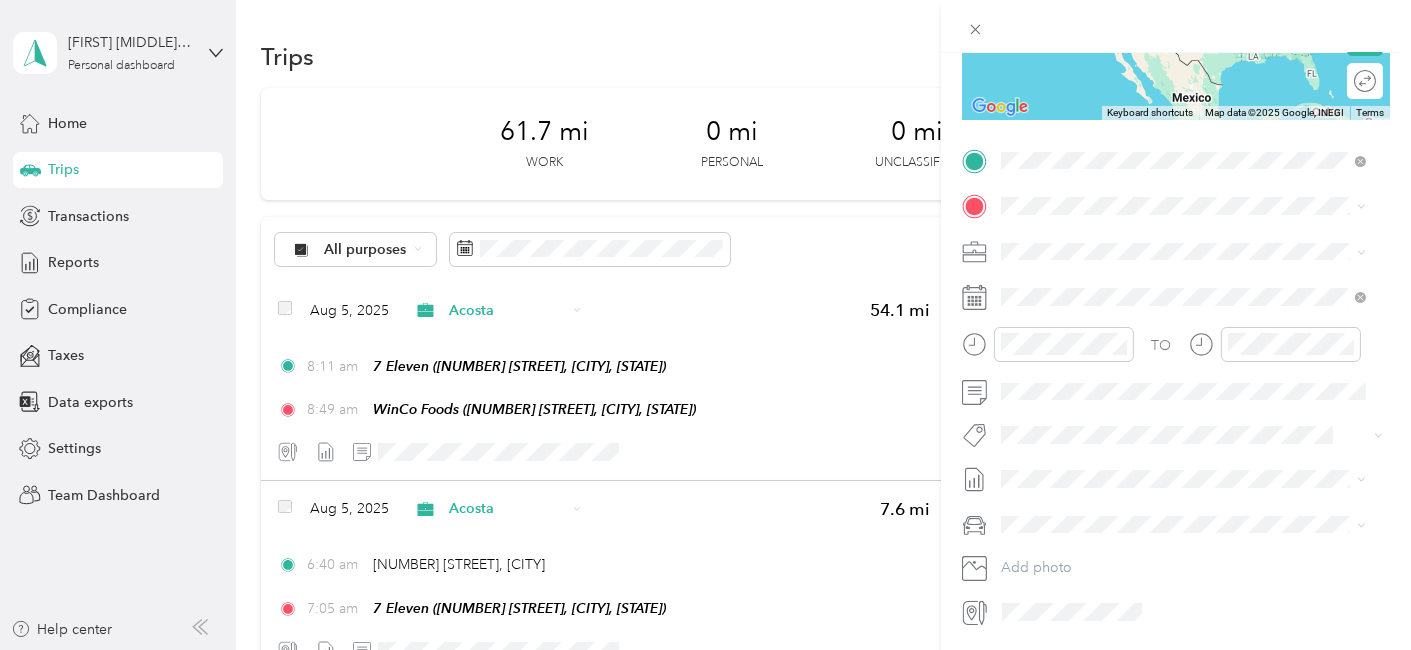 click on "8000 Crowley Rd, 761345027, Fort Worth, TX, USA" at bounding box center (1184, 279) 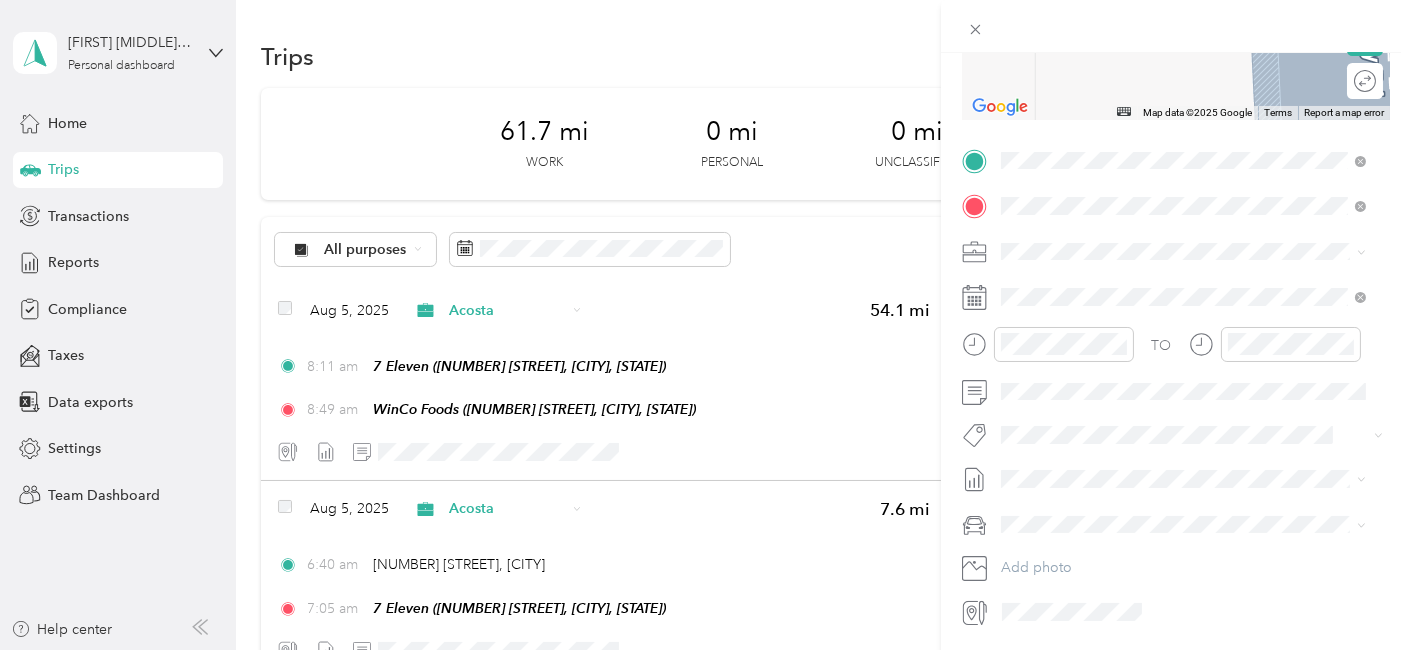 click on "TEAM" at bounding box center (1069, 288) 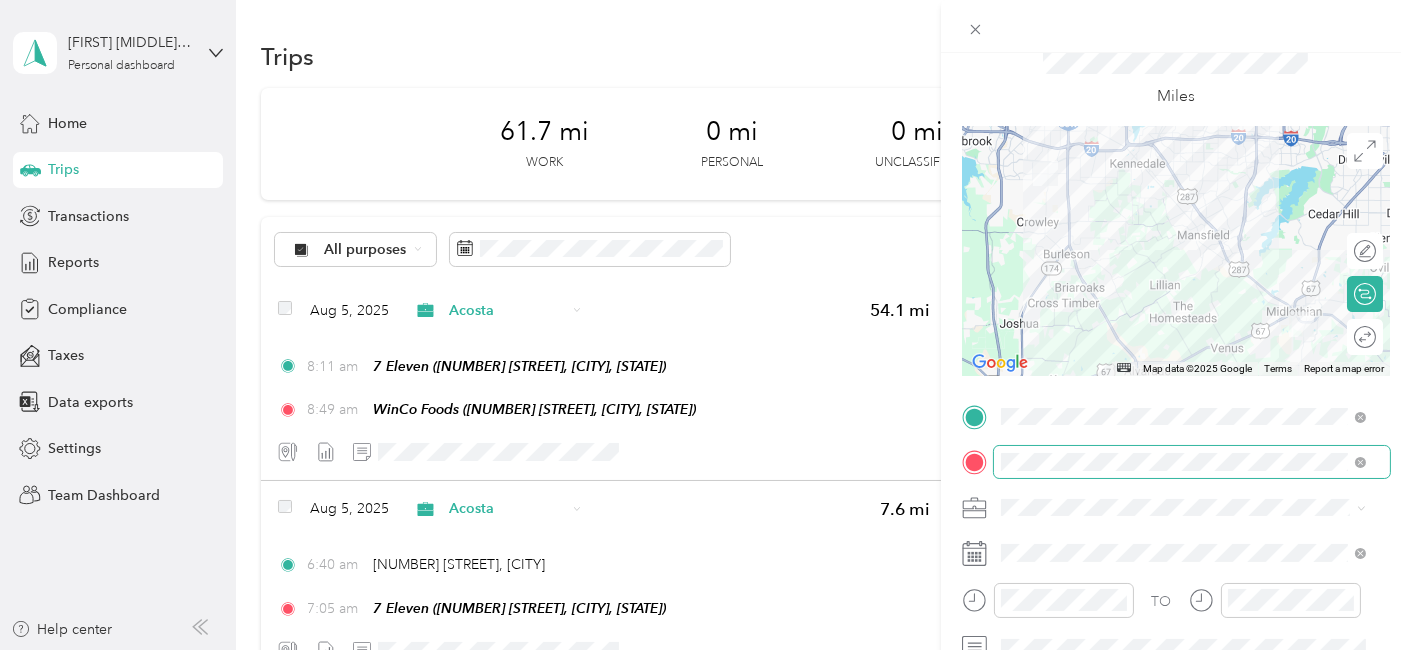 scroll, scrollTop: 222, scrollLeft: 0, axis: vertical 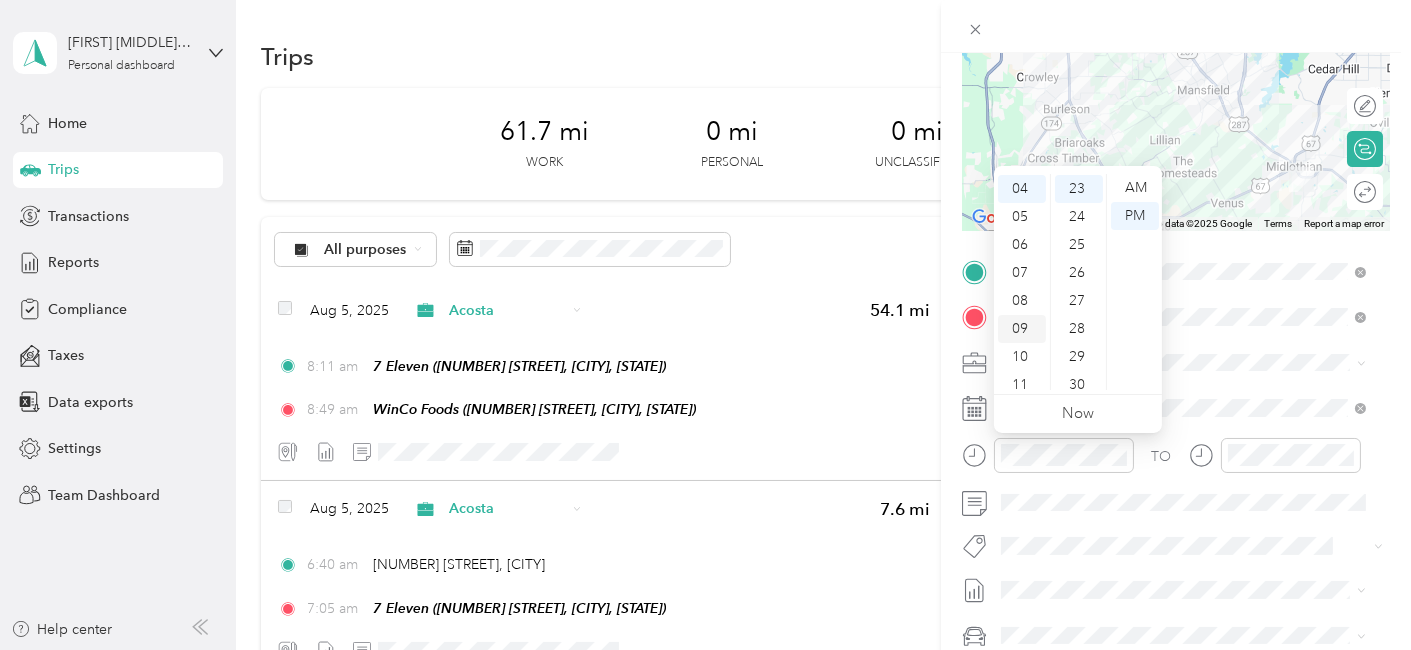 click on "09" at bounding box center [1022, 329] 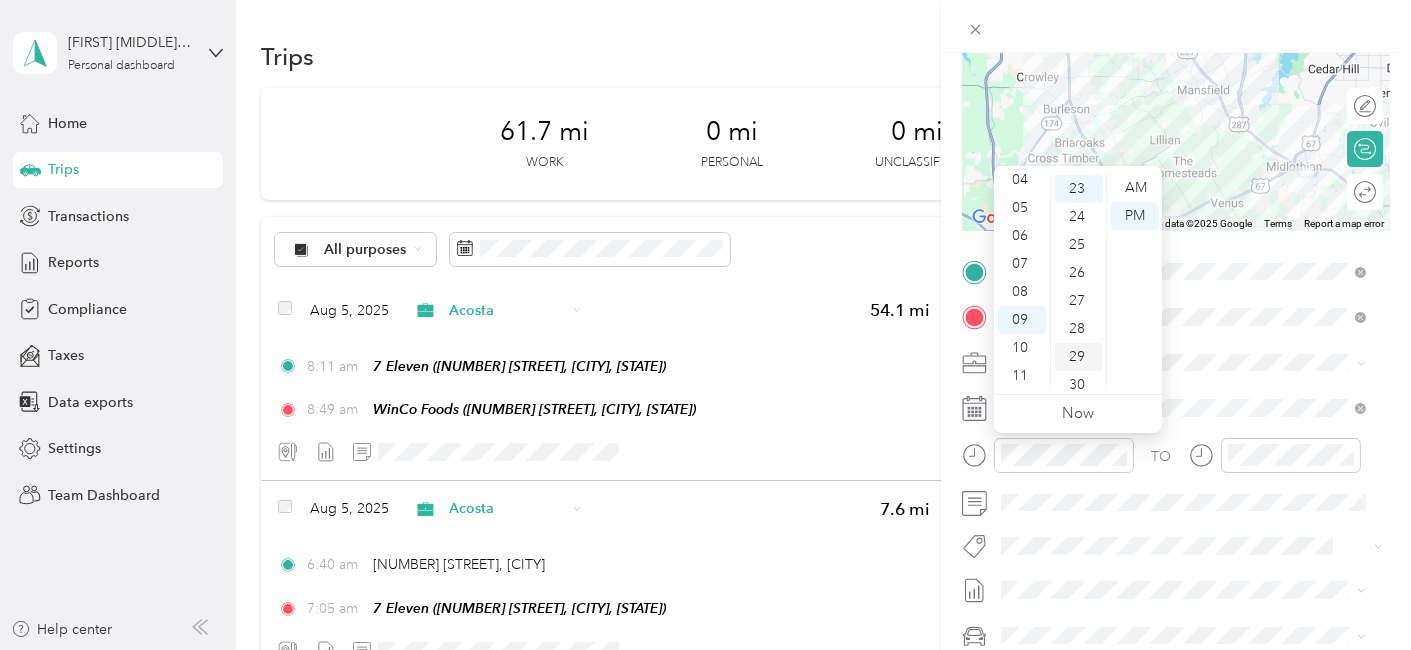 click on "29" at bounding box center (1079, 357) 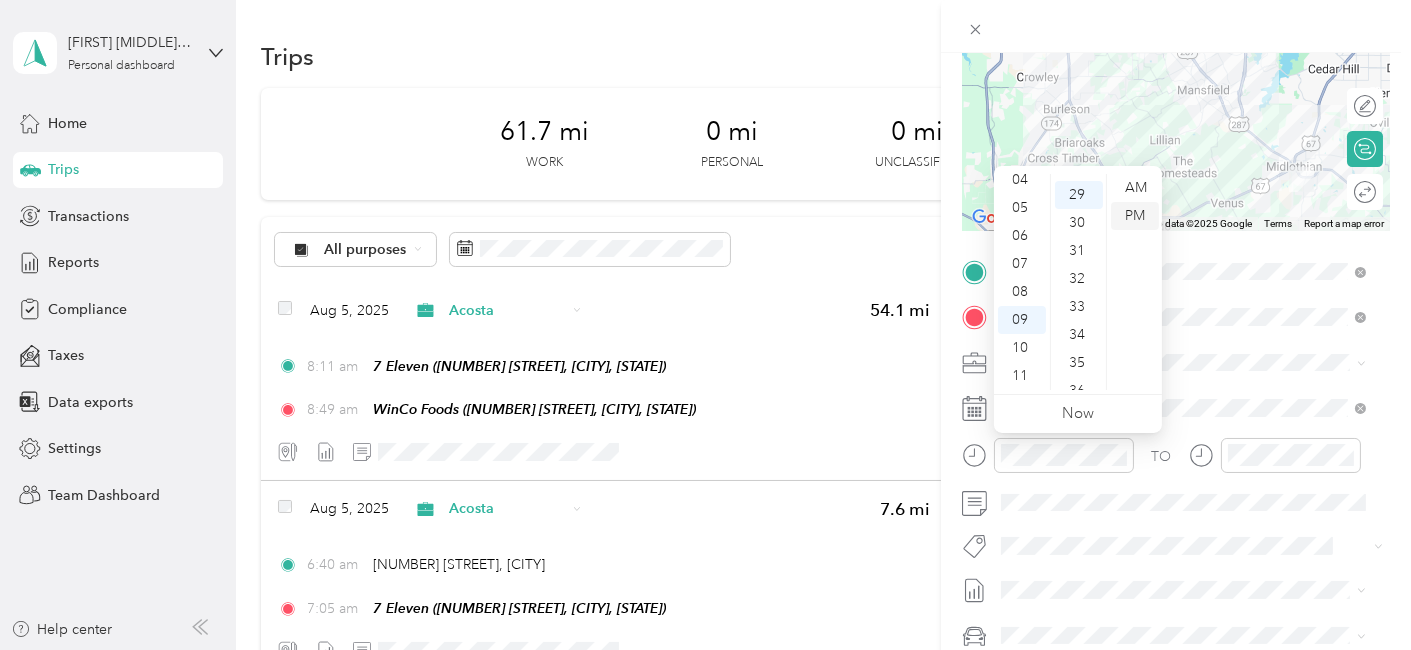 scroll, scrollTop: 811, scrollLeft: 0, axis: vertical 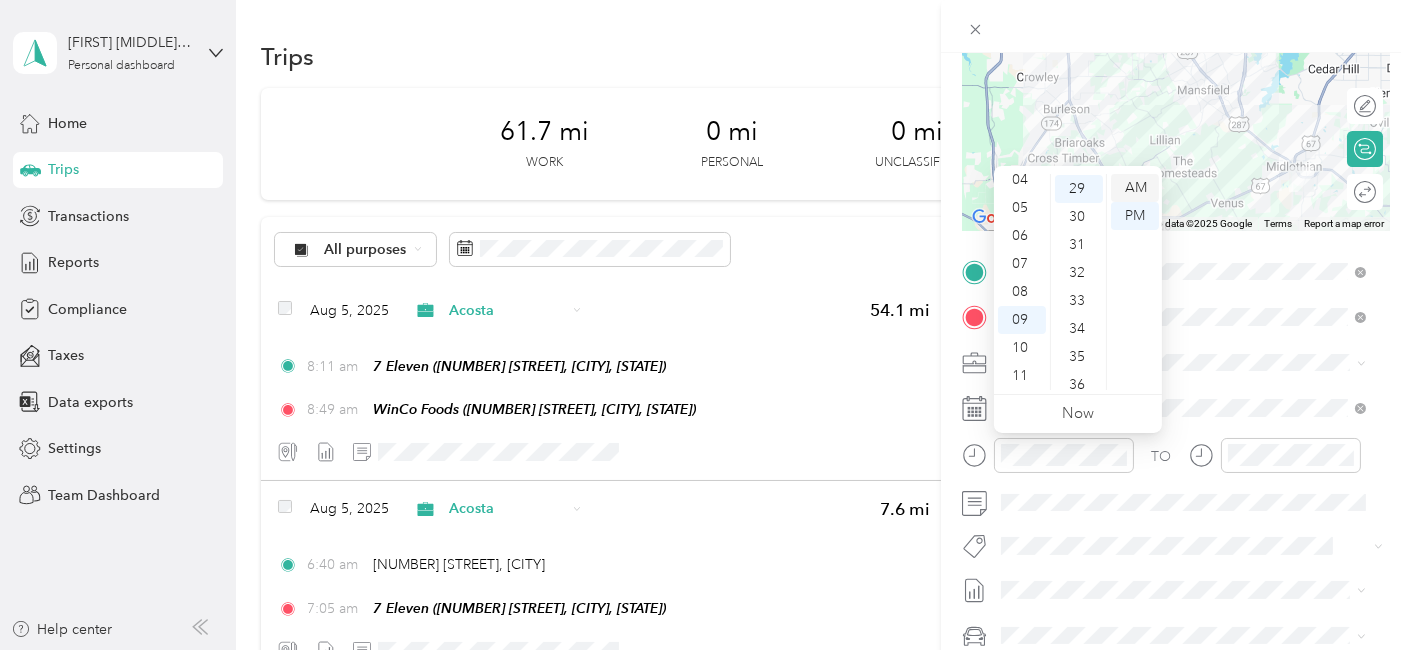 click on "AM" at bounding box center [1135, 188] 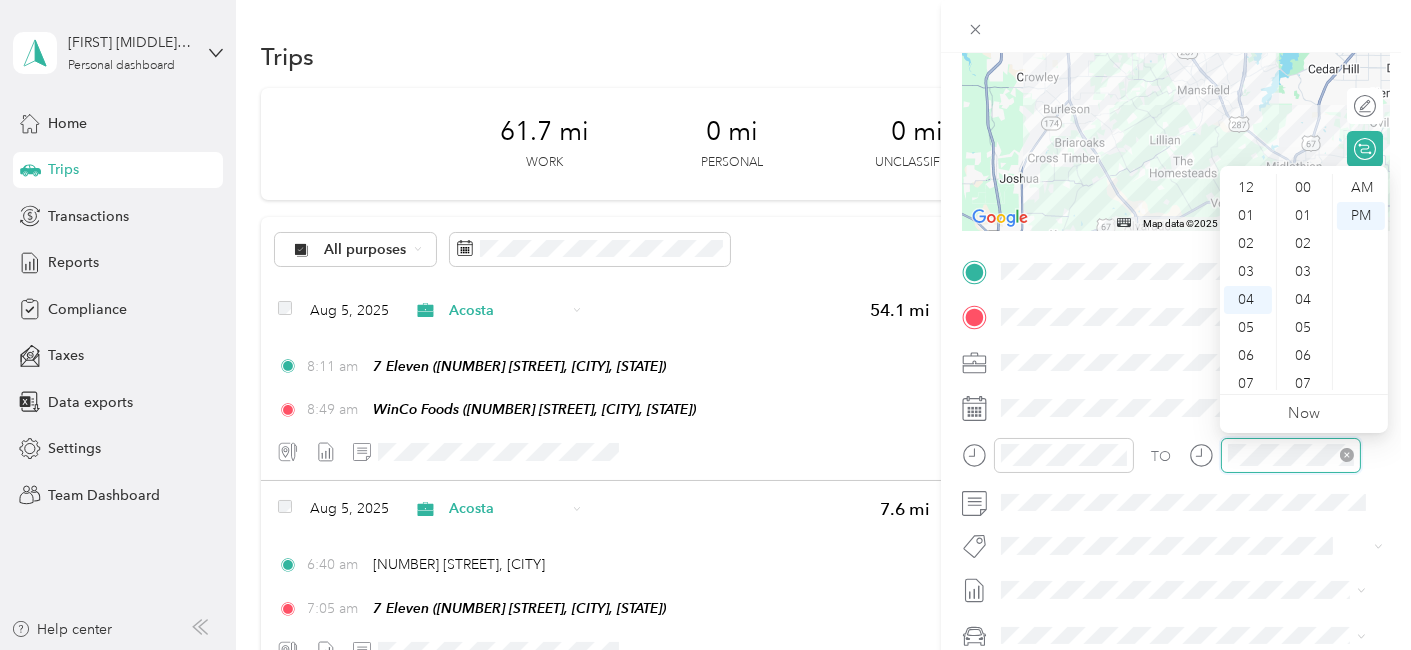 scroll, scrollTop: 111, scrollLeft: 0, axis: vertical 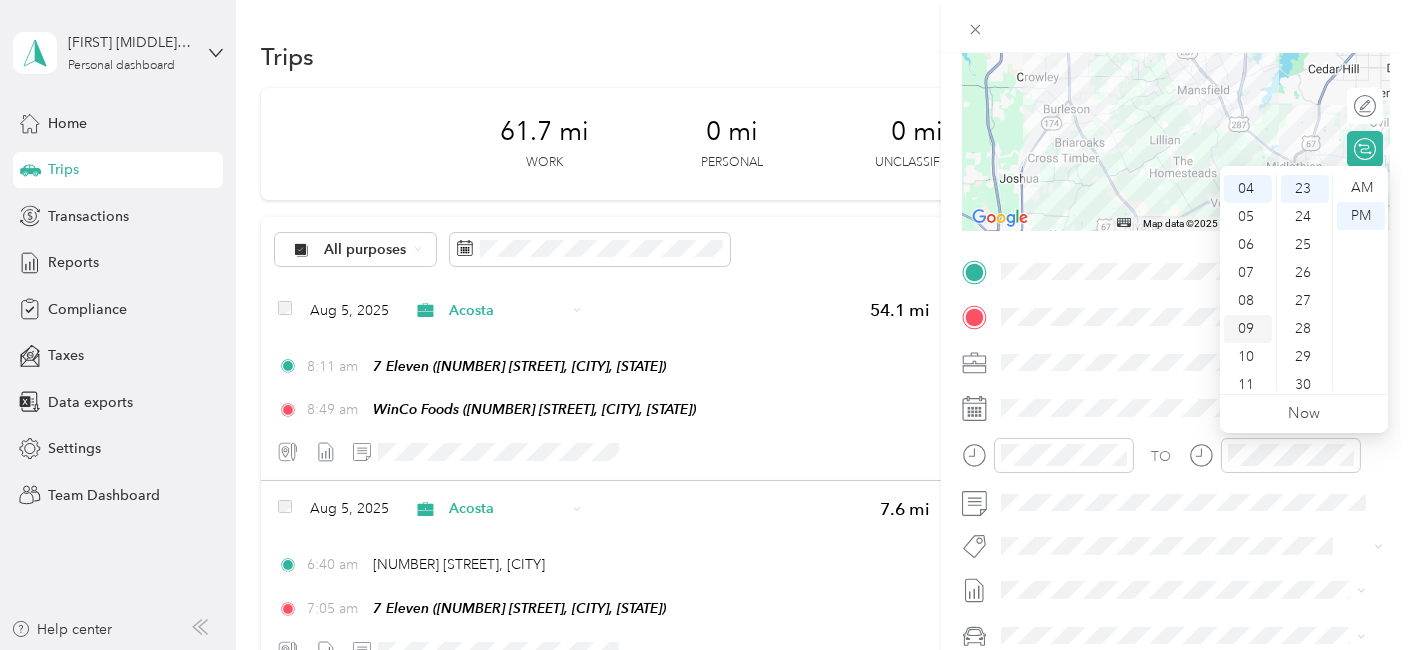 click on "09" at bounding box center [1248, 329] 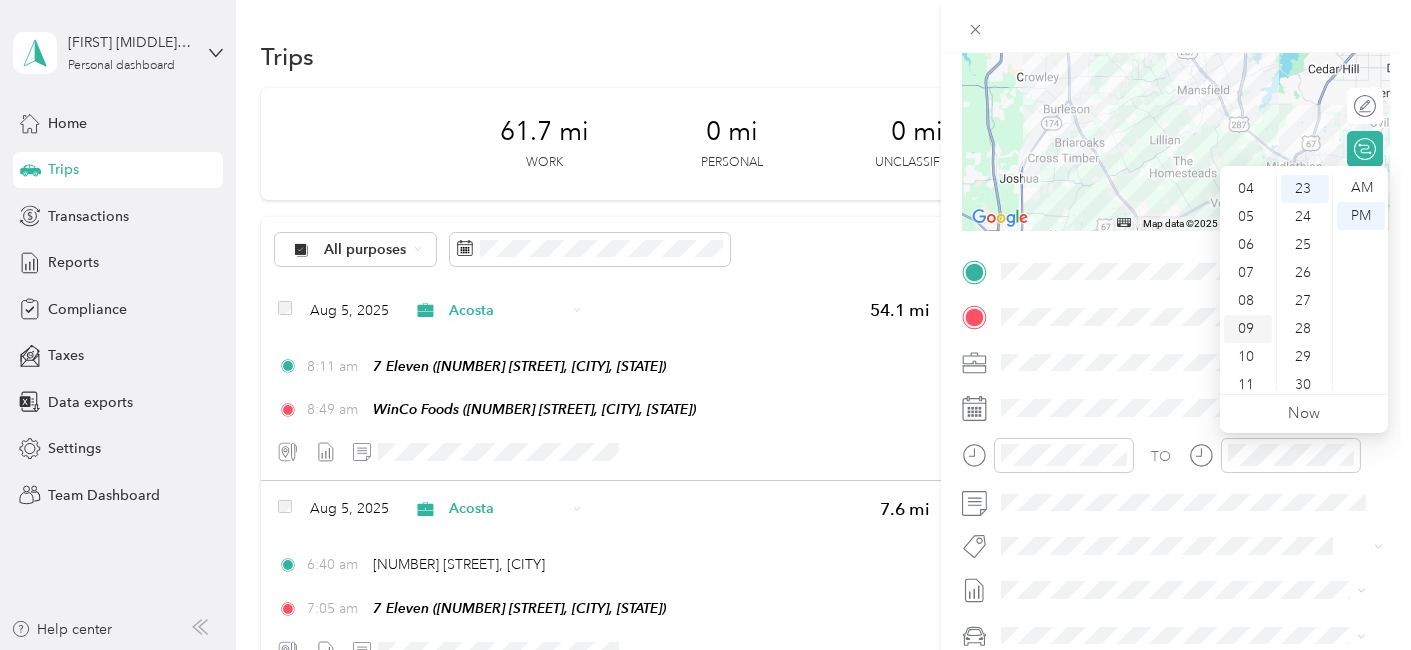 scroll, scrollTop: 120, scrollLeft: 0, axis: vertical 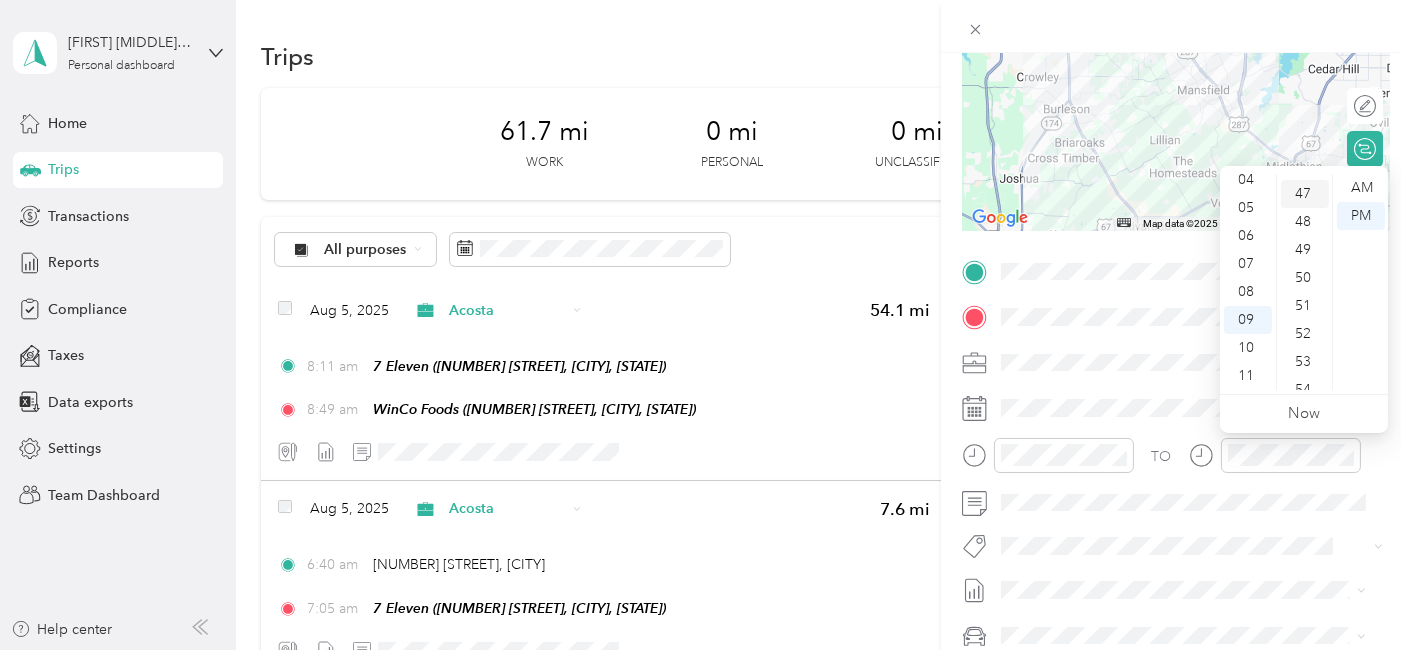click on "47" at bounding box center (1305, 194) 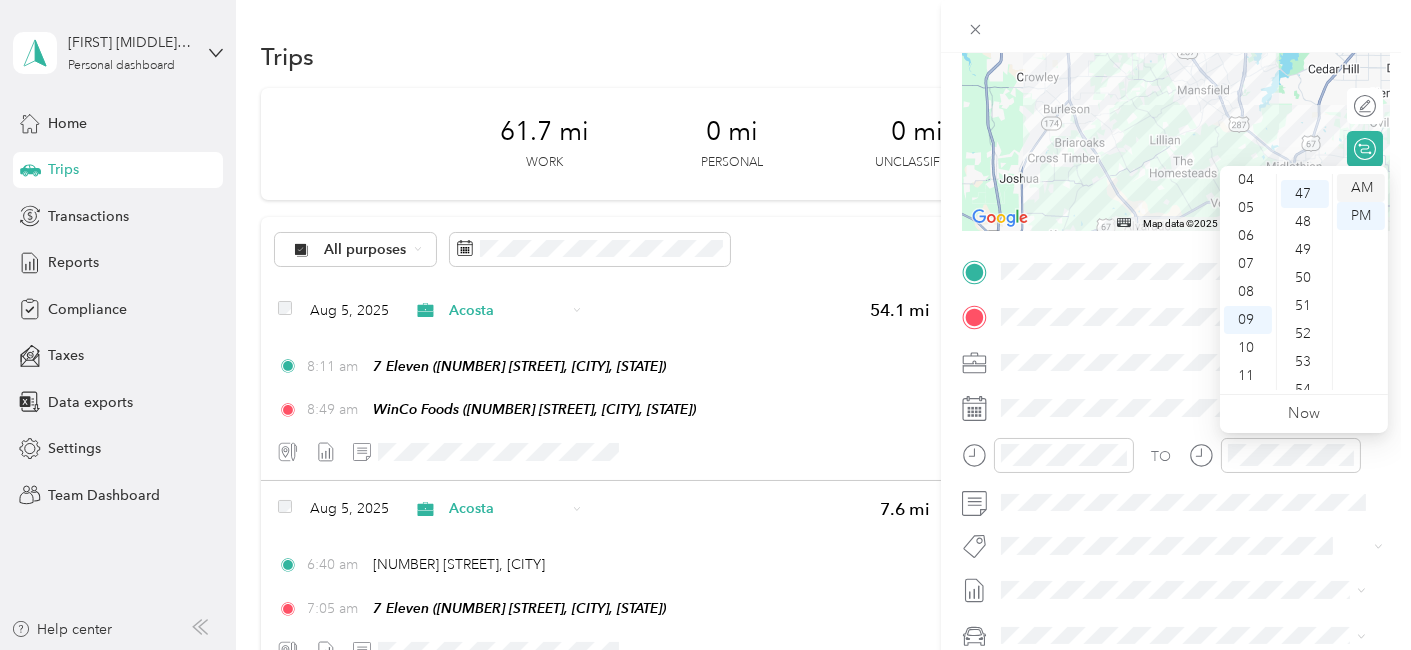scroll, scrollTop: 1316, scrollLeft: 0, axis: vertical 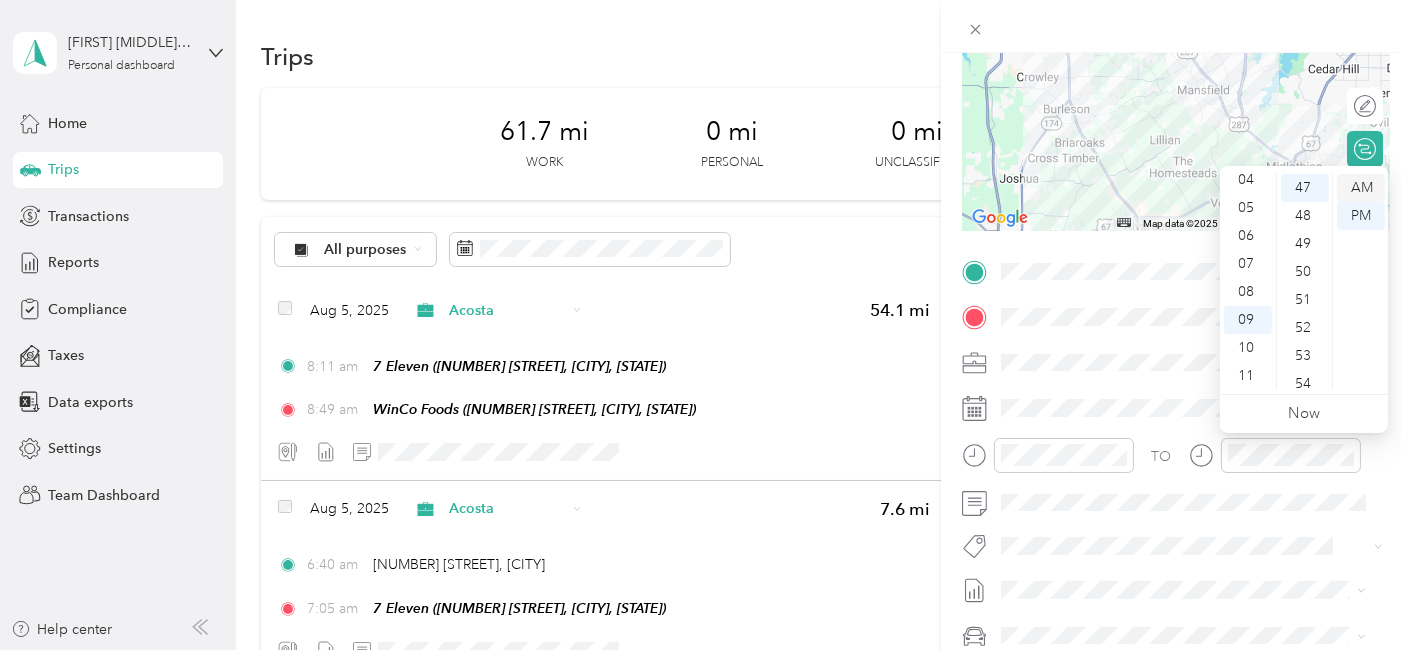 click on "AM" at bounding box center [1361, 188] 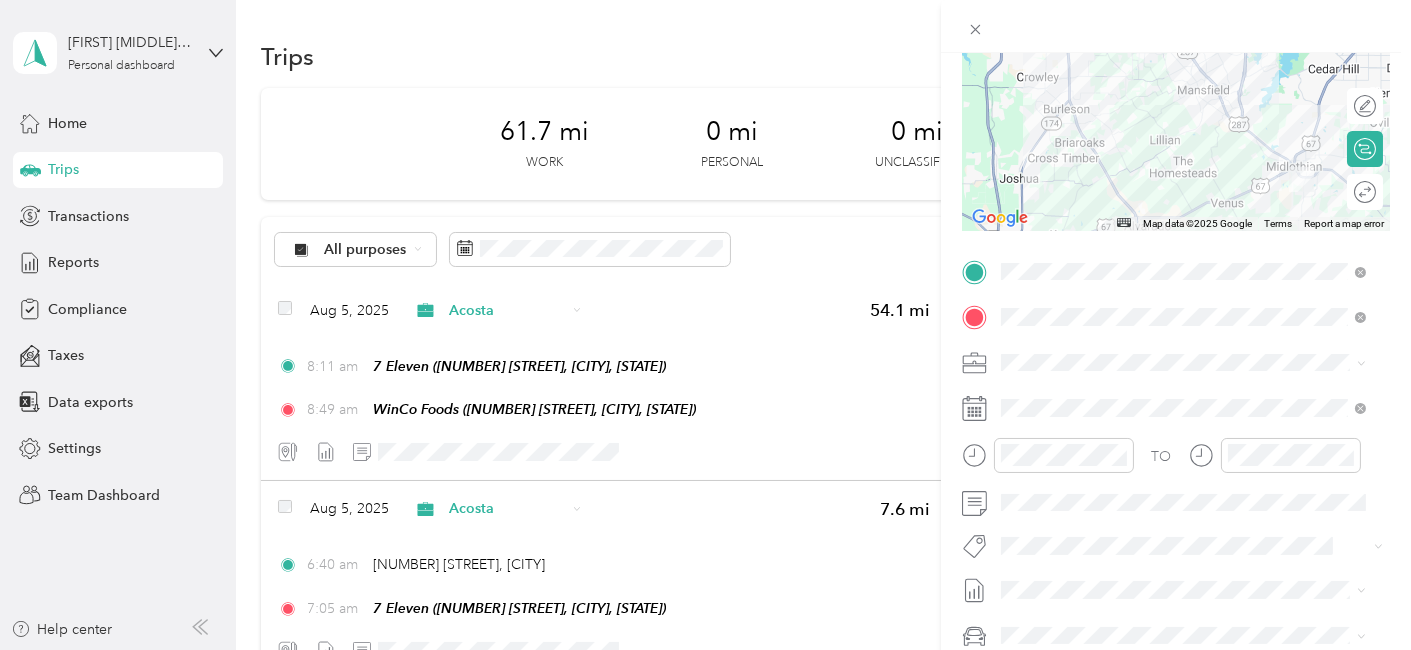 click on "Aug 1 - 15, 2025 Draft" at bounding box center (1183, 551) 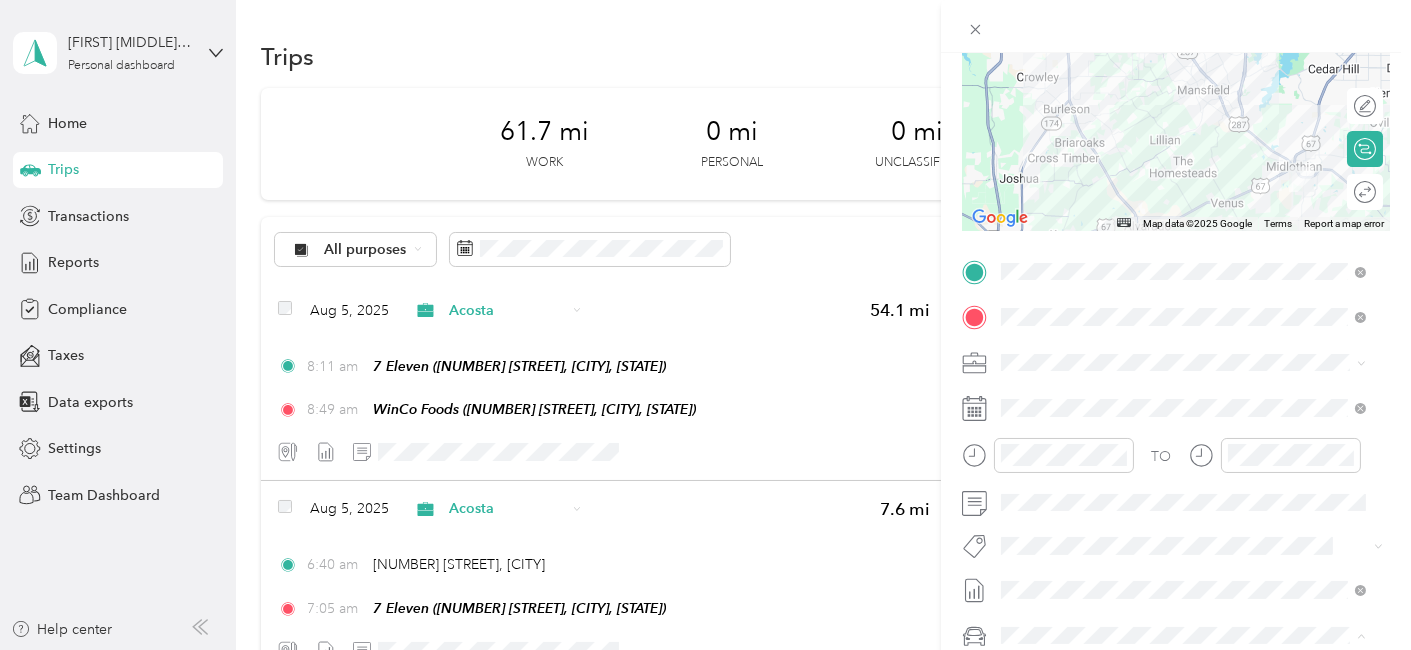 click on "Scion xA" at bounding box center [1036, 564] 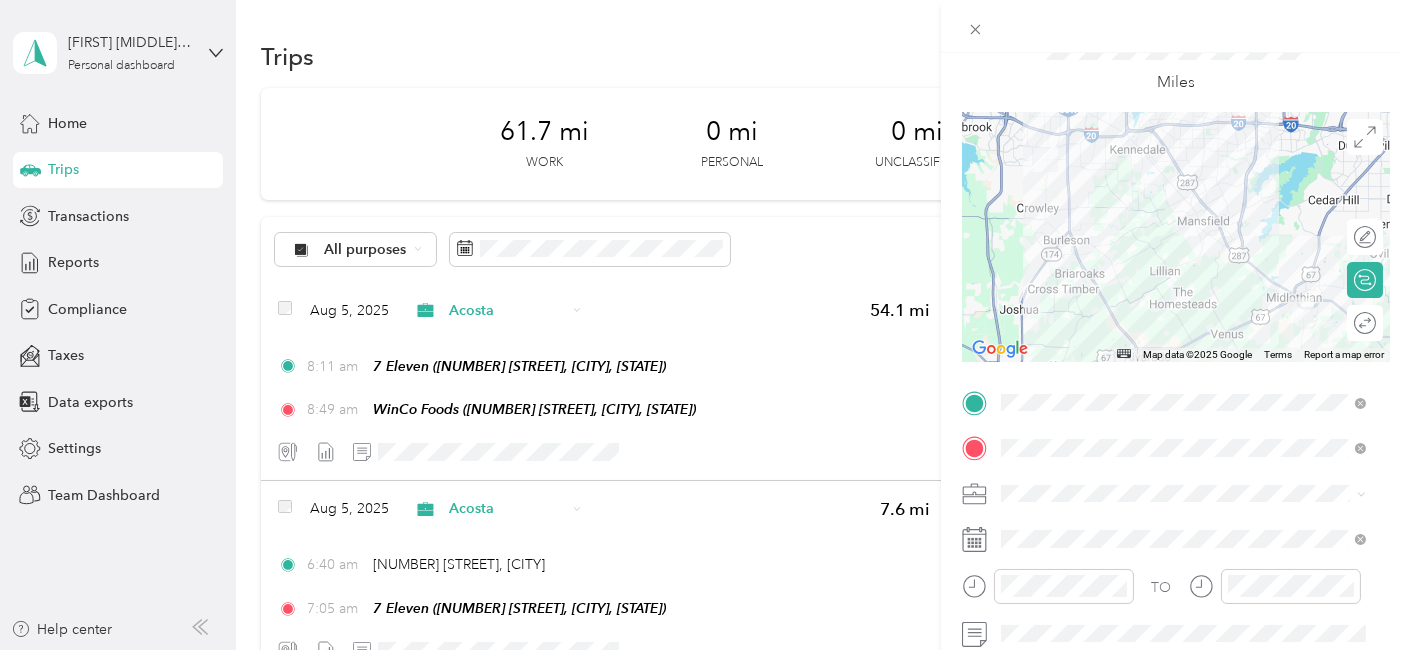 scroll, scrollTop: 0, scrollLeft: 0, axis: both 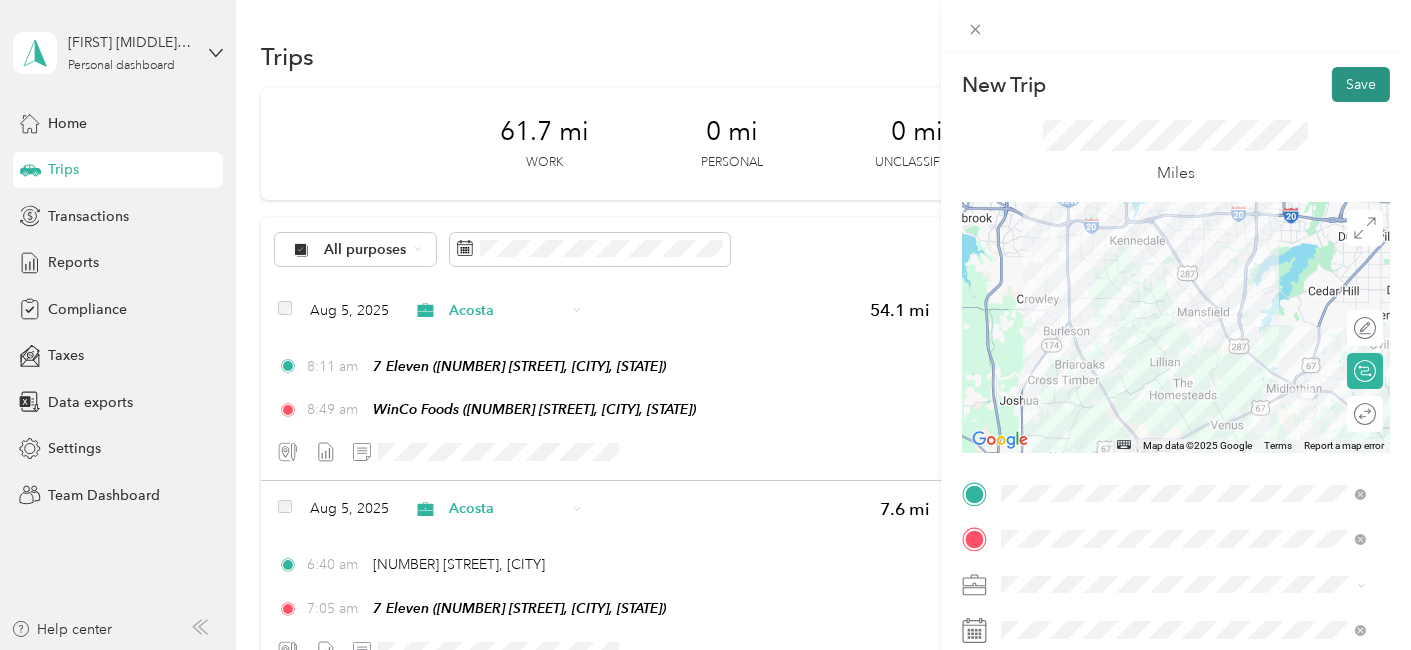 click on "Save" at bounding box center (1361, 84) 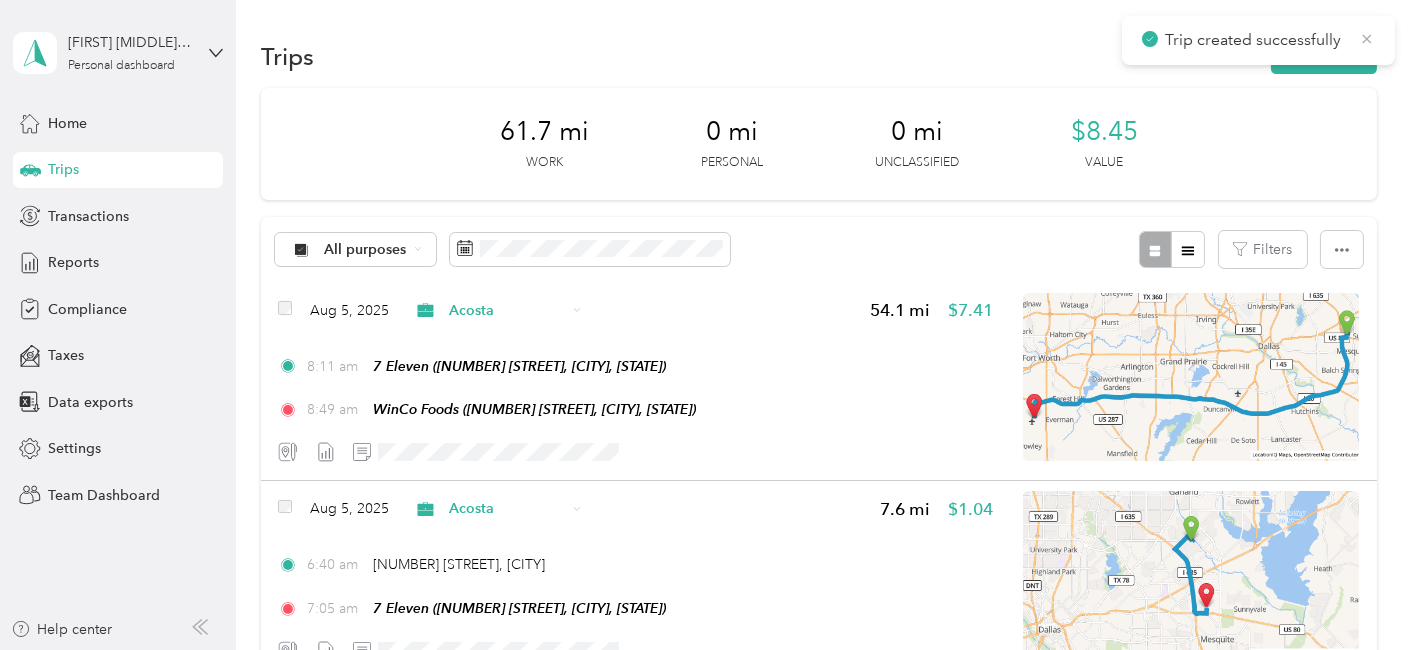 click 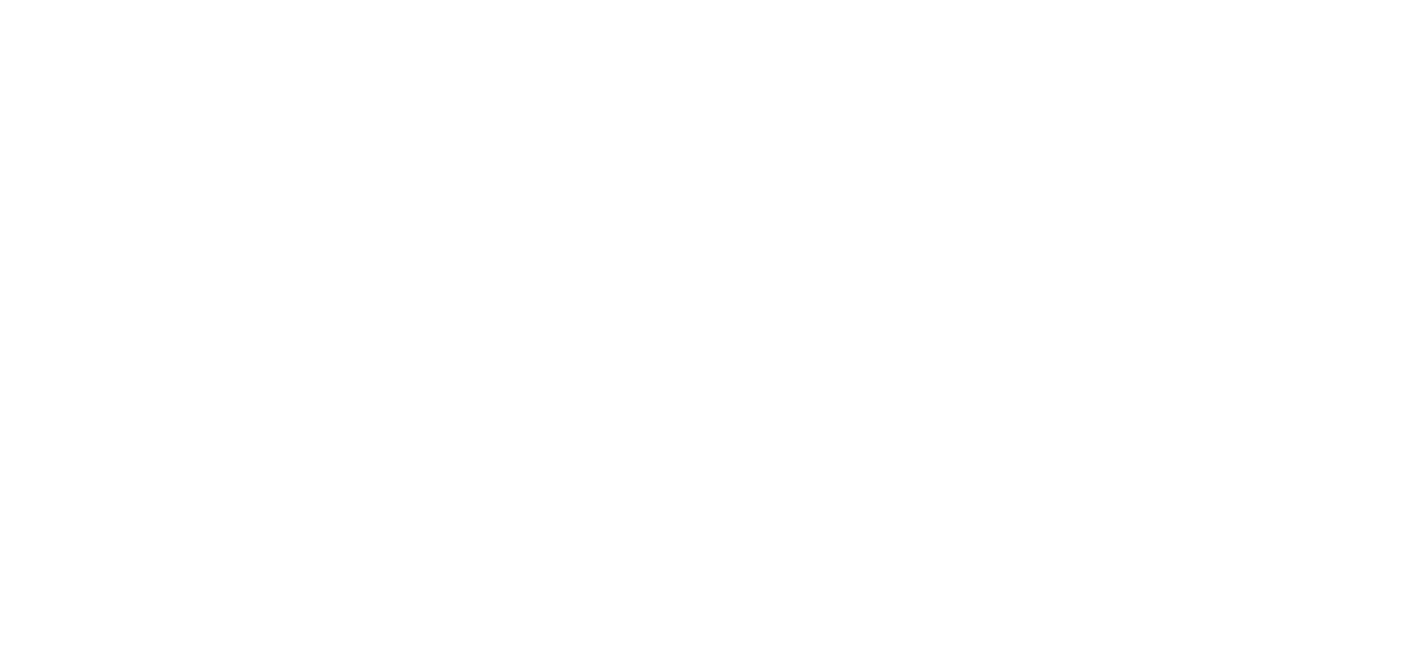 scroll, scrollTop: 0, scrollLeft: 0, axis: both 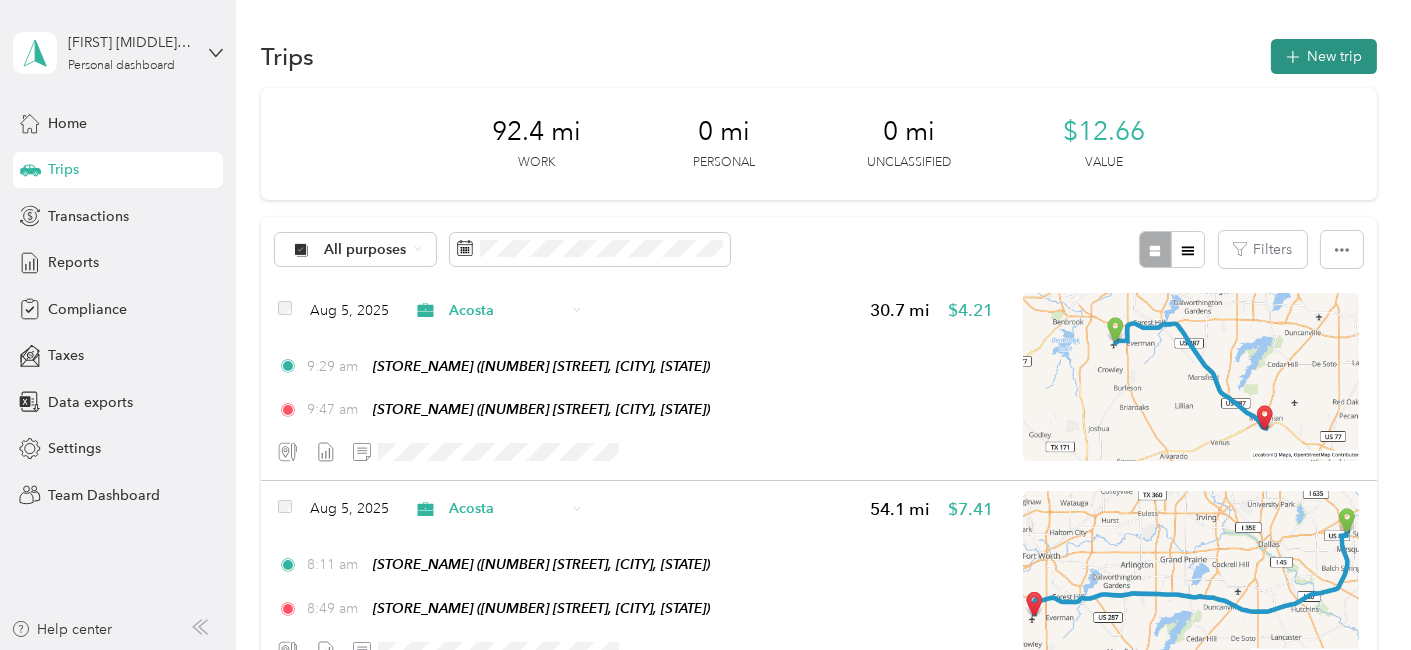 click on "New trip" at bounding box center (1324, 56) 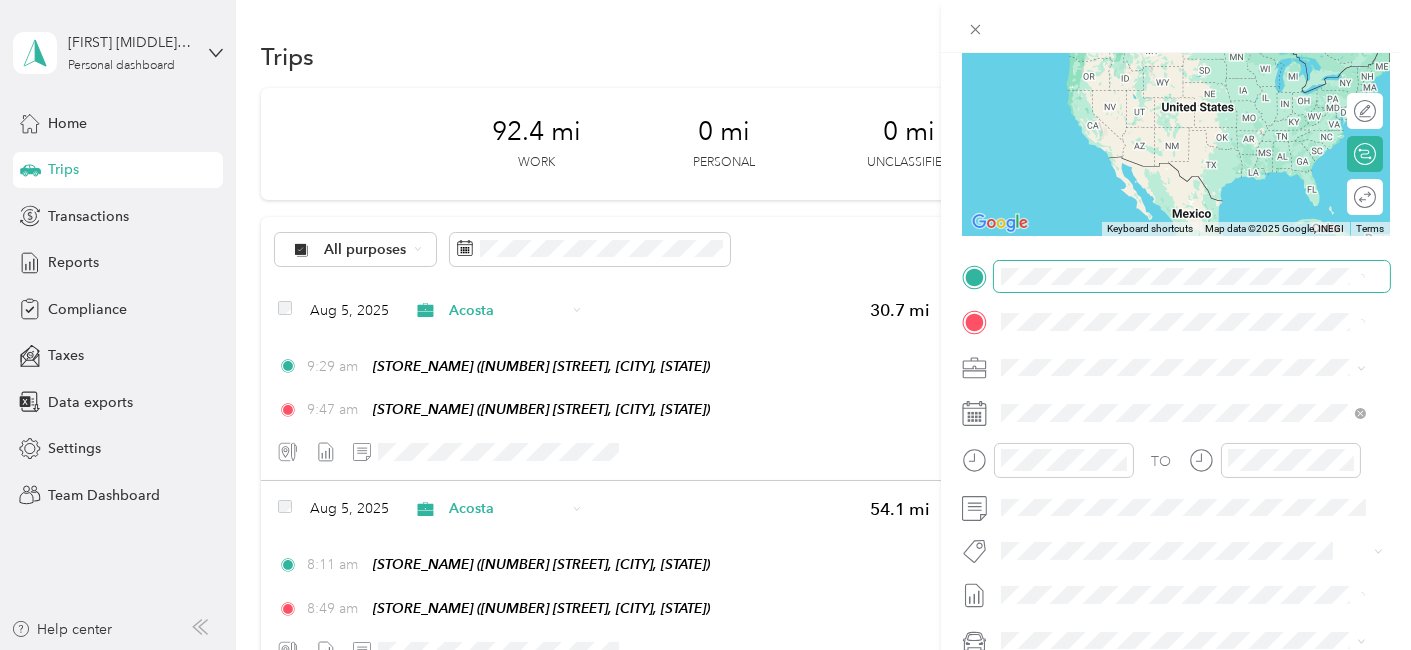 scroll, scrollTop: 333, scrollLeft: 0, axis: vertical 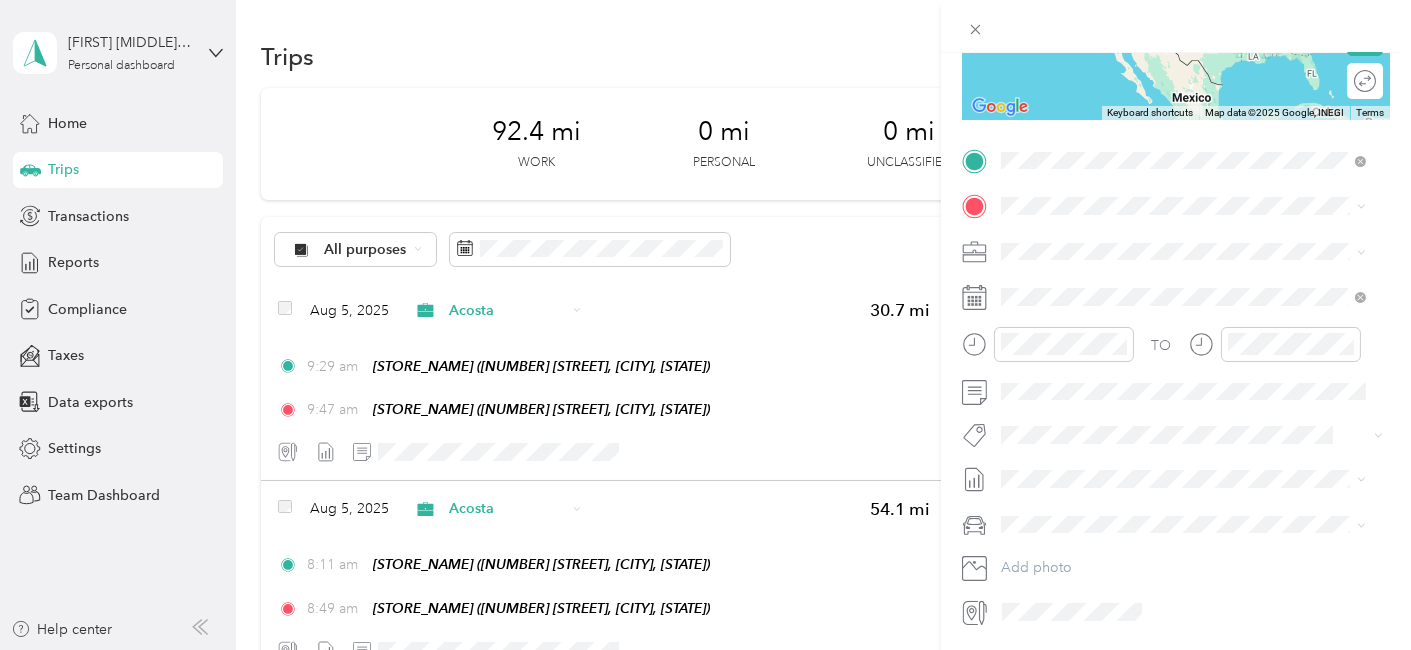 click on "7 Eleven" at bounding box center [1135, 242] 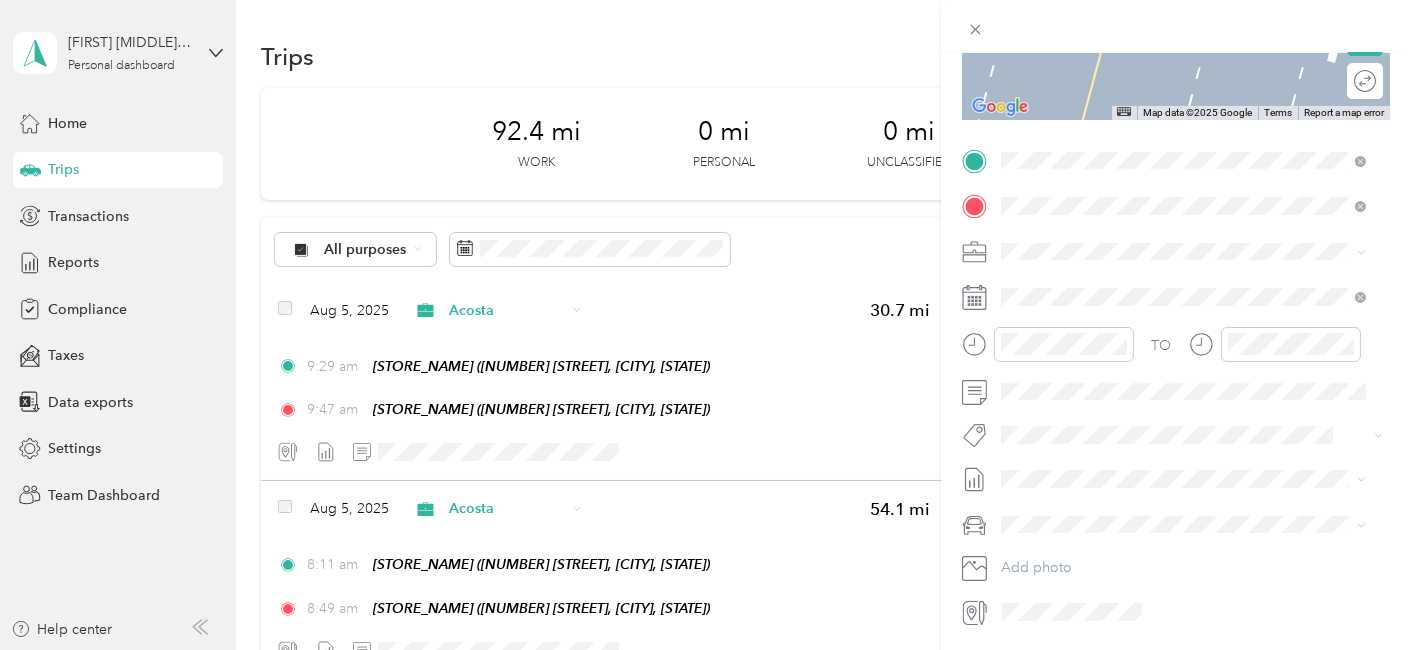 click on "TEAM SuperTarget" at bounding box center [1198, 469] 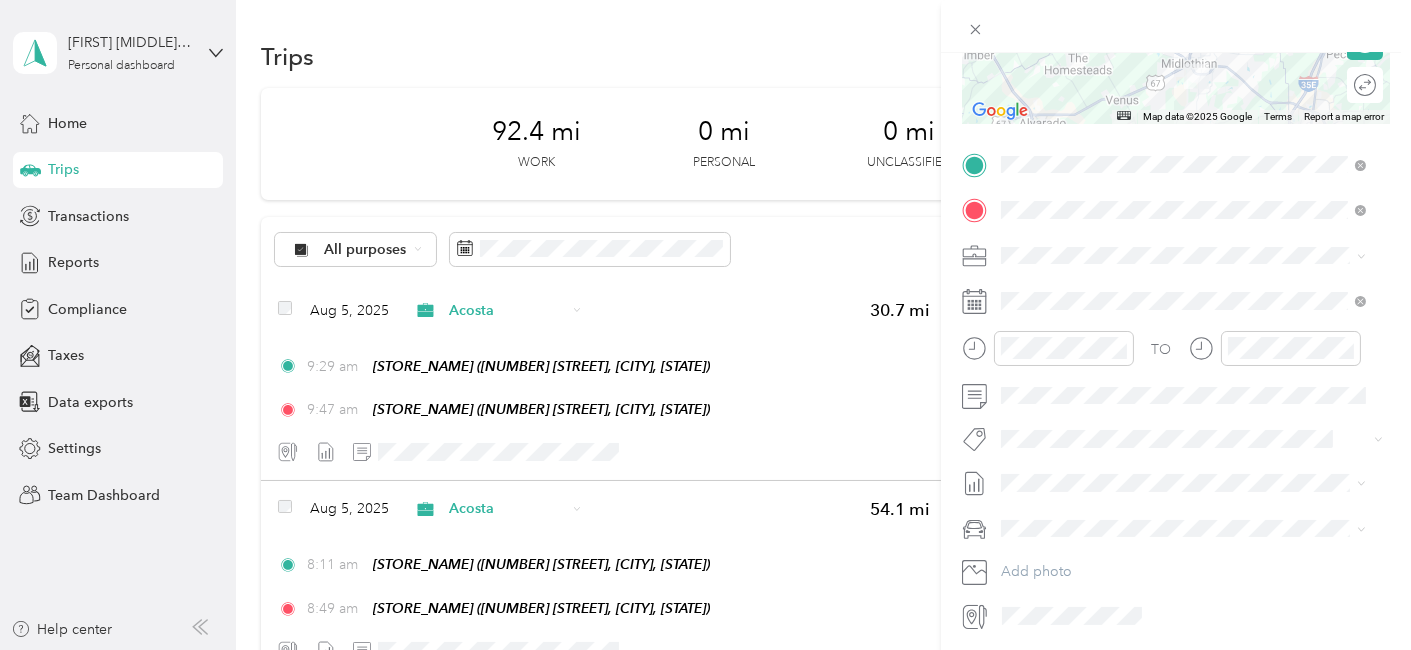 scroll, scrollTop: 333, scrollLeft: 0, axis: vertical 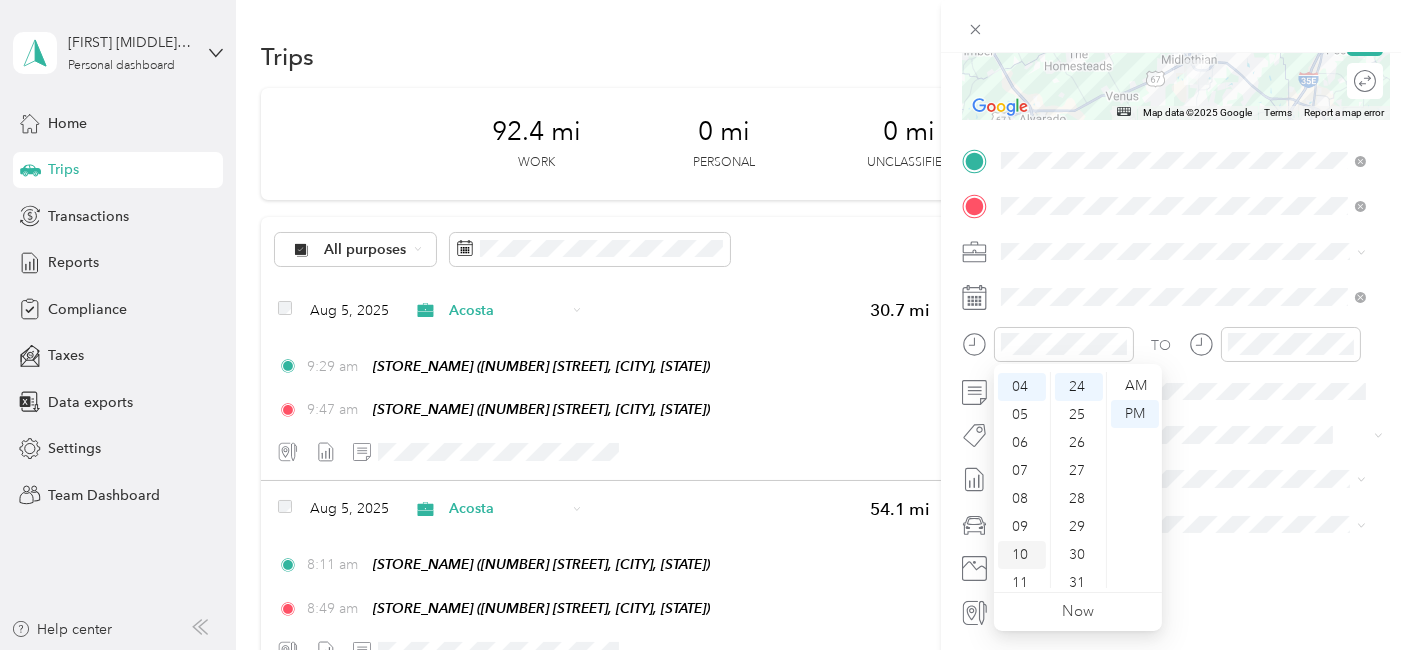 click on "10" at bounding box center (1022, 555) 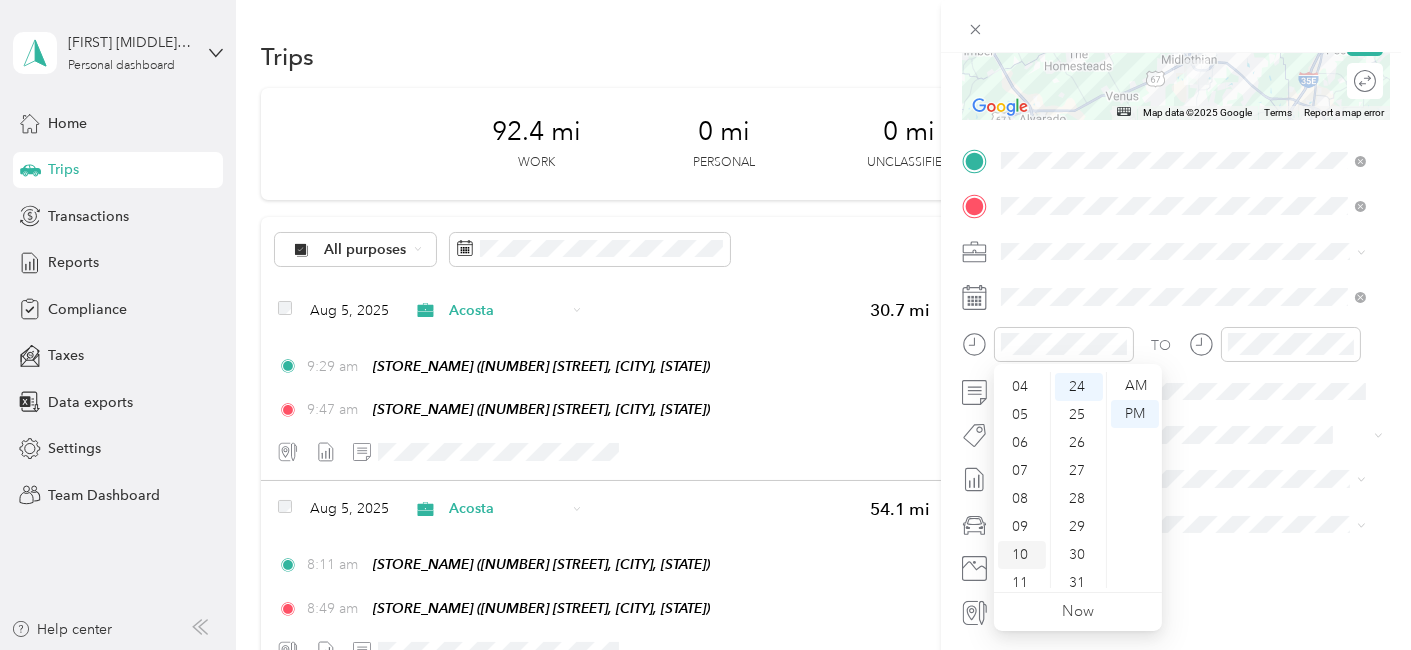 scroll, scrollTop: 120, scrollLeft: 0, axis: vertical 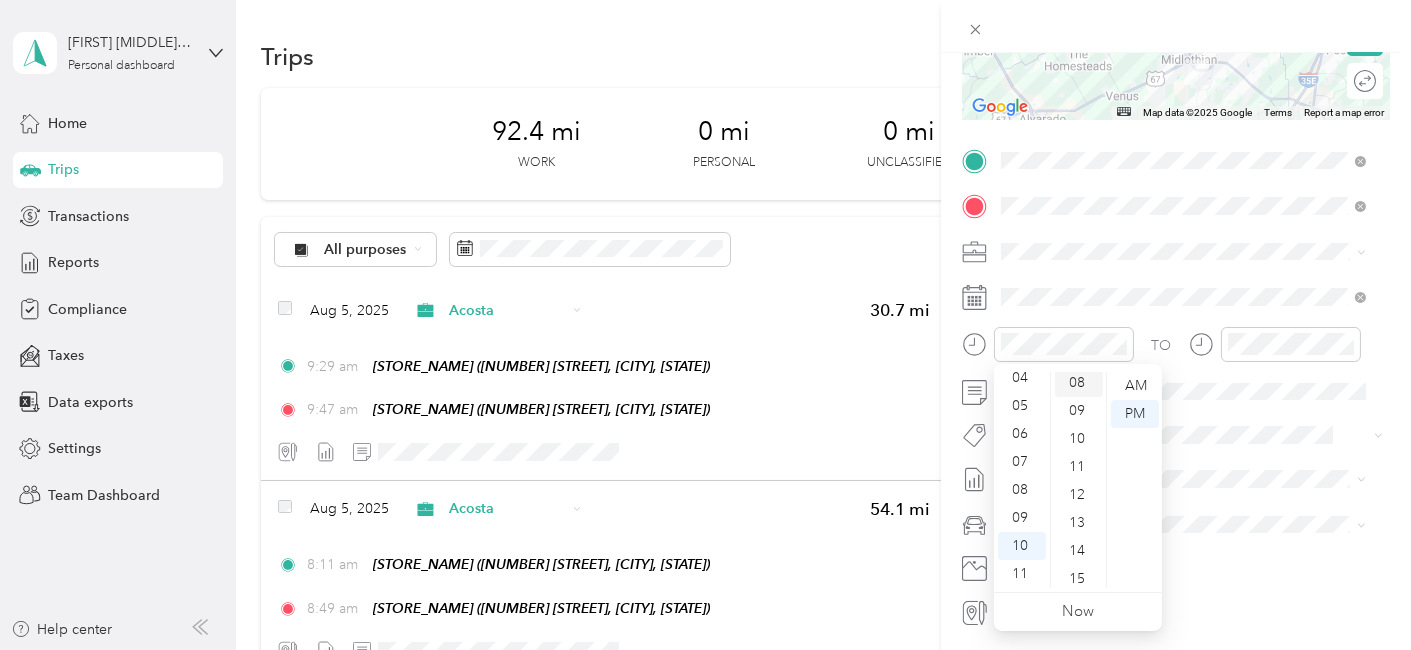click on "08" at bounding box center (1079, 383) 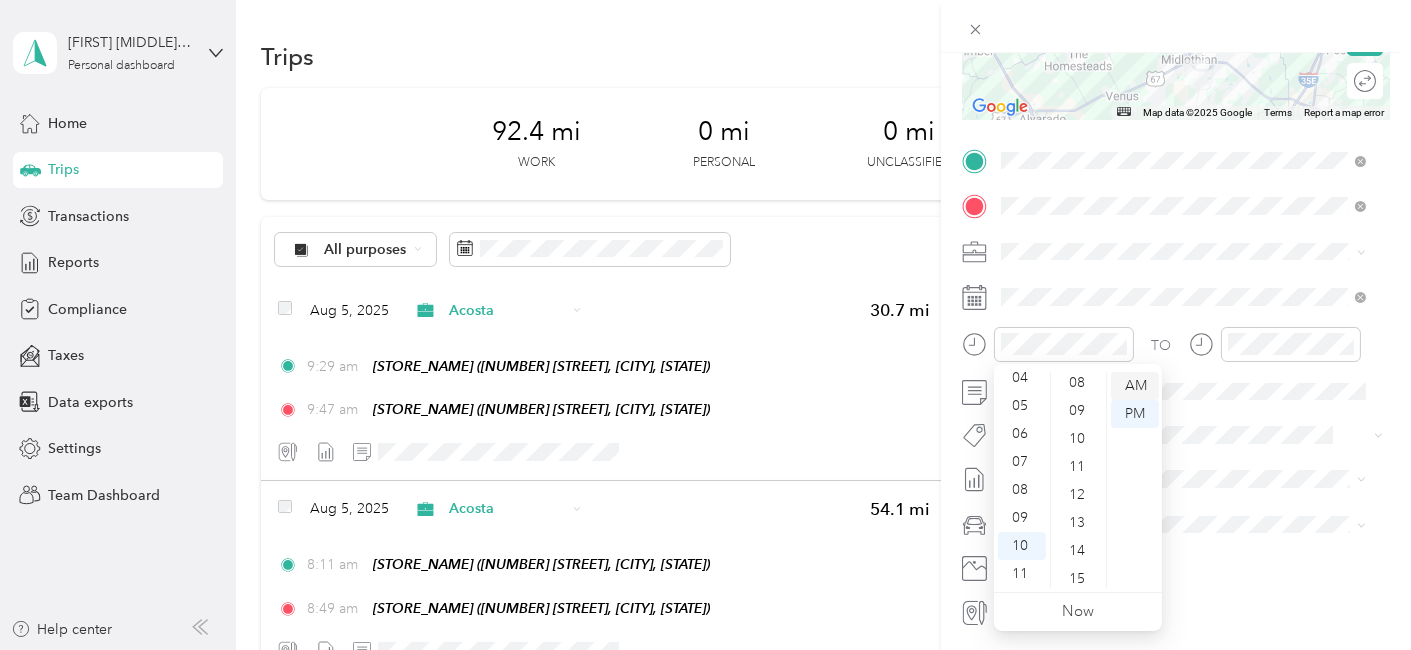 scroll, scrollTop: 223, scrollLeft: 0, axis: vertical 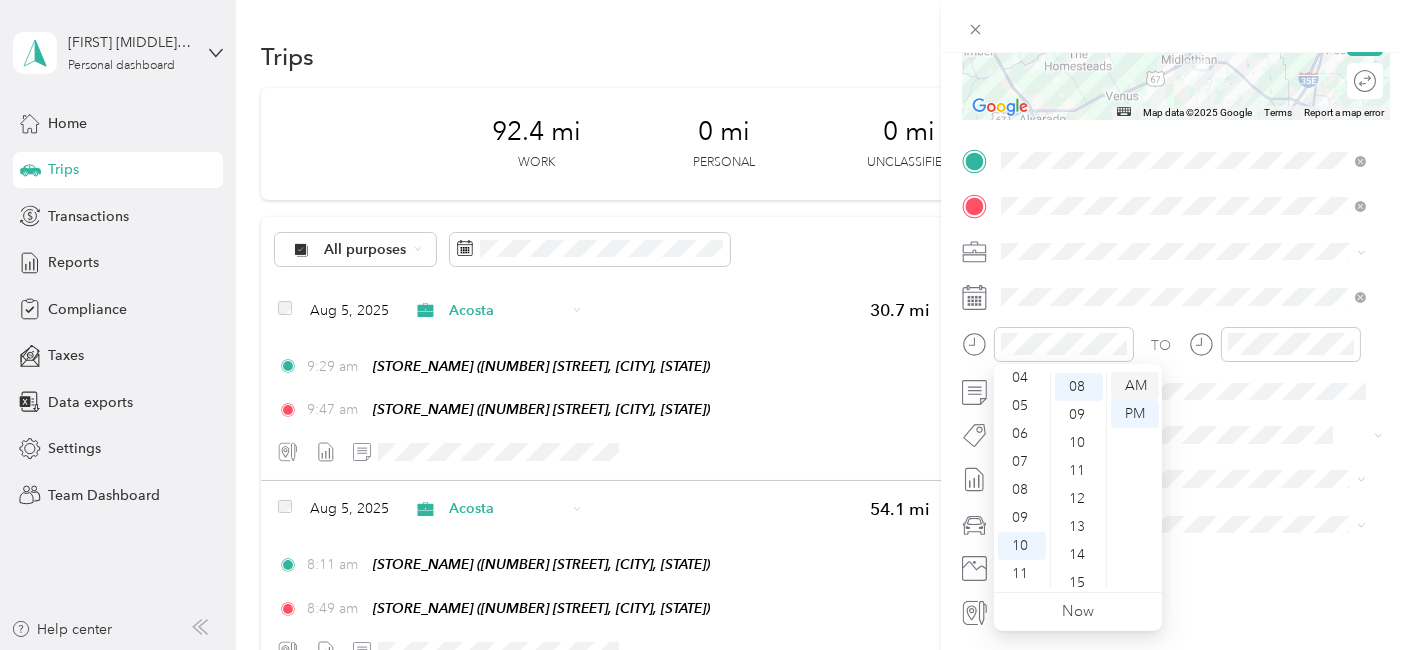 click on "AM" at bounding box center [1135, 386] 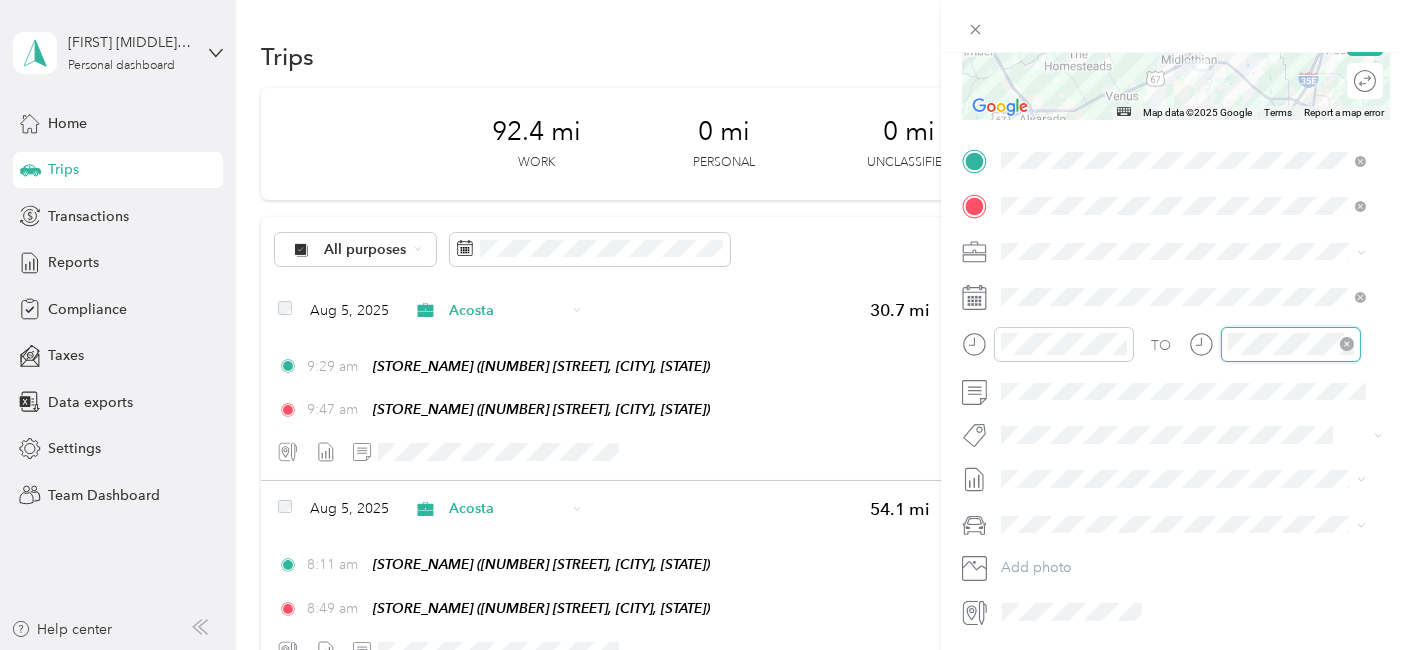 scroll, scrollTop: 111, scrollLeft: 0, axis: vertical 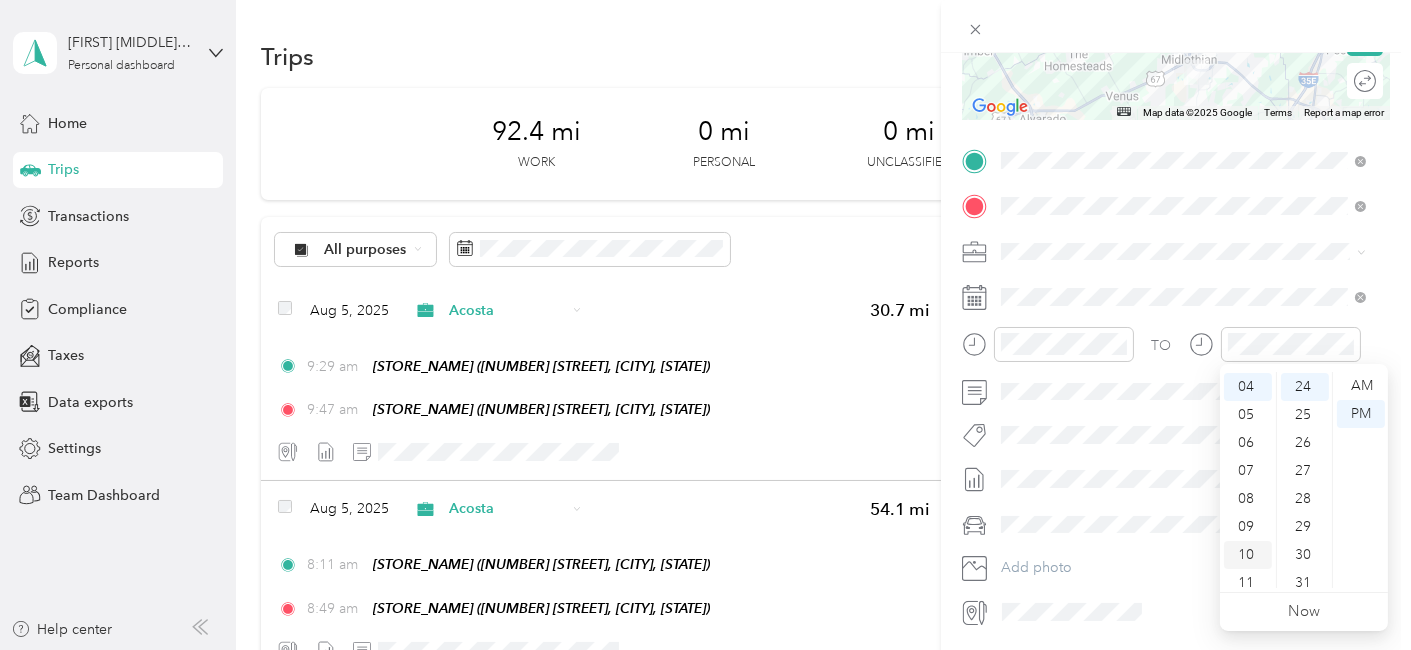 click on "10" at bounding box center (1248, 555) 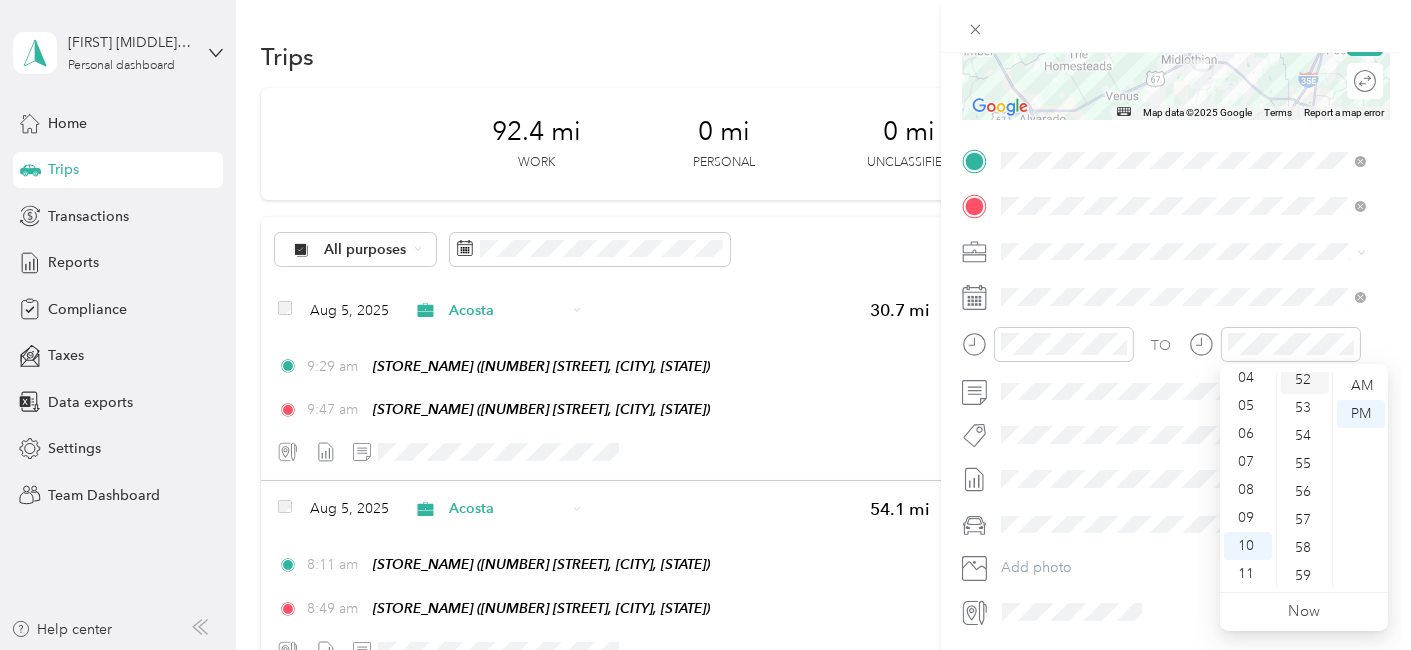 scroll, scrollTop: 1463, scrollLeft: 0, axis: vertical 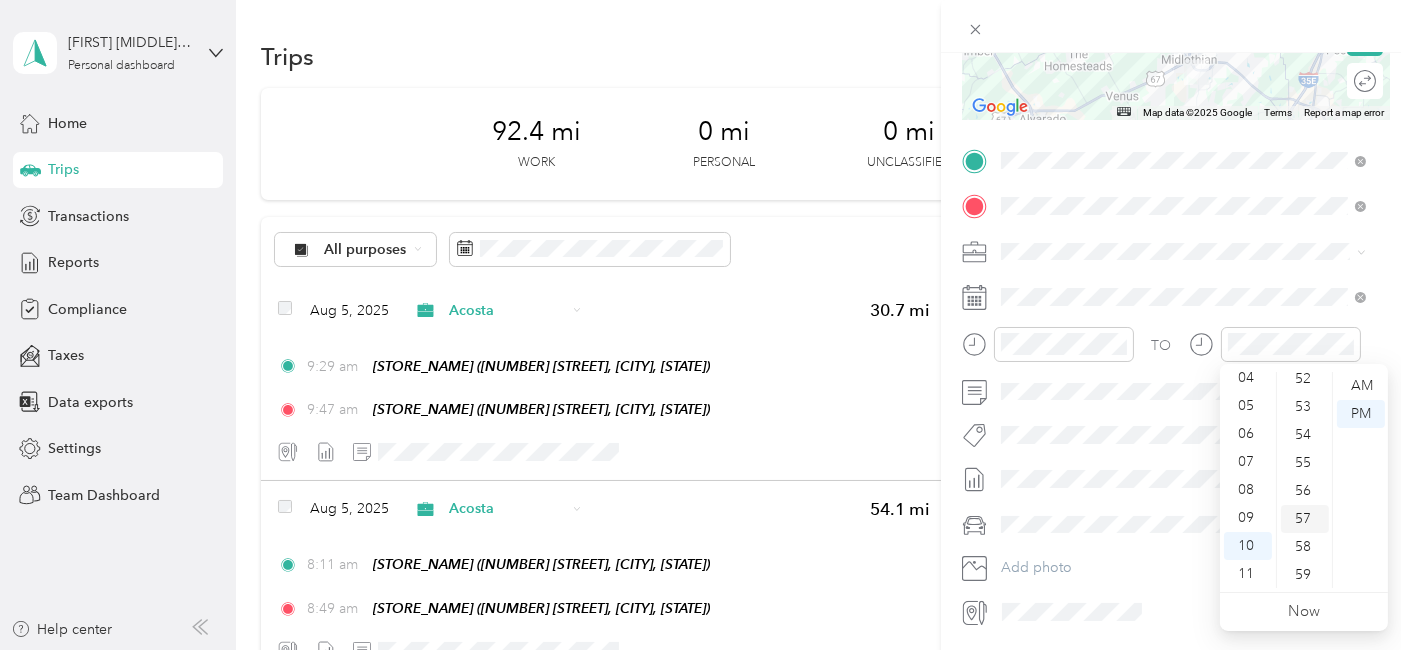 click on "57" at bounding box center (1305, 519) 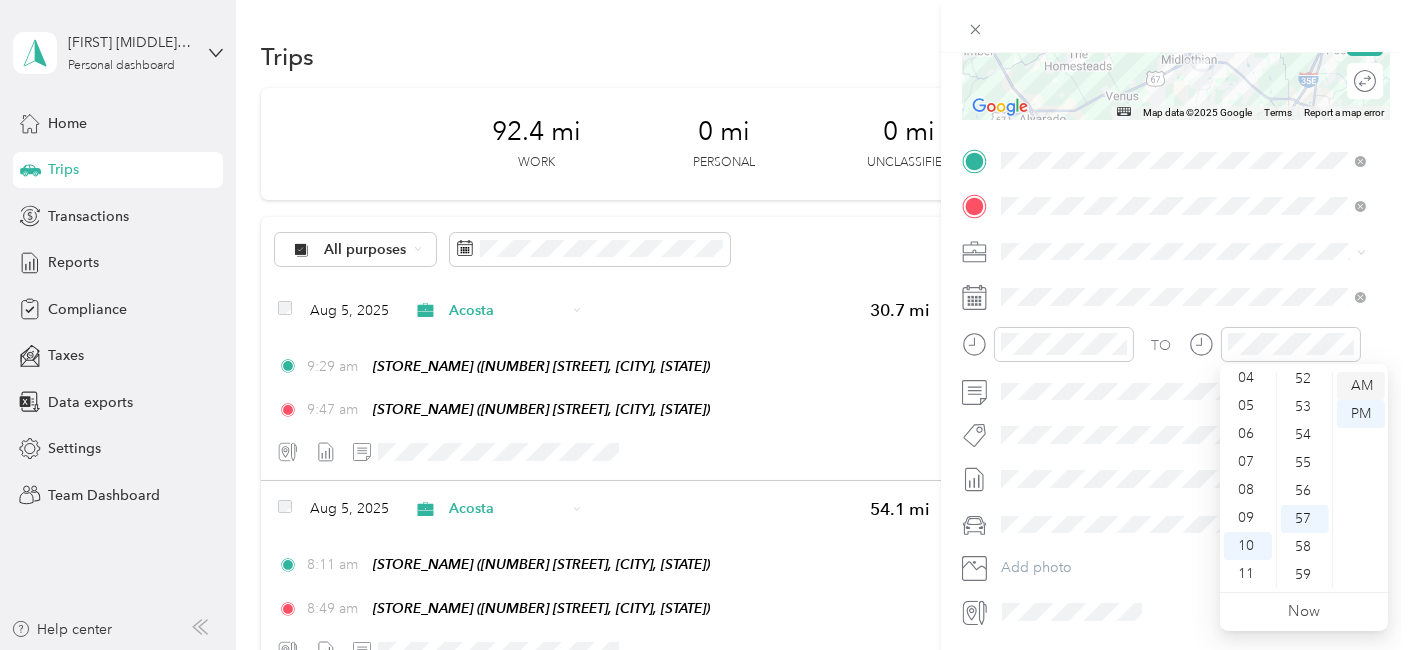 click on "AM" at bounding box center (1361, 386) 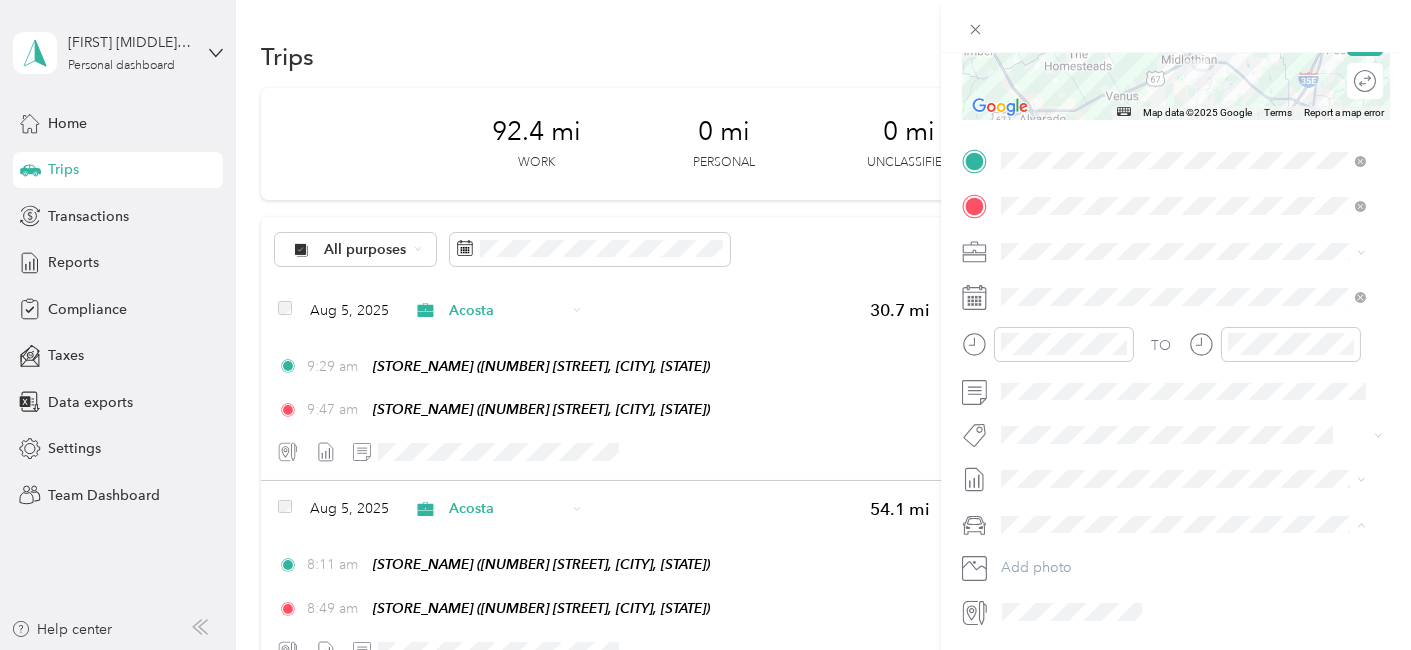 click on "Scion xA" at bounding box center (1036, 558) 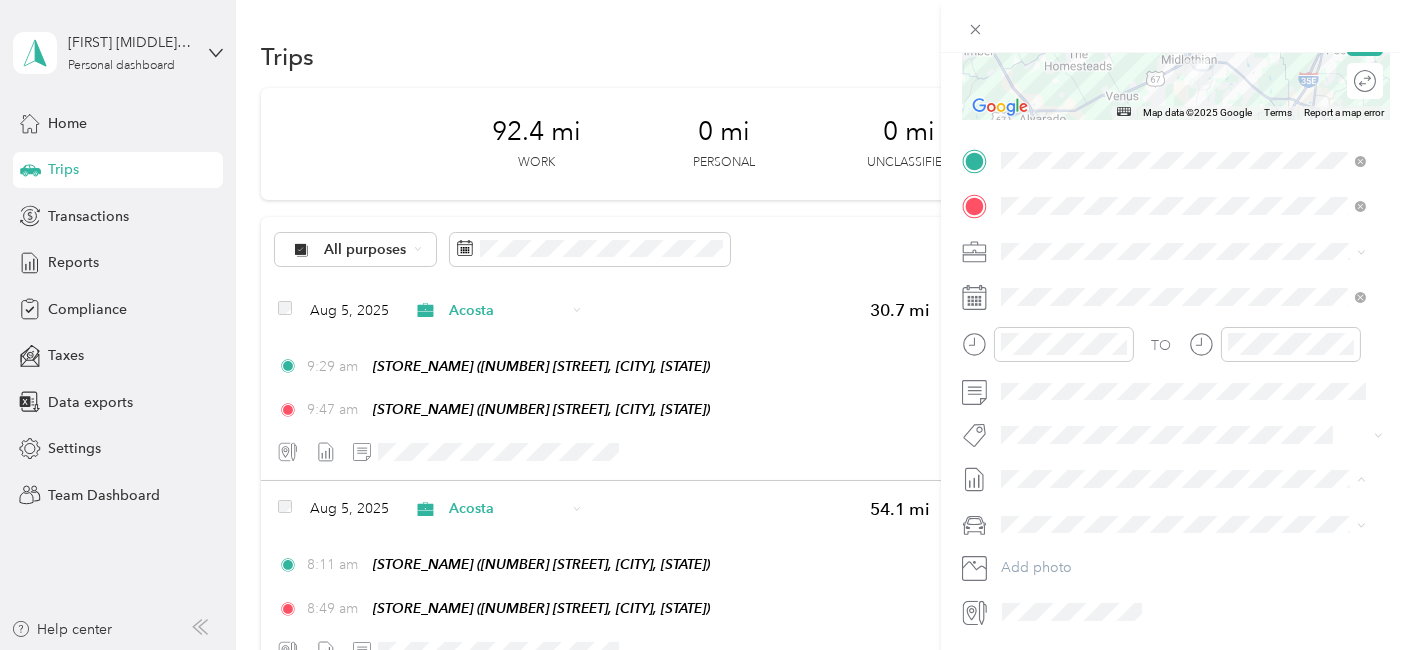 click on "Aug 1 - 15, 2025" at bounding box center [1054, 543] 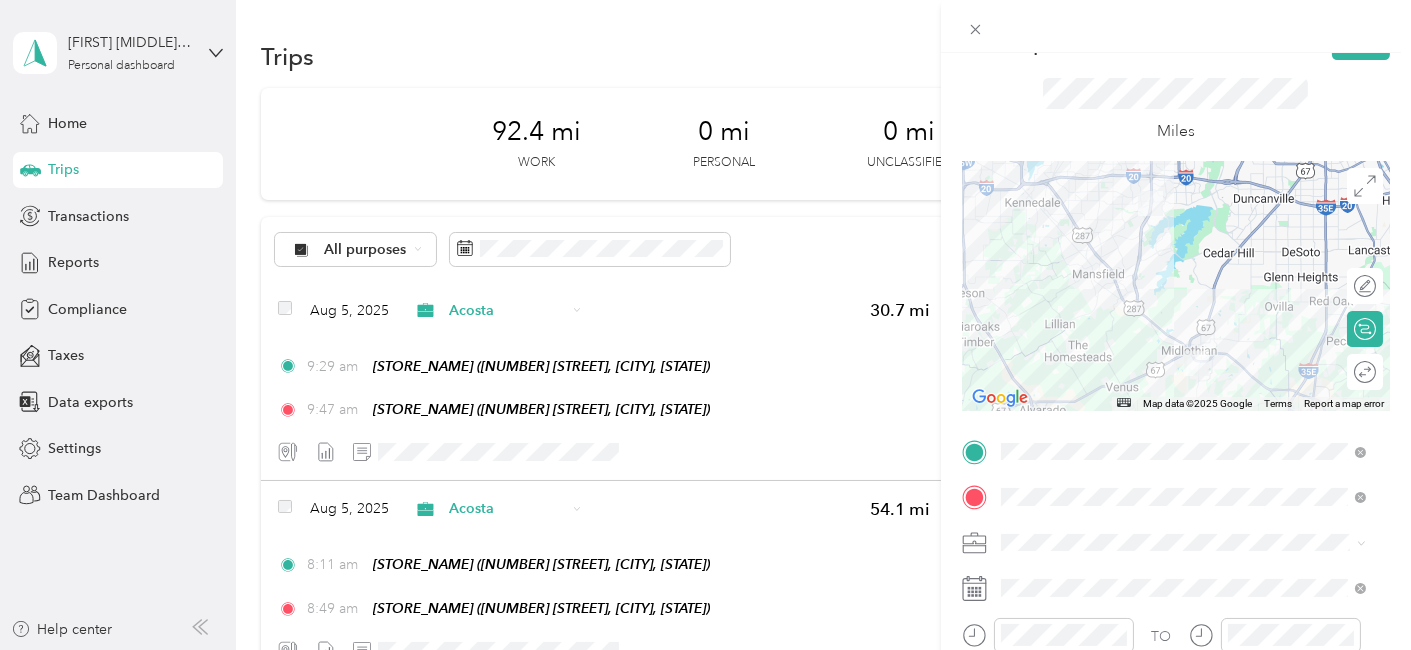 scroll, scrollTop: 0, scrollLeft: 0, axis: both 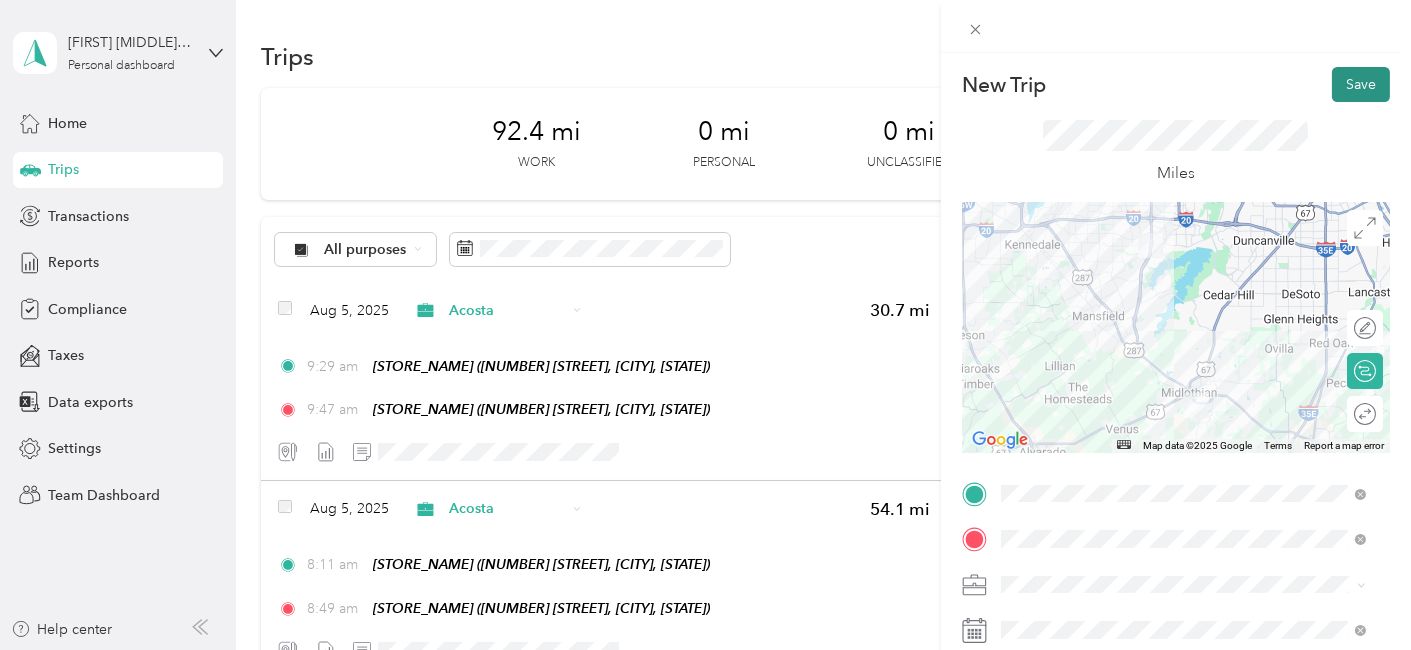 click on "Save" at bounding box center [1361, 84] 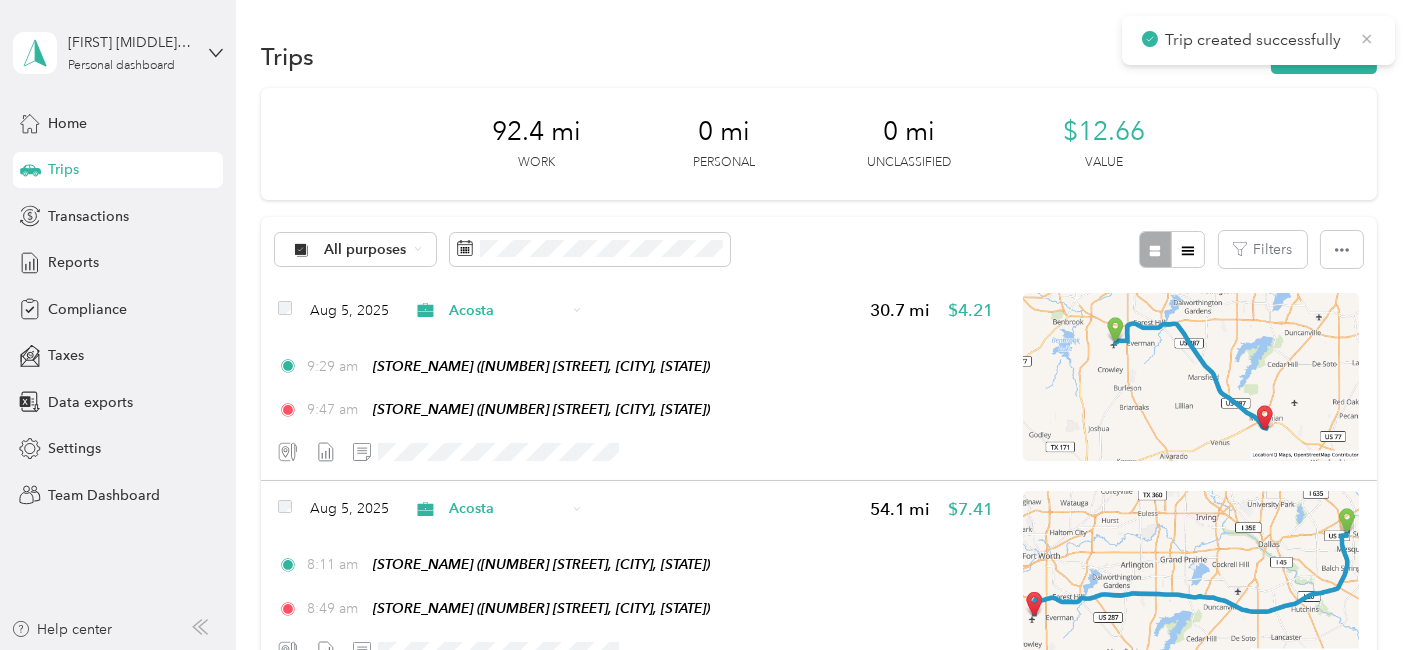click 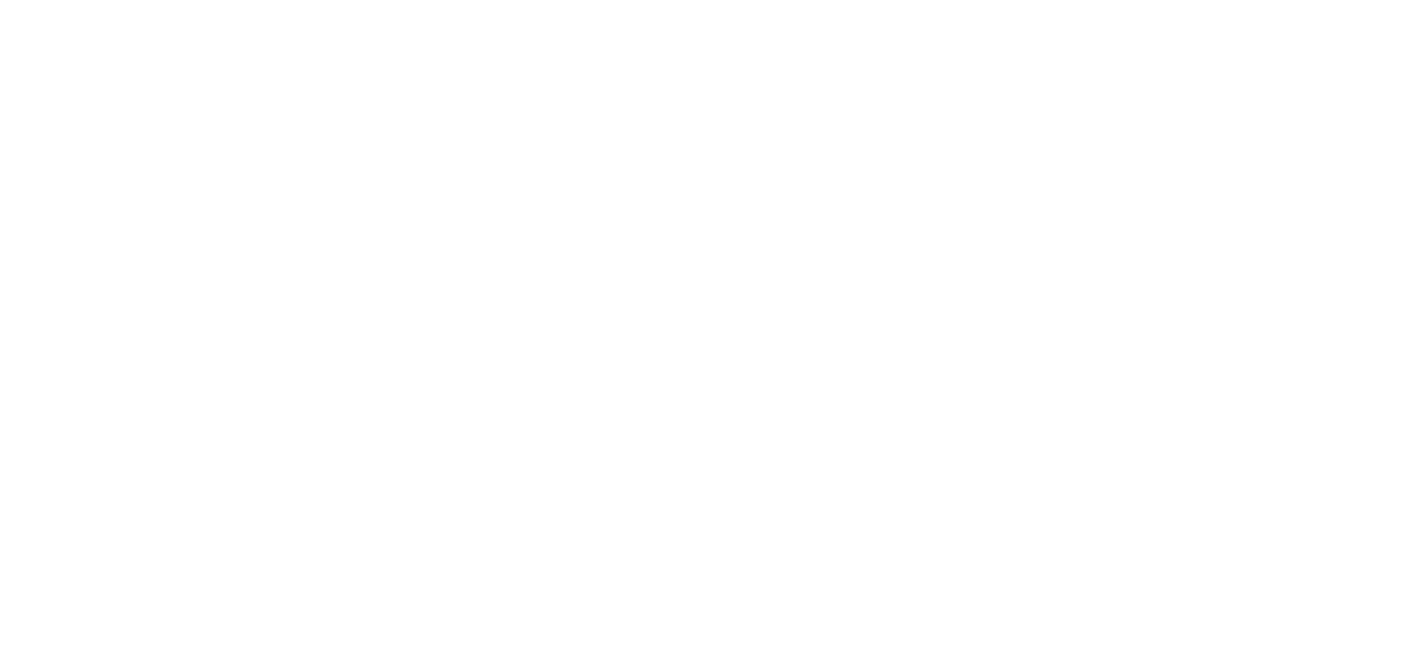 scroll, scrollTop: 0, scrollLeft: 0, axis: both 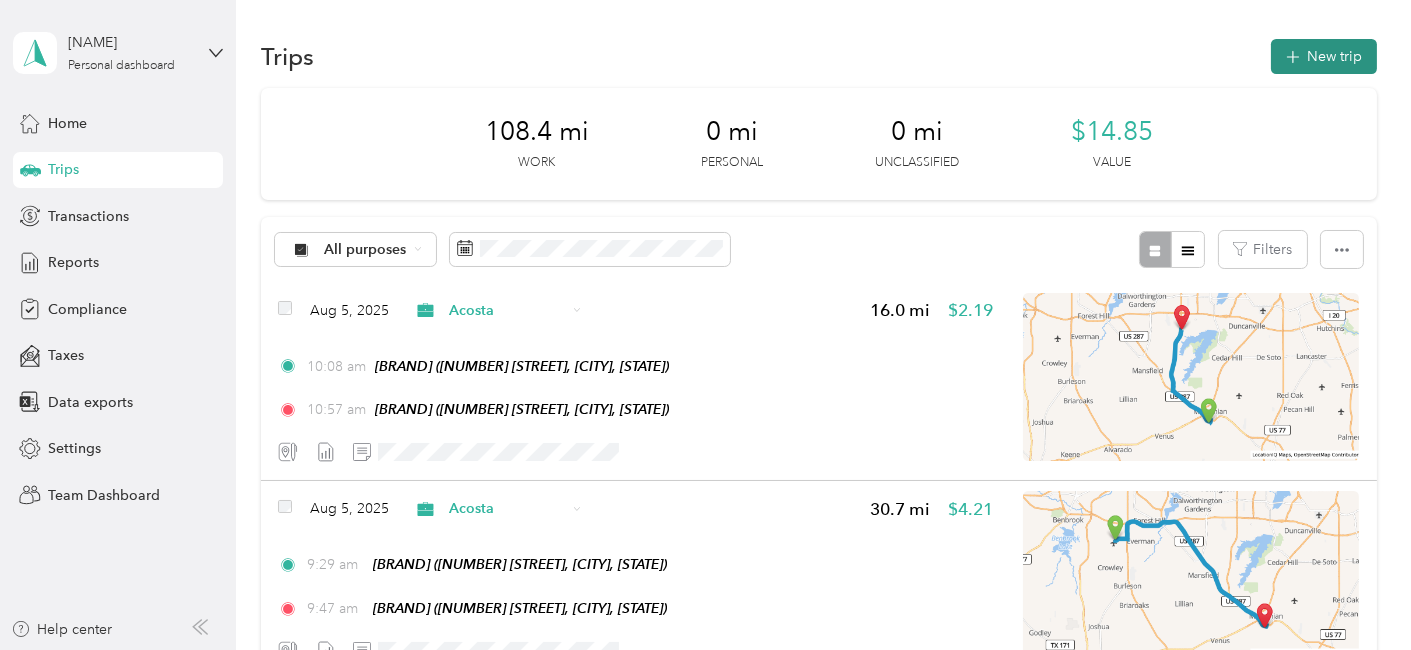 click on "New trip" at bounding box center [1324, 56] 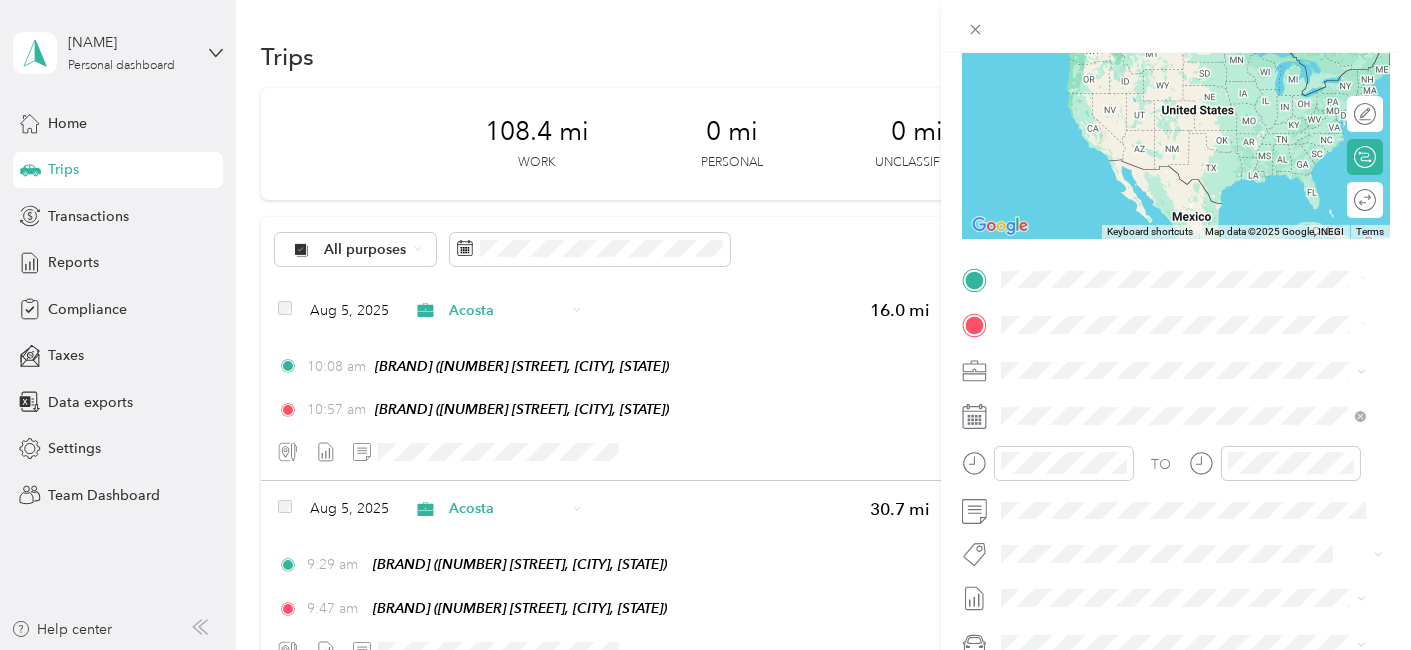 scroll, scrollTop: 222, scrollLeft: 0, axis: vertical 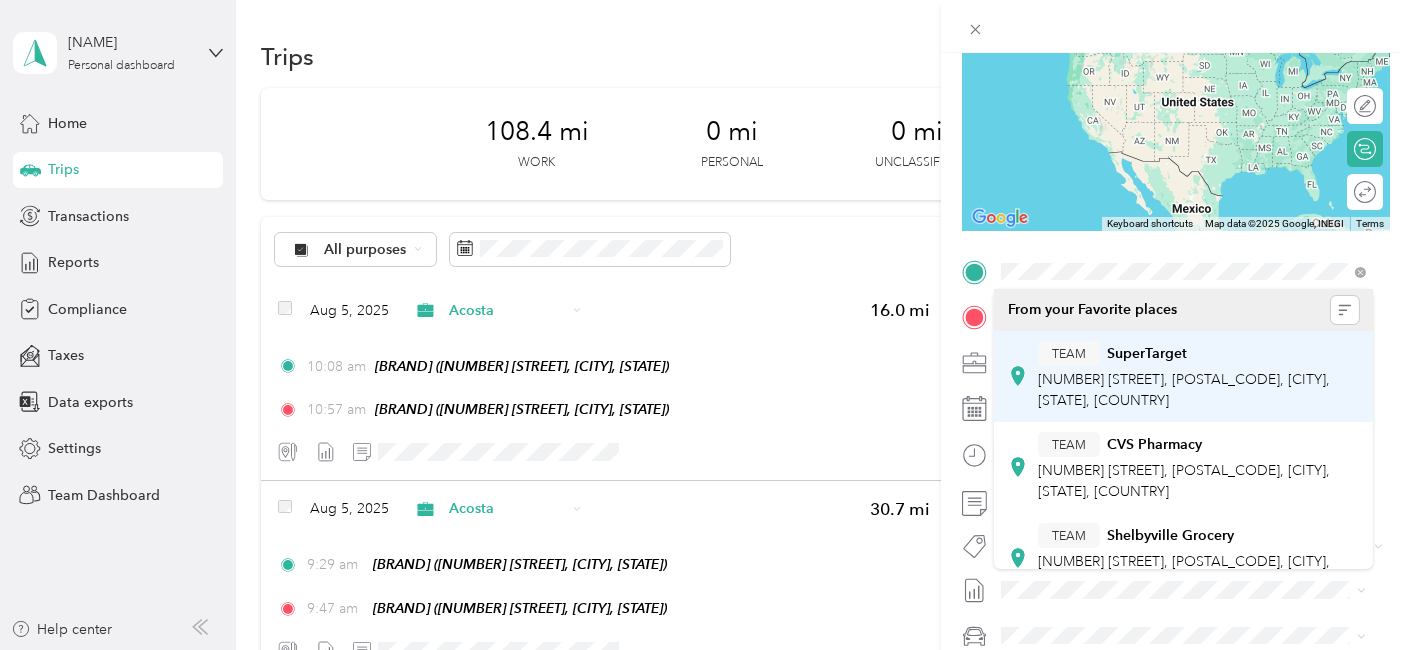 click on "[NUMBER] [STREET], [POSTAL_CODE], [CITY], [STATE], [COUNTRY]" at bounding box center (1184, 390) 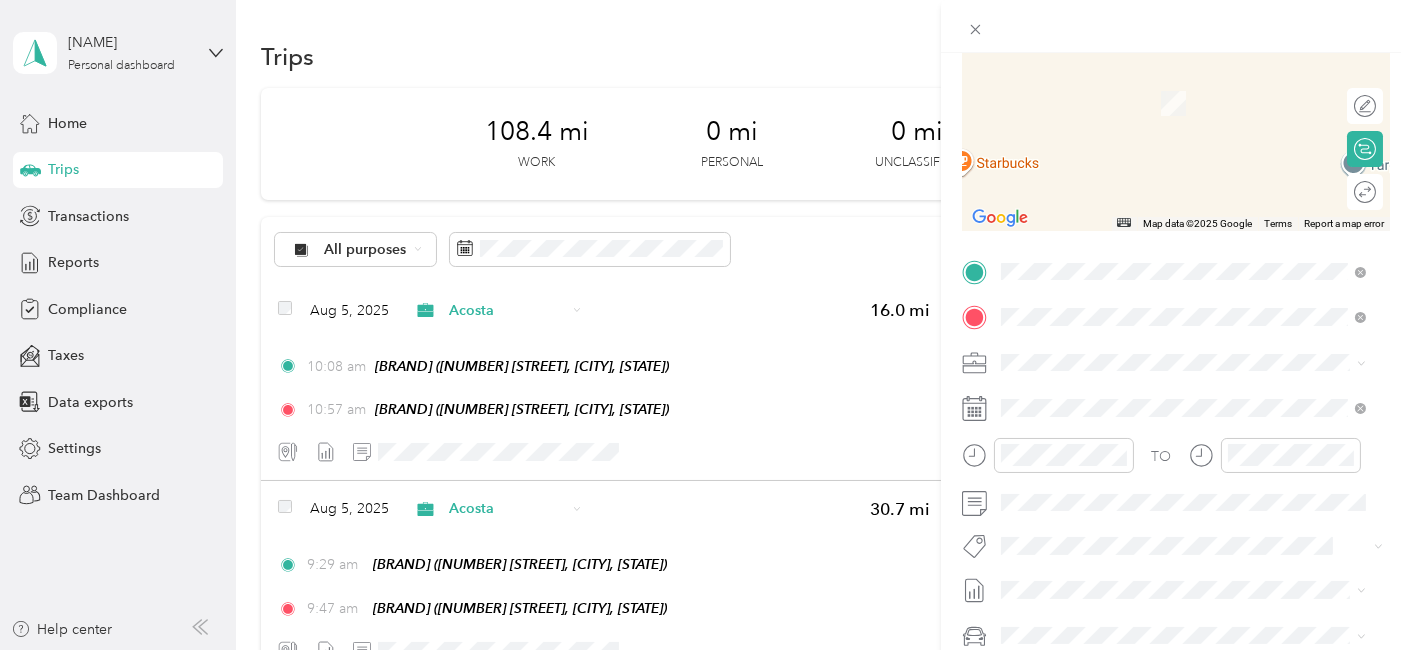click on "[NUMBER] [STREET], [POSTAL_CODE], [CITY], [STATE], [COUNTRY]" at bounding box center (1184, 435) 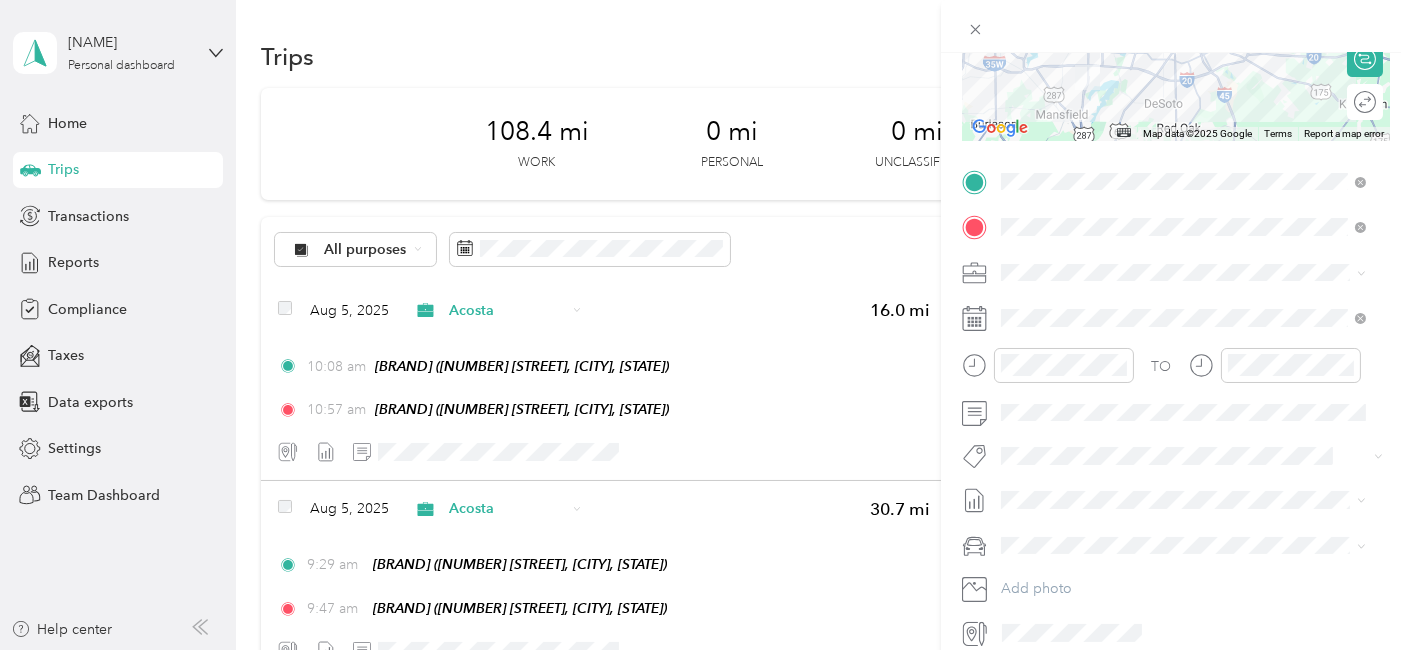 scroll, scrollTop: 333, scrollLeft: 0, axis: vertical 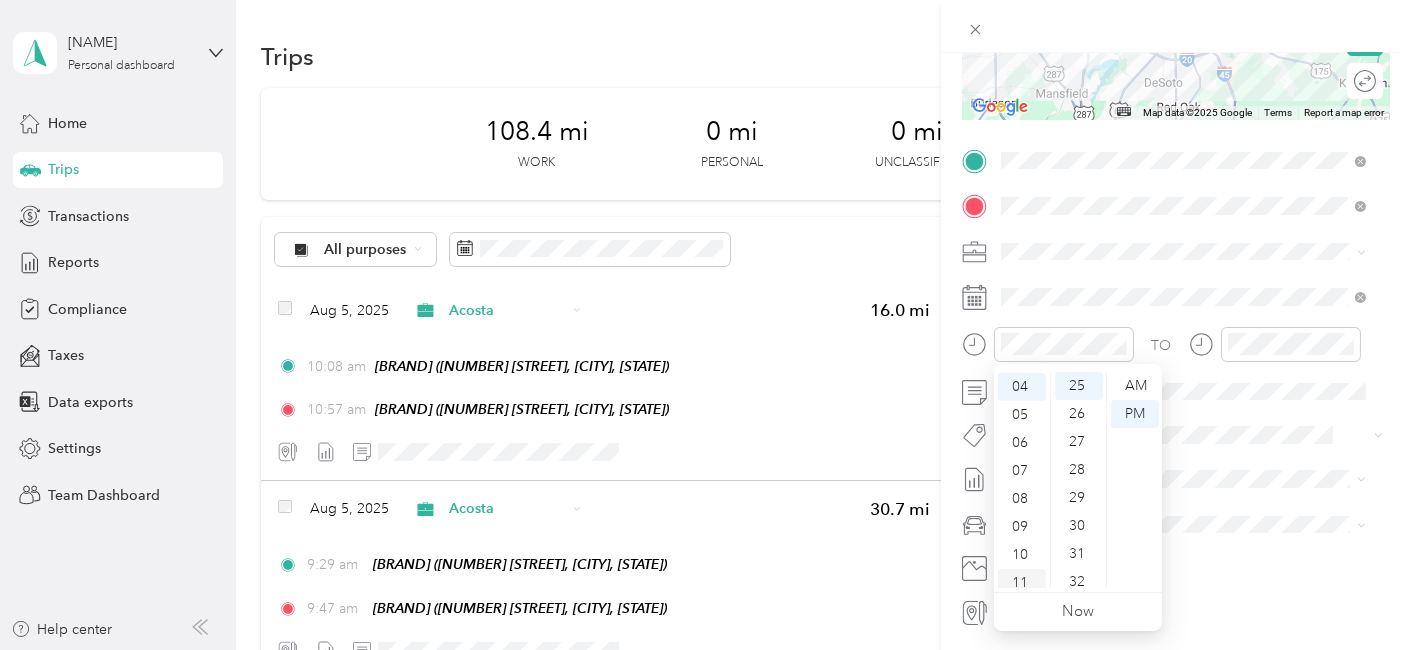 click on "11" at bounding box center [1022, 583] 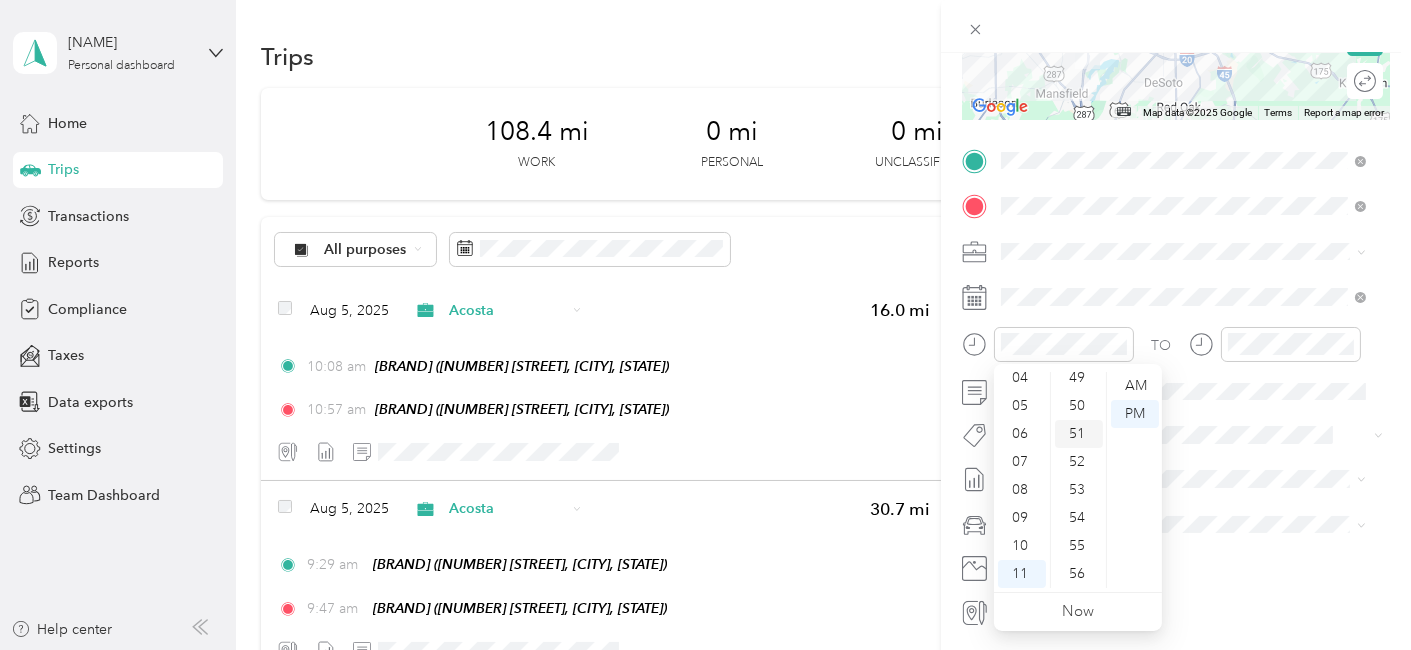 scroll, scrollTop: 1463, scrollLeft: 0, axis: vertical 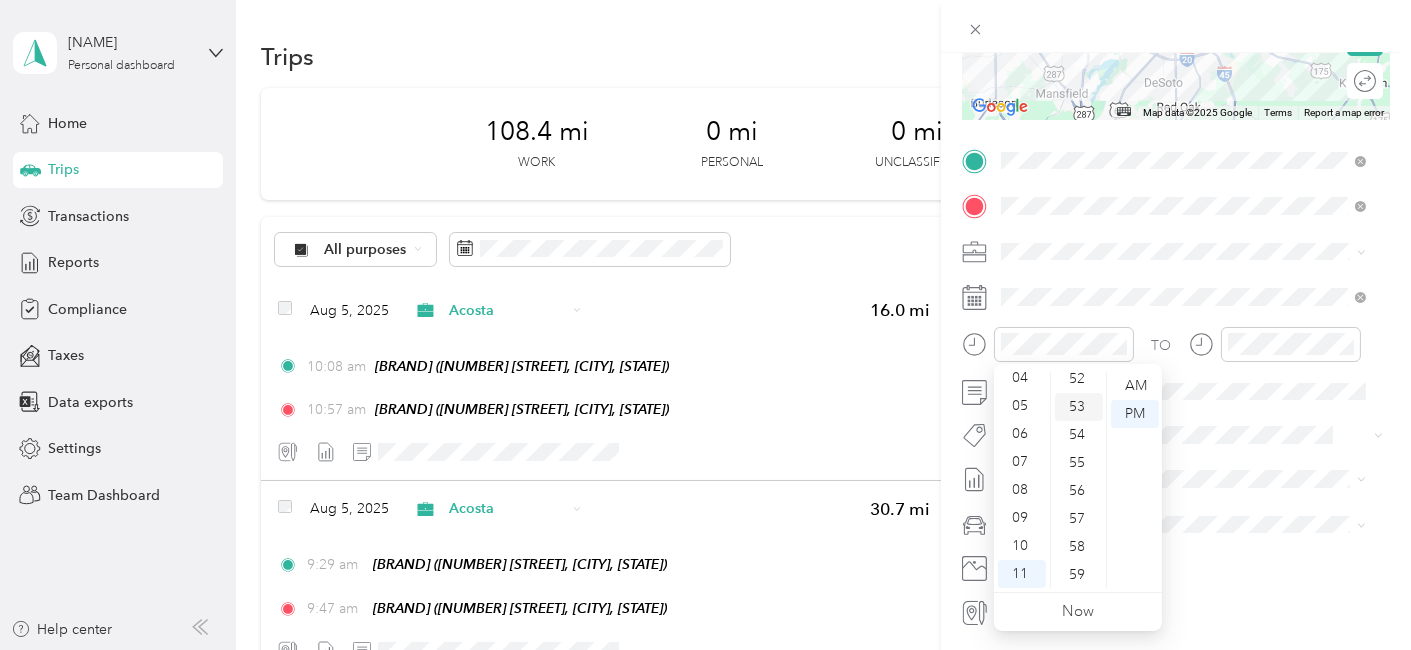 click on "53" at bounding box center [1079, 407] 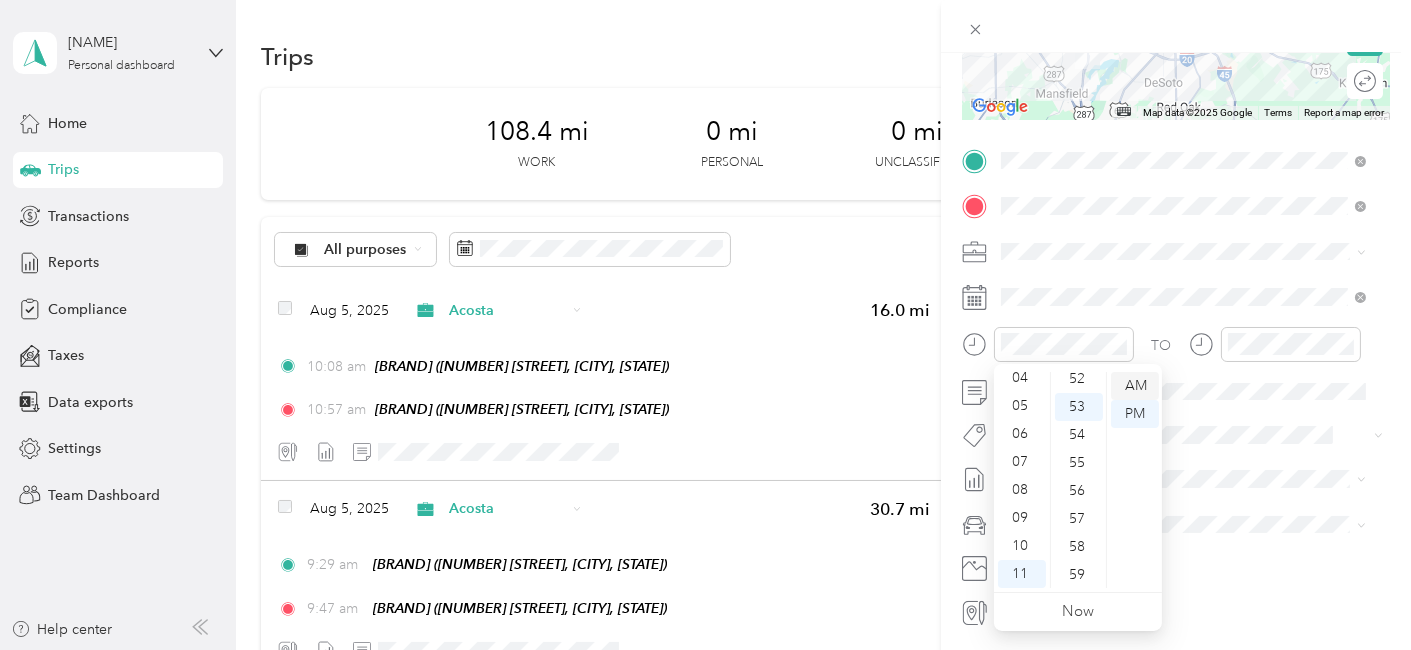 click on "AM" at bounding box center [1135, 386] 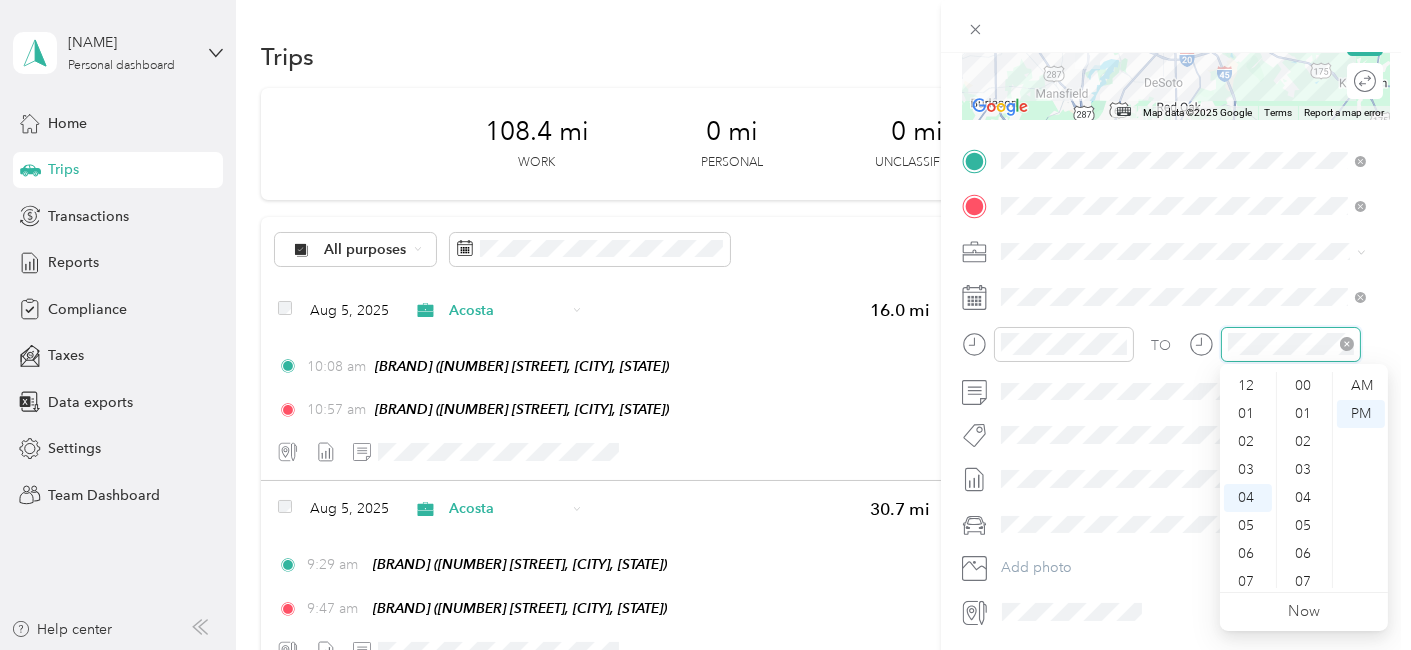 scroll, scrollTop: 111, scrollLeft: 0, axis: vertical 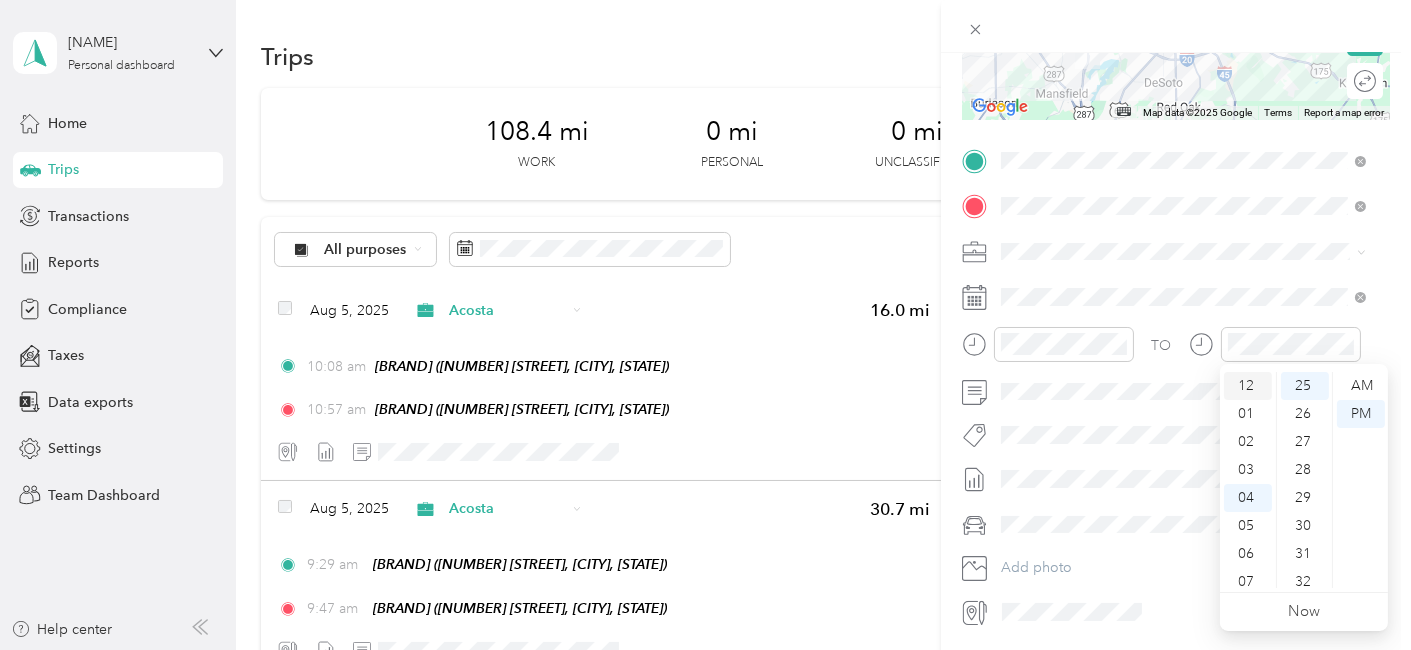 click on "12" at bounding box center (1248, 386) 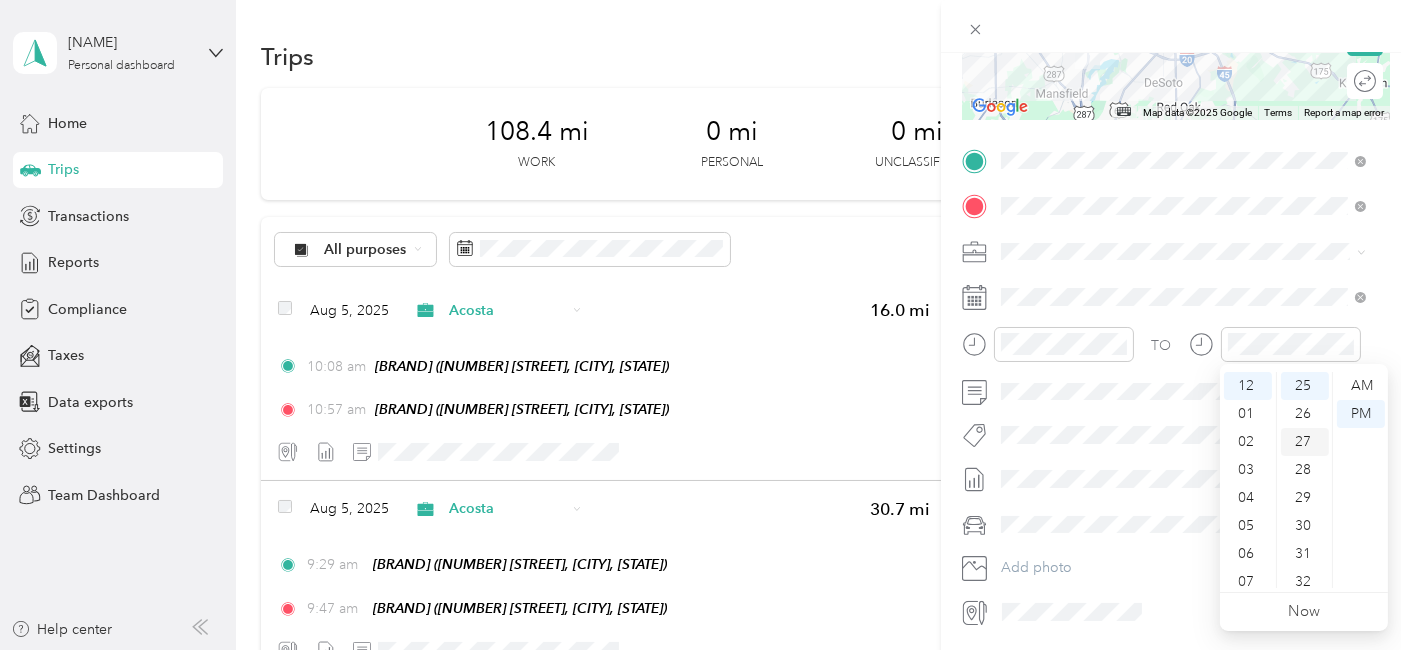 click on "27" at bounding box center (1305, 442) 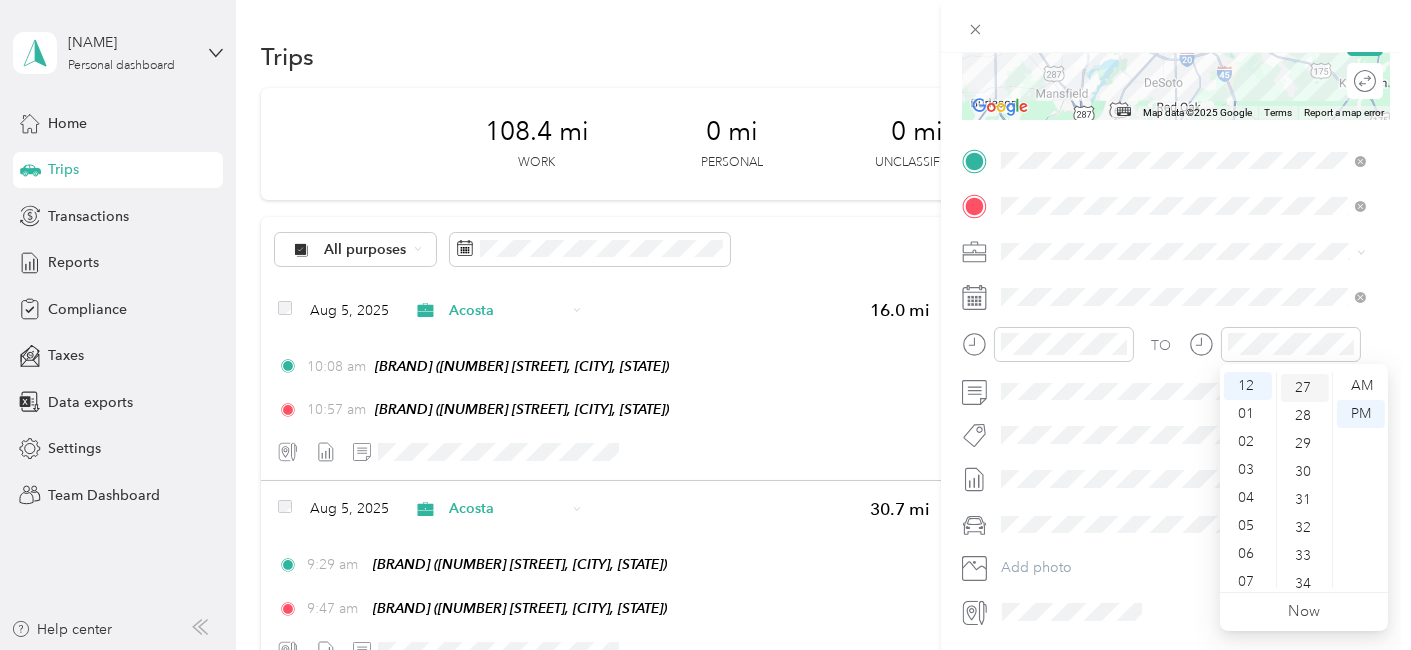 scroll, scrollTop: 756, scrollLeft: 0, axis: vertical 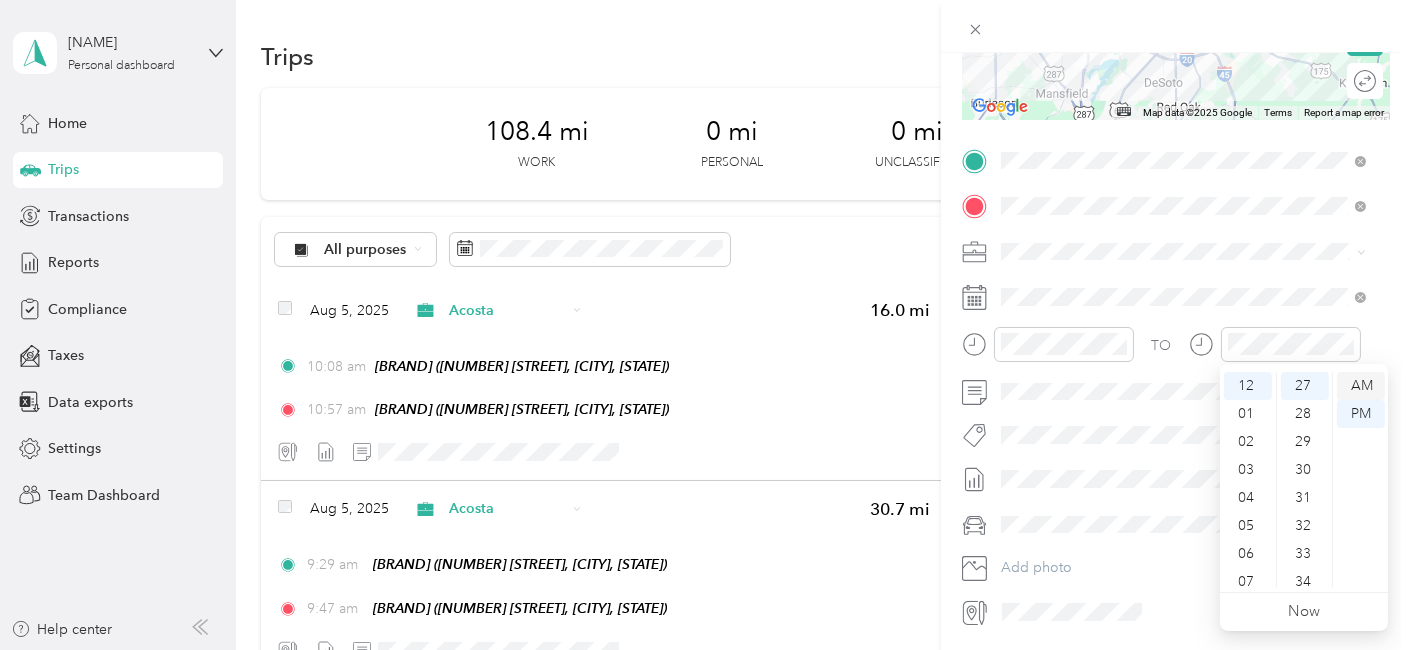 click on "AM" at bounding box center (1361, 386) 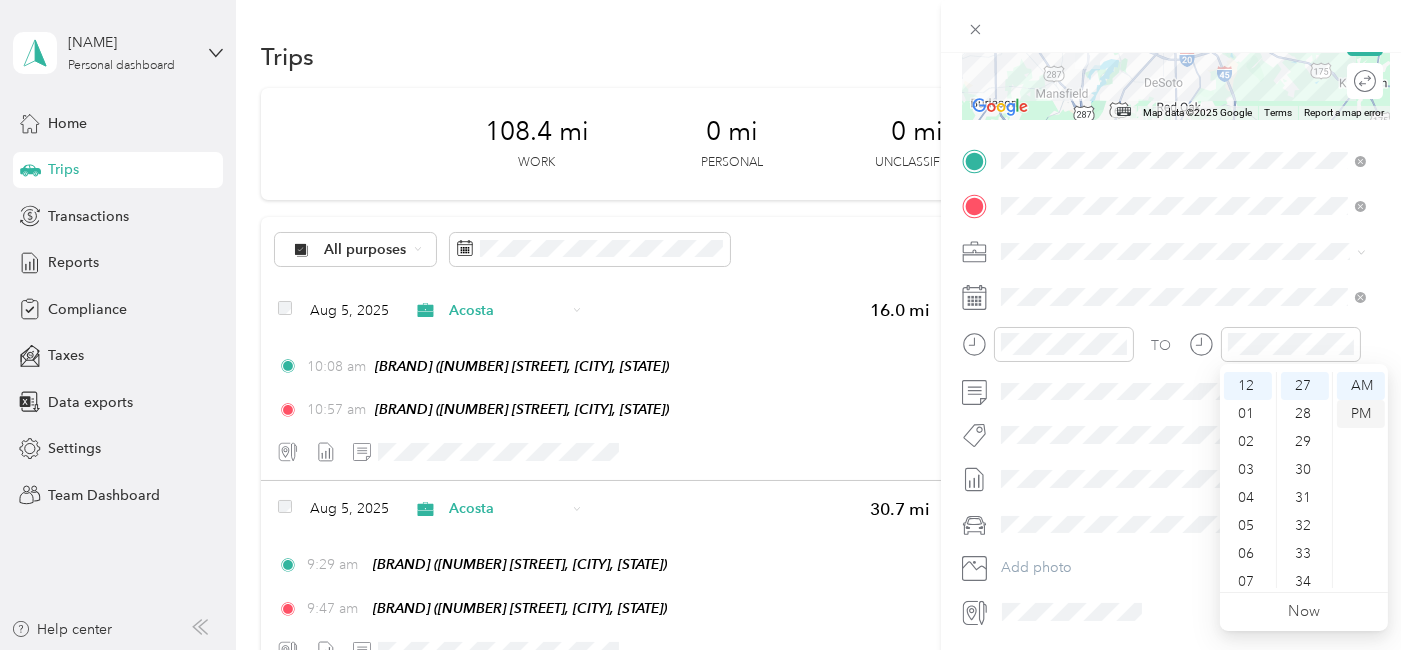 click on "PM" at bounding box center [1361, 414] 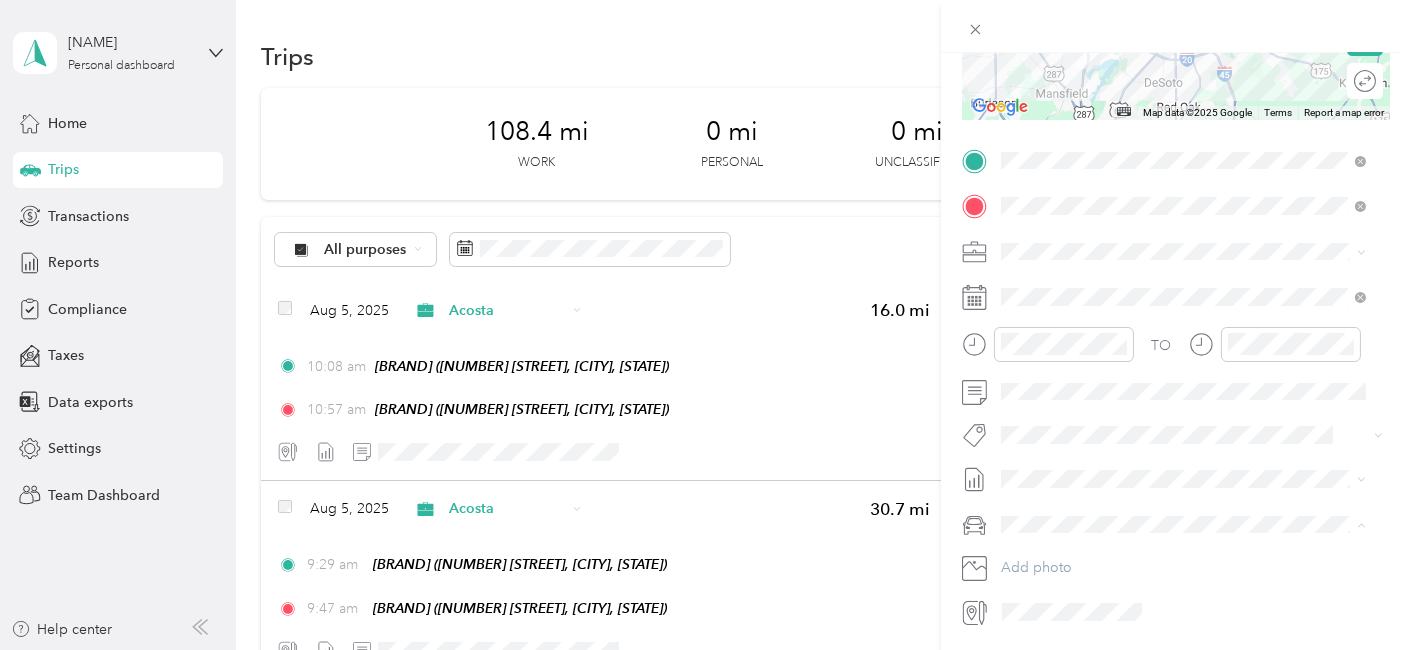 click on "Scion xA" at bounding box center [1183, 558] 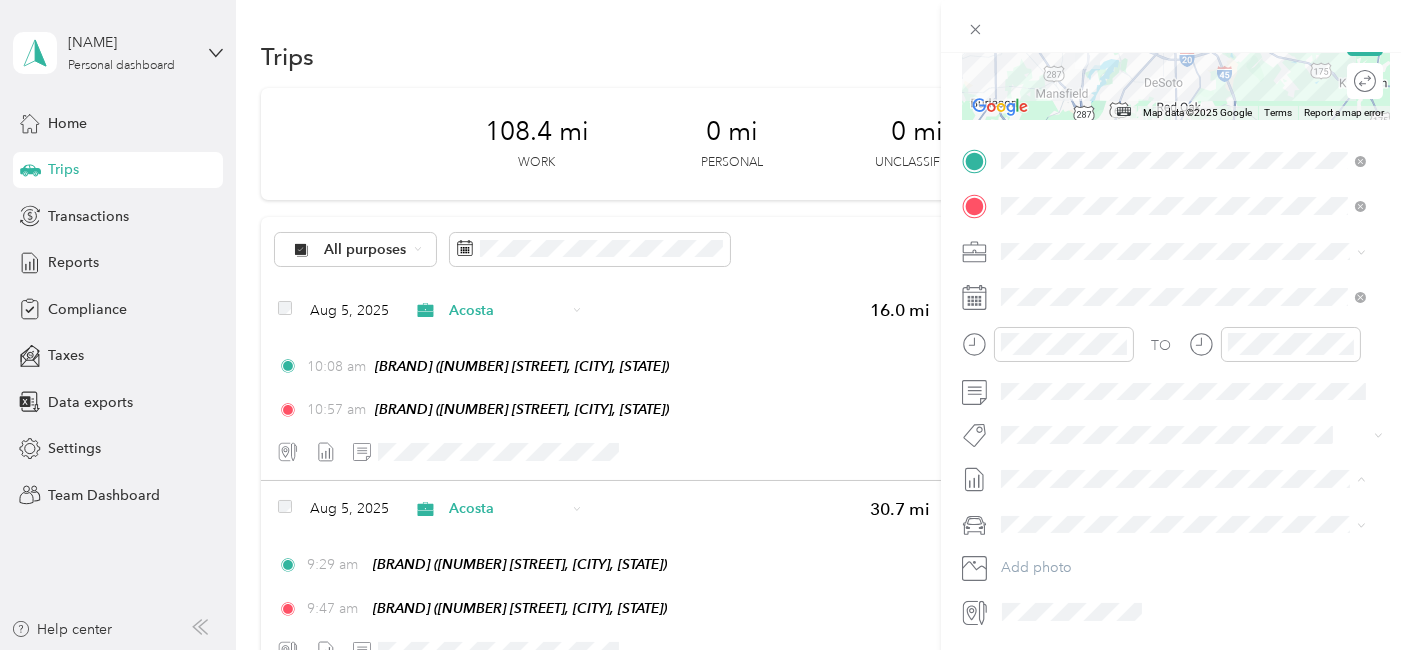 click on "Aug 1 - 15, 2025" at bounding box center (1054, 543) 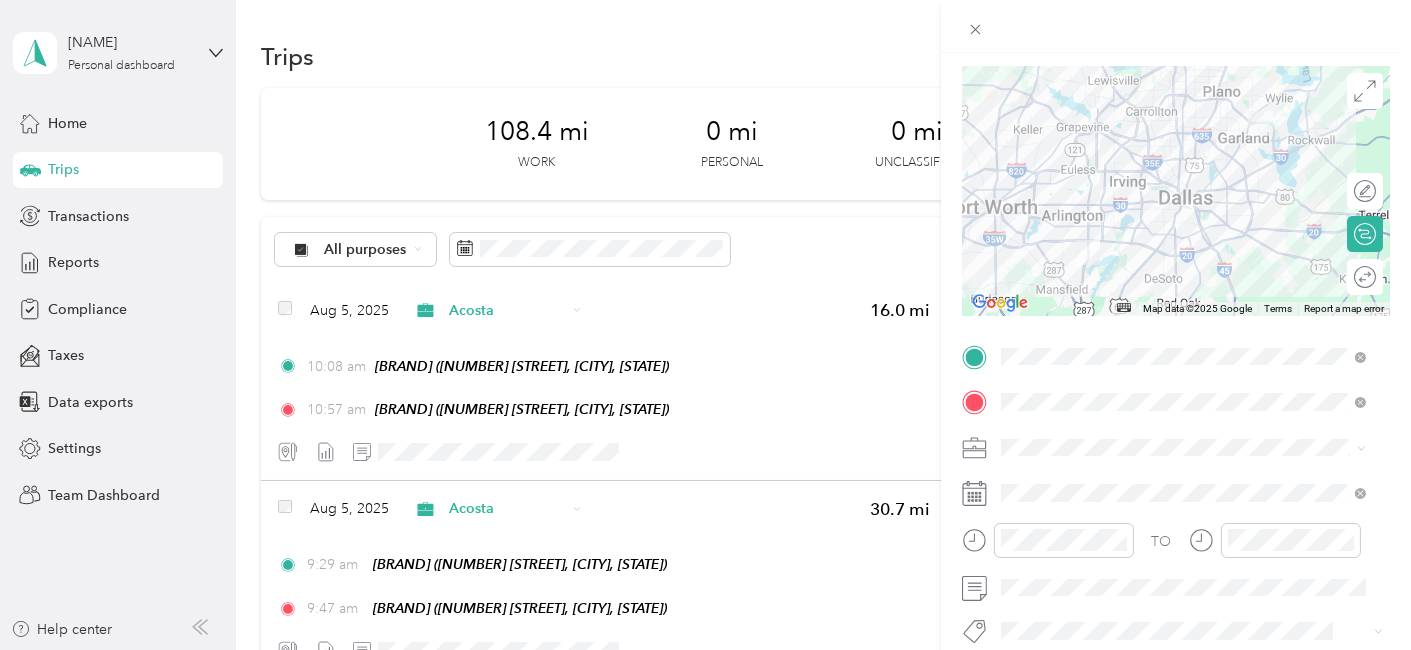 scroll, scrollTop: 0, scrollLeft: 0, axis: both 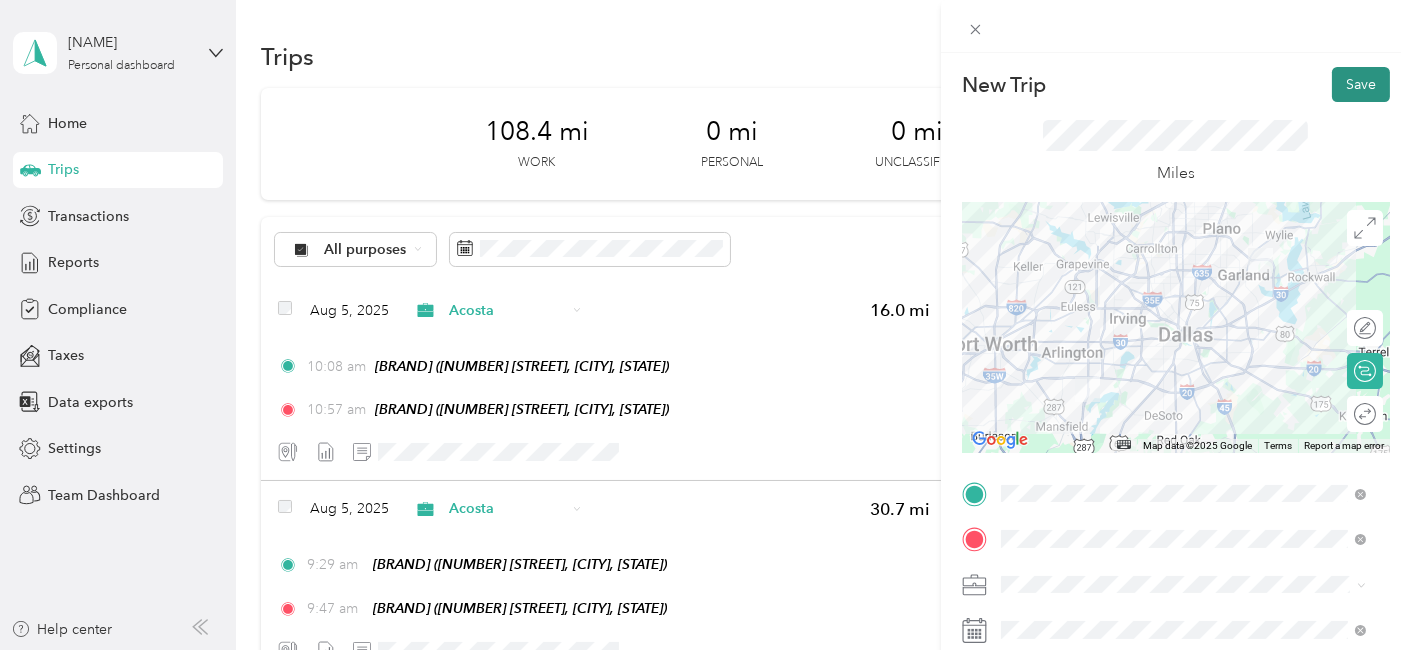 click on "Save" at bounding box center [1361, 84] 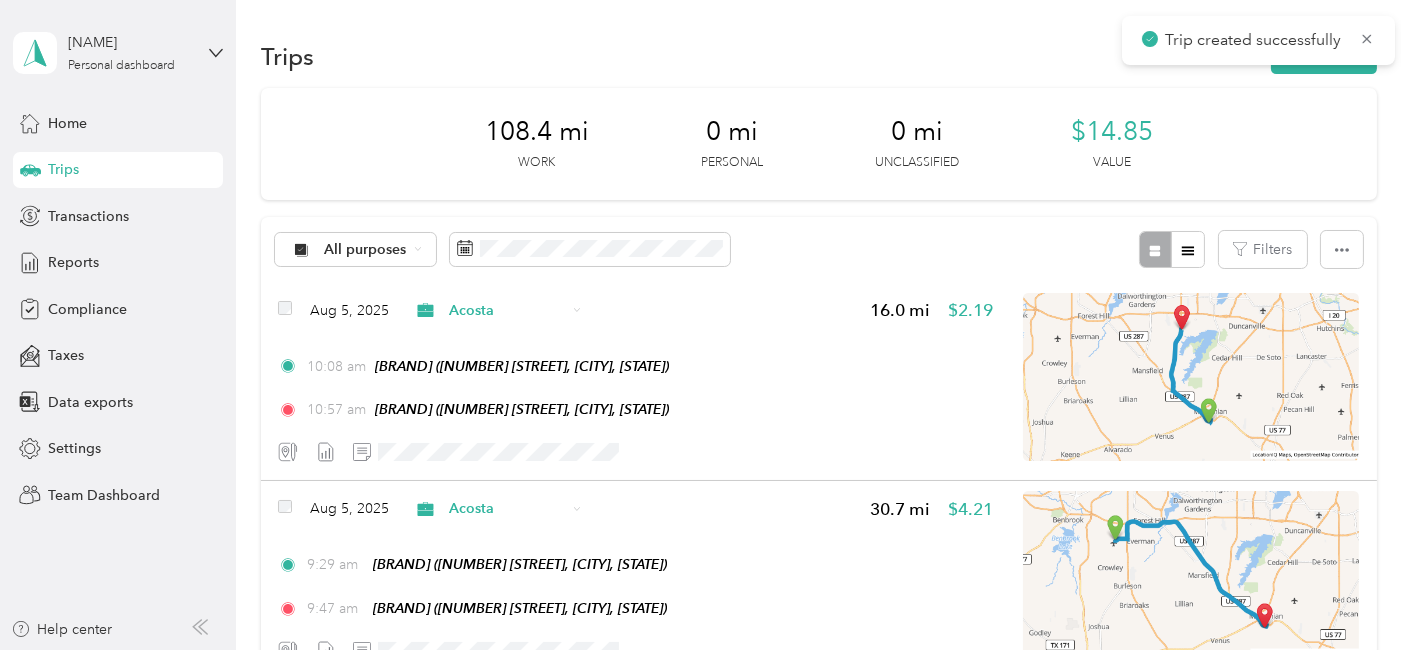 click 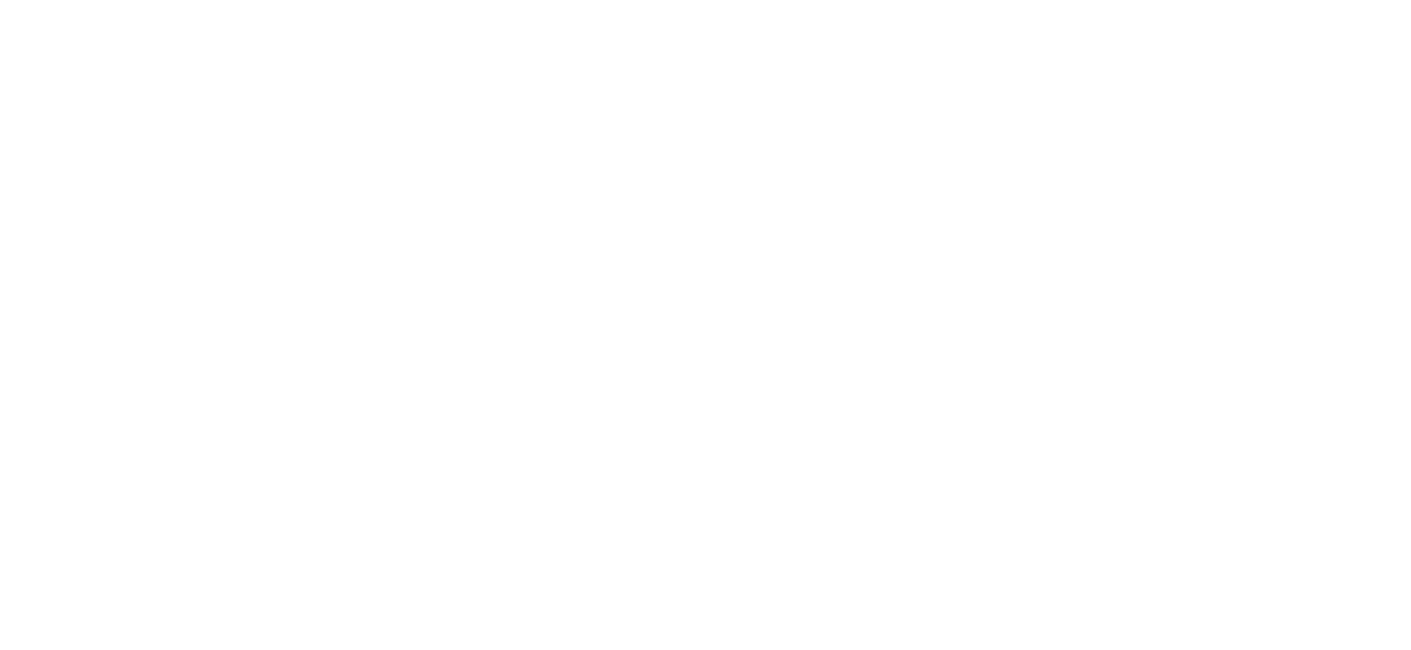 scroll, scrollTop: 0, scrollLeft: 0, axis: both 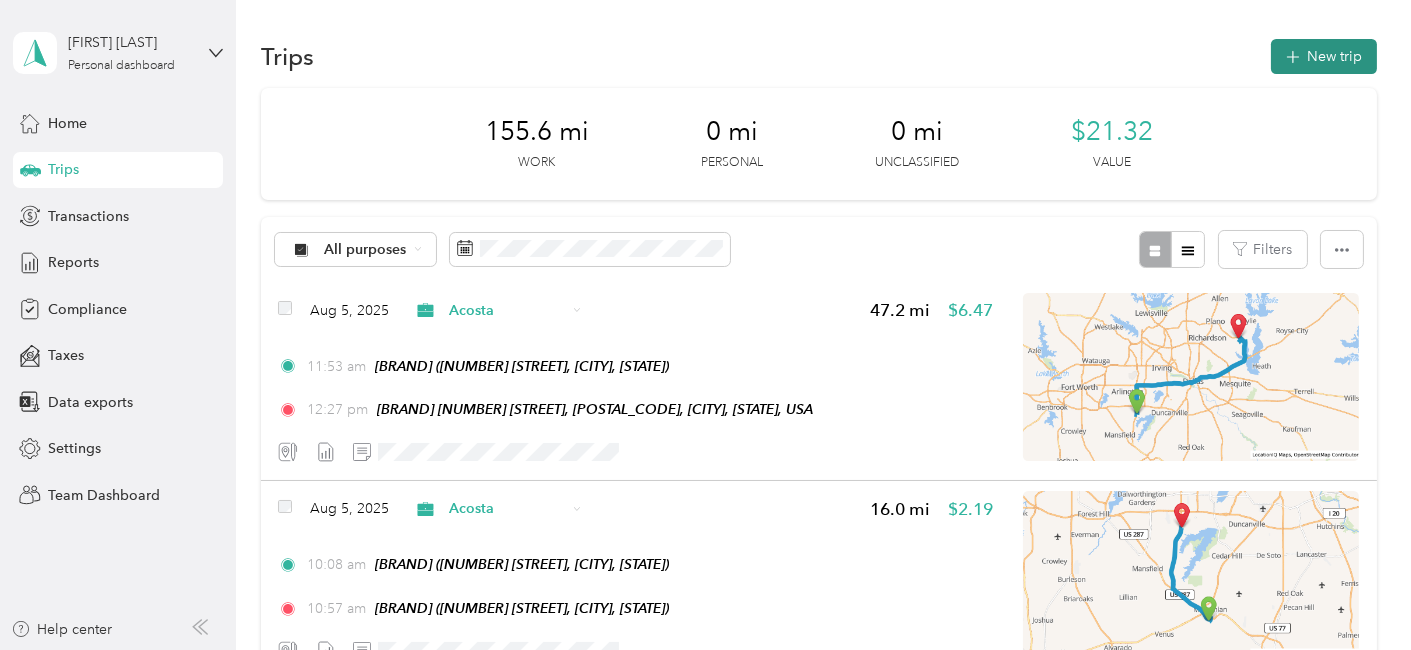 click on "New trip" at bounding box center [1324, 56] 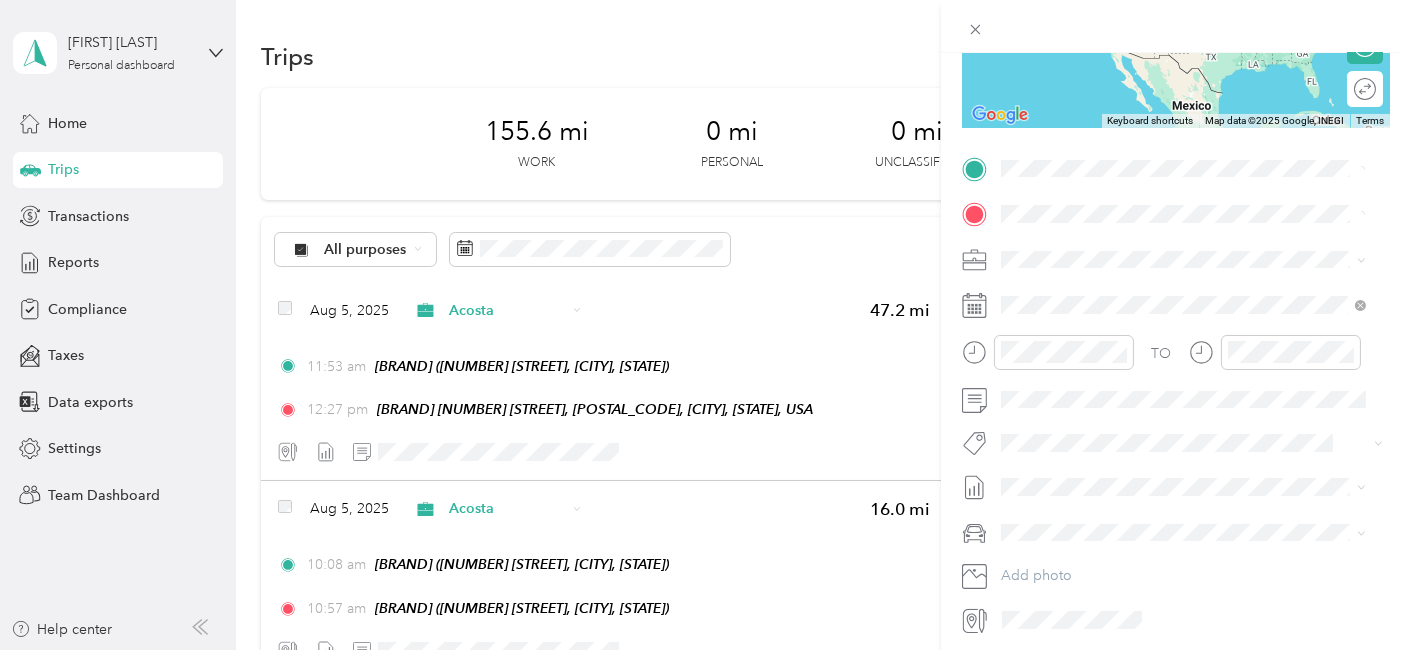 scroll, scrollTop: 333, scrollLeft: 0, axis: vertical 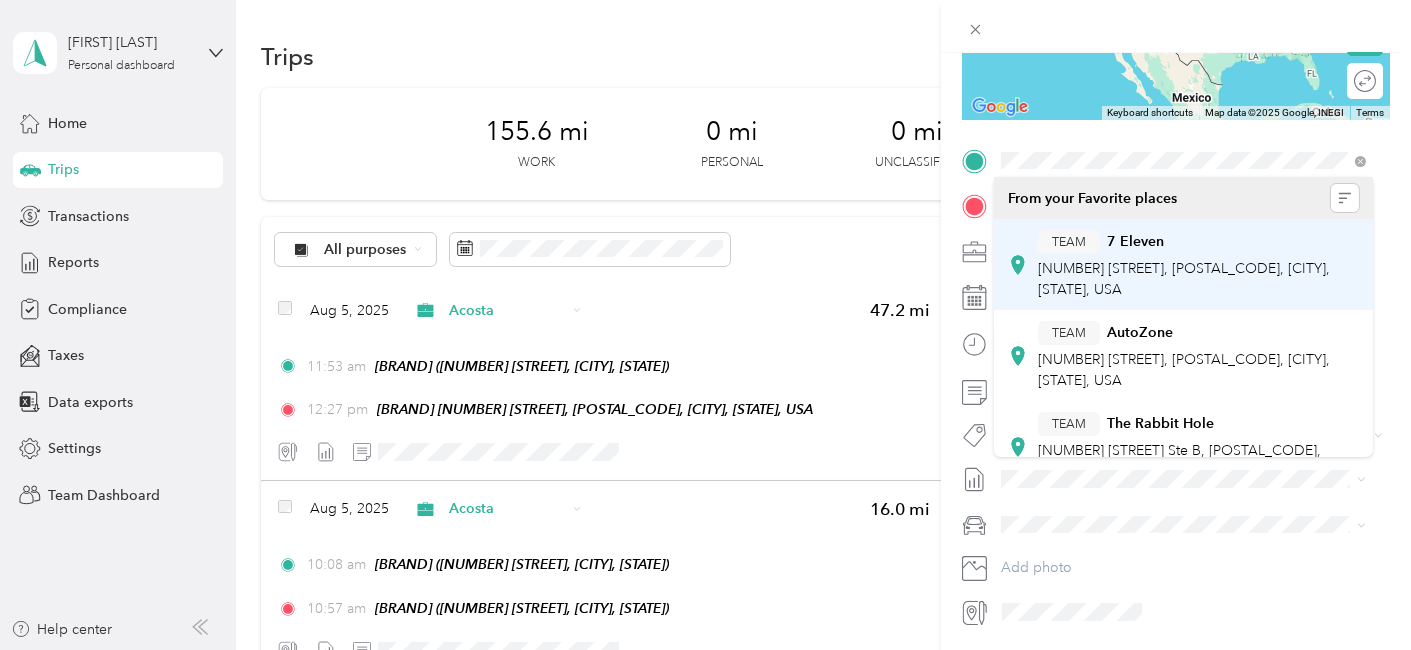 click on "[BRAND] [BRAND] [NUMBER] [STREET], [POSTAL_CODE], [CITY], [STATE], USA" at bounding box center (1198, 265) 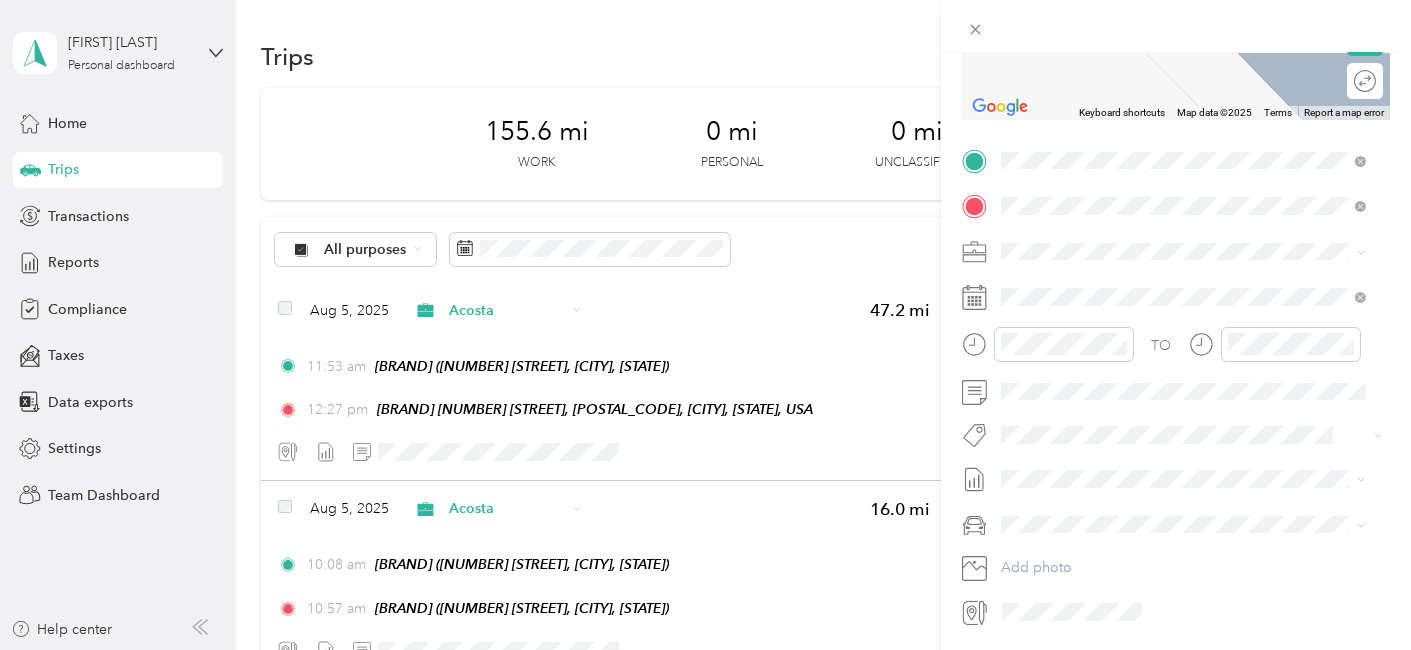 click on "[BRAND] [BRAND] [NUMBER] [STREET], [POSTAL_CODE], [CITY], [STATE], USA" at bounding box center (1198, 310) 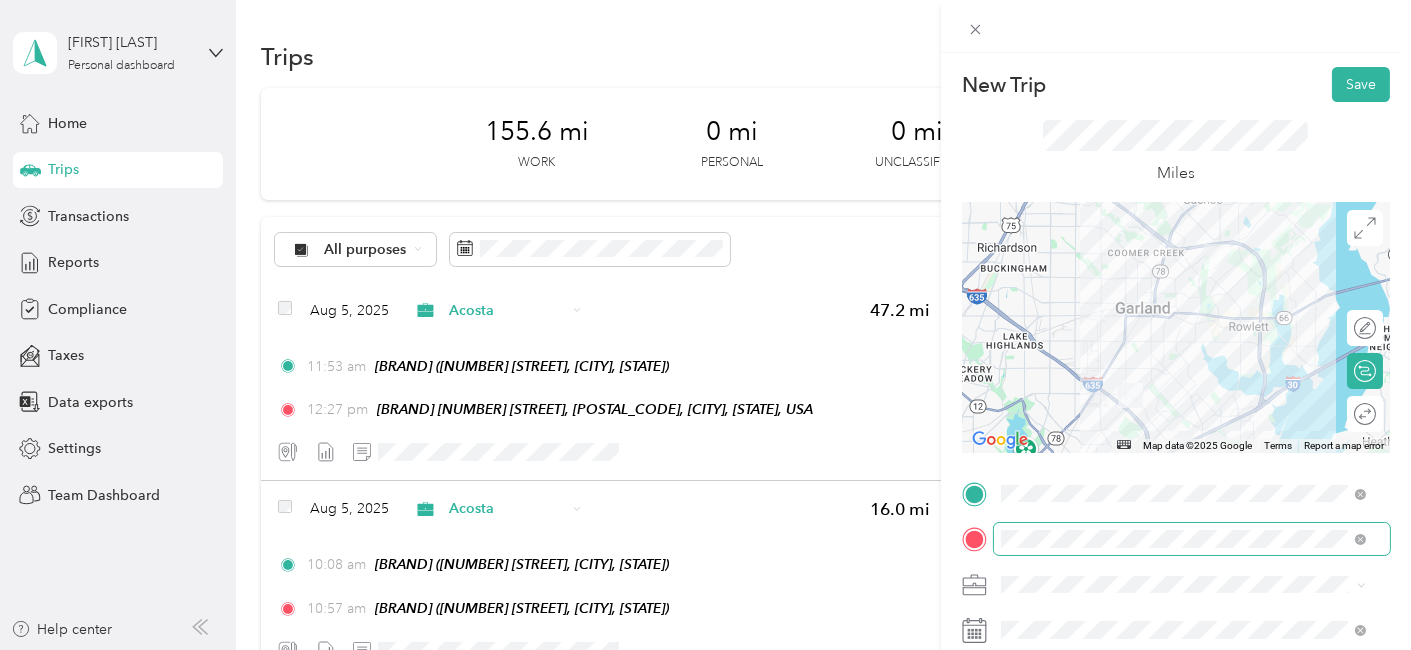 scroll, scrollTop: 222, scrollLeft: 0, axis: vertical 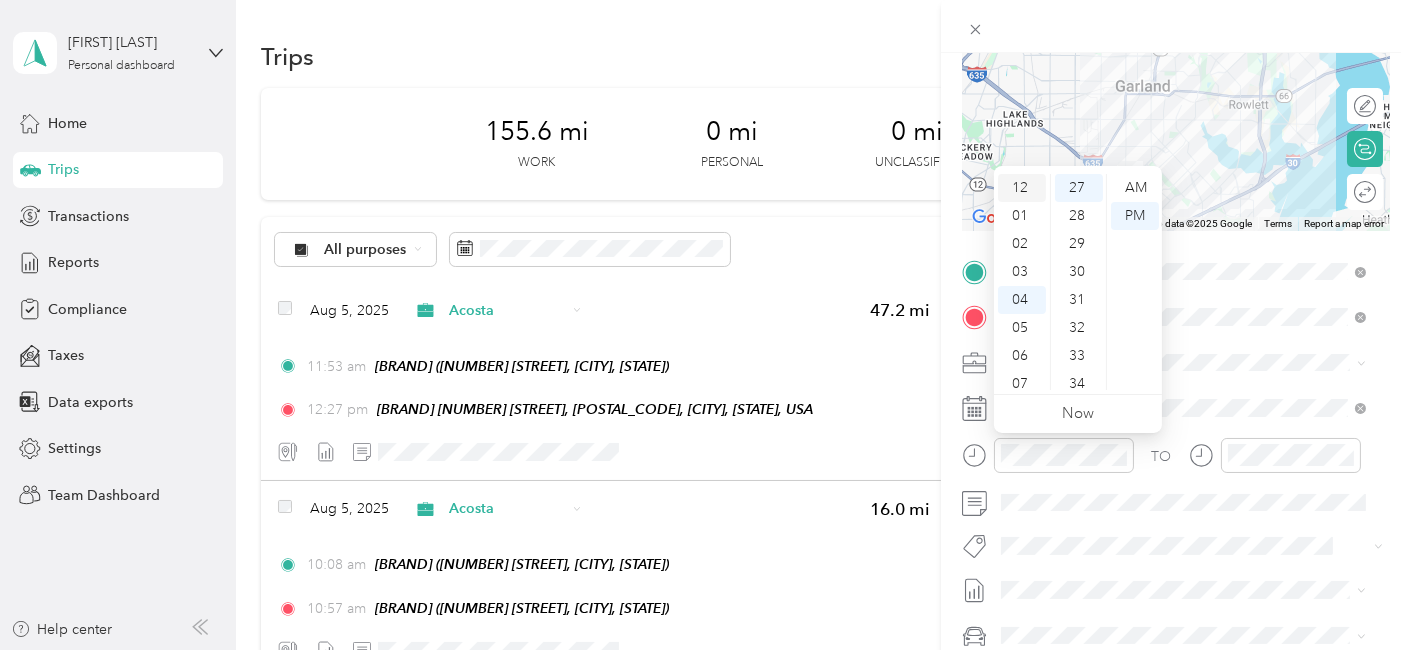 click on "12" at bounding box center (1022, 188) 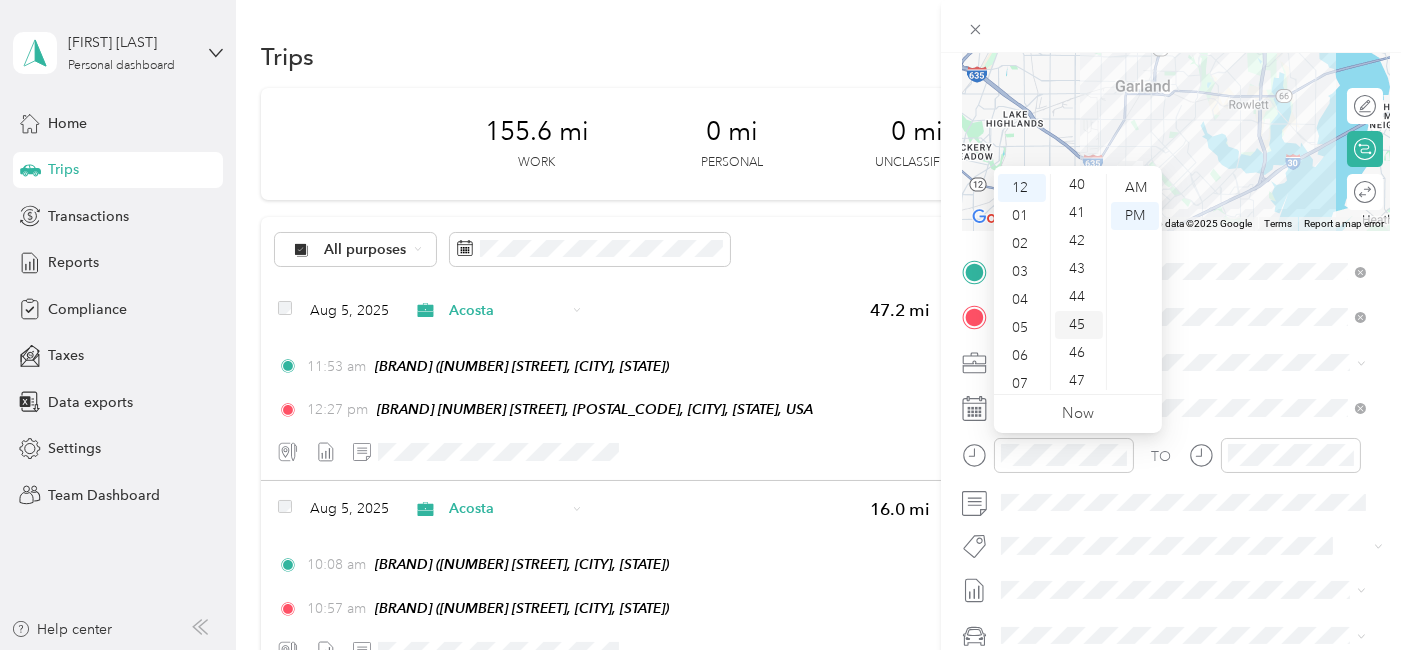 scroll, scrollTop: 1089, scrollLeft: 0, axis: vertical 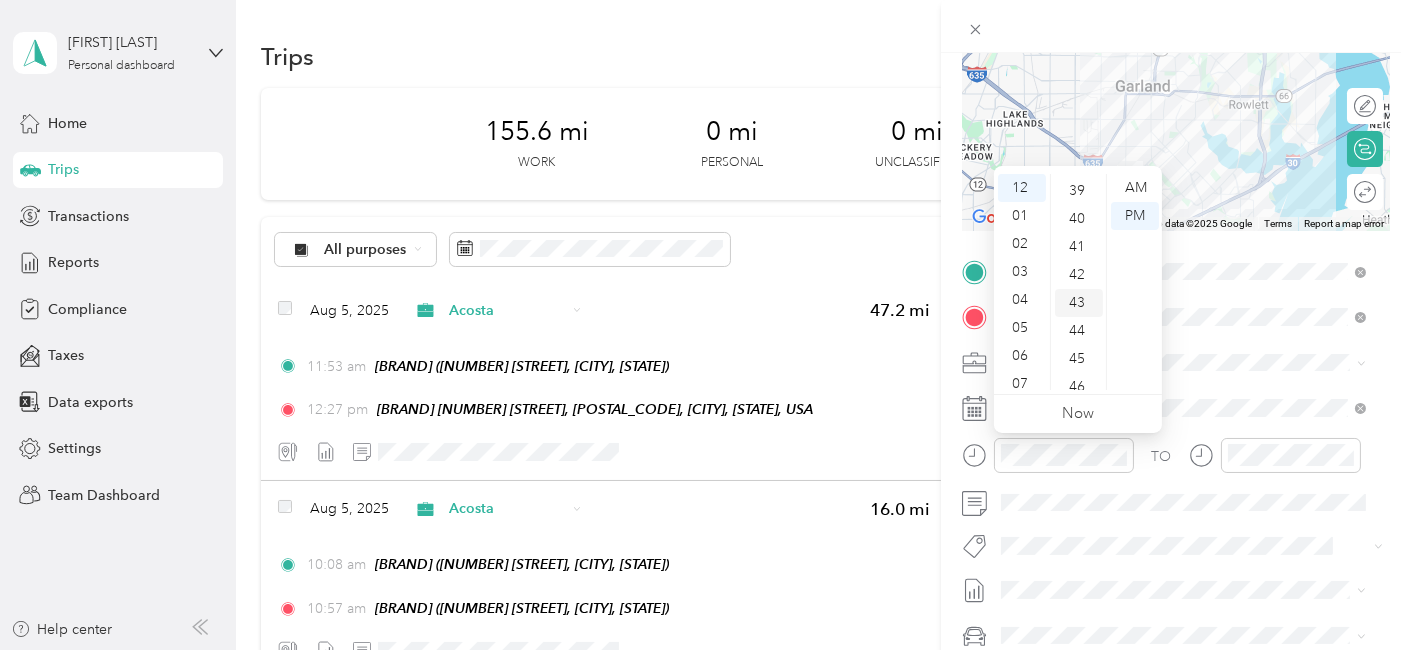 click on "42" at bounding box center [1079, 275] 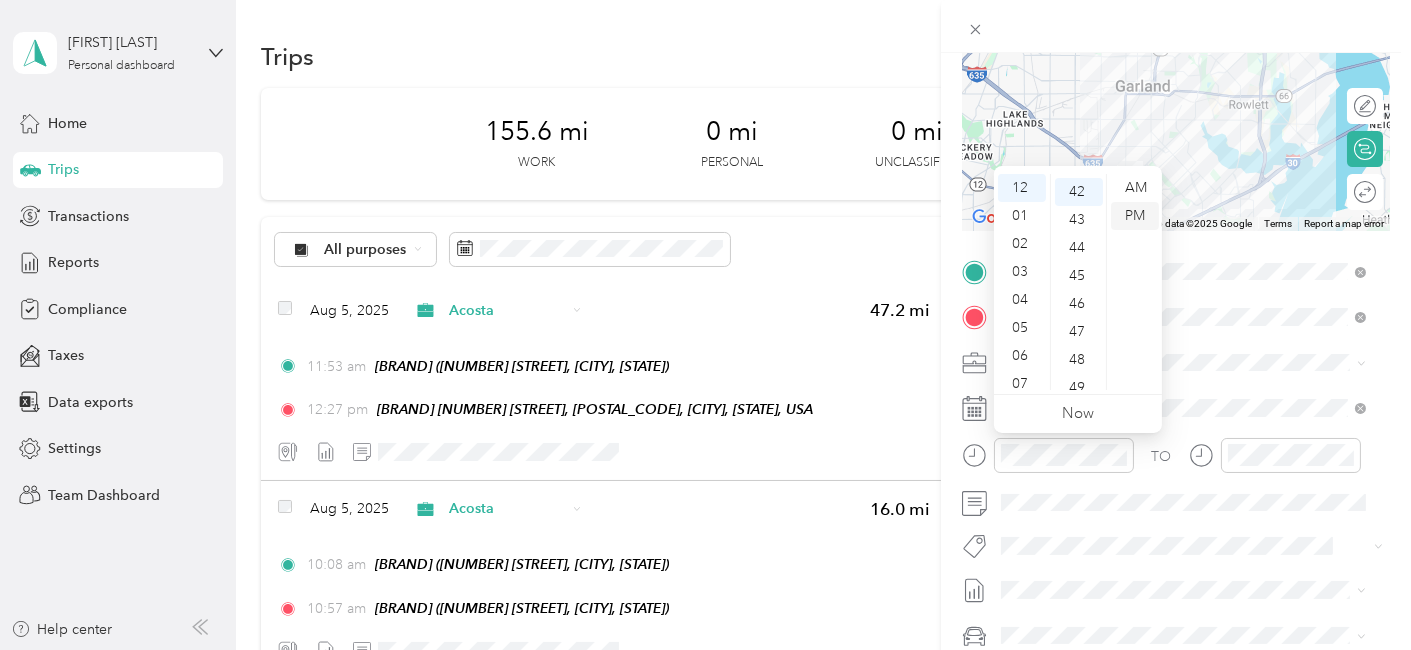 scroll, scrollTop: 1176, scrollLeft: 0, axis: vertical 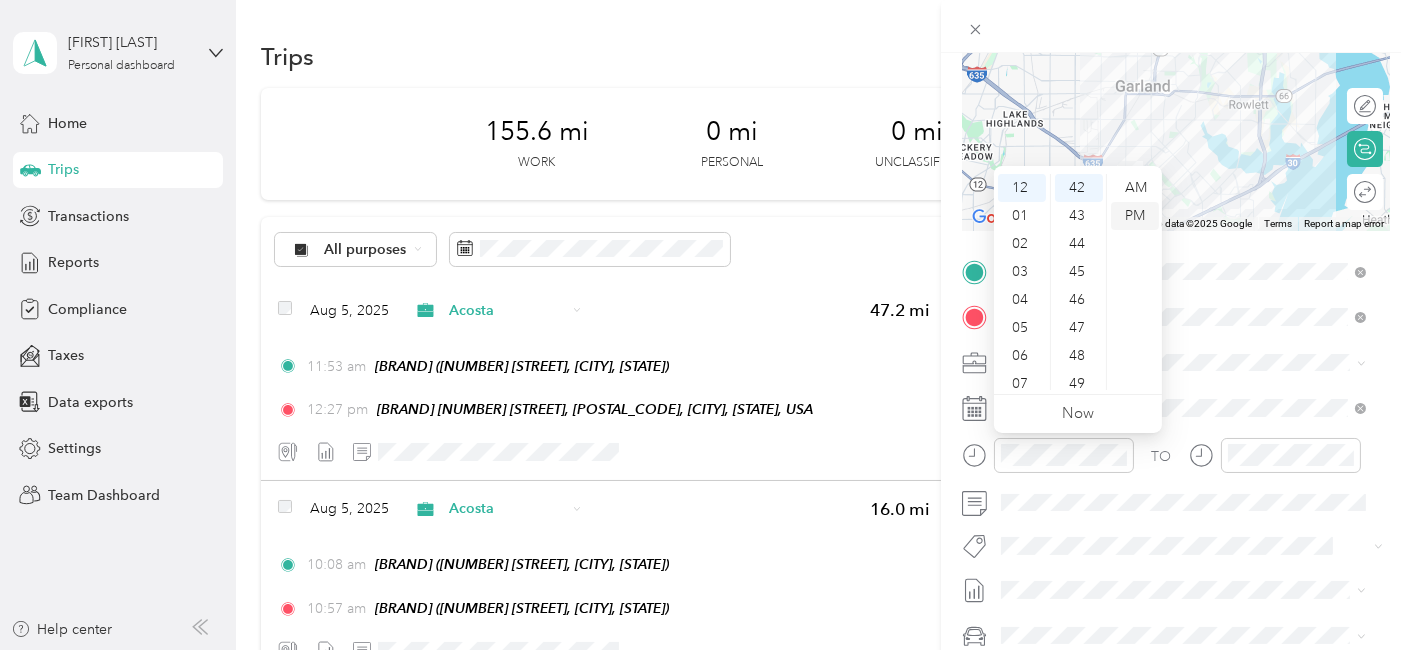 click on "PM" at bounding box center (1135, 216) 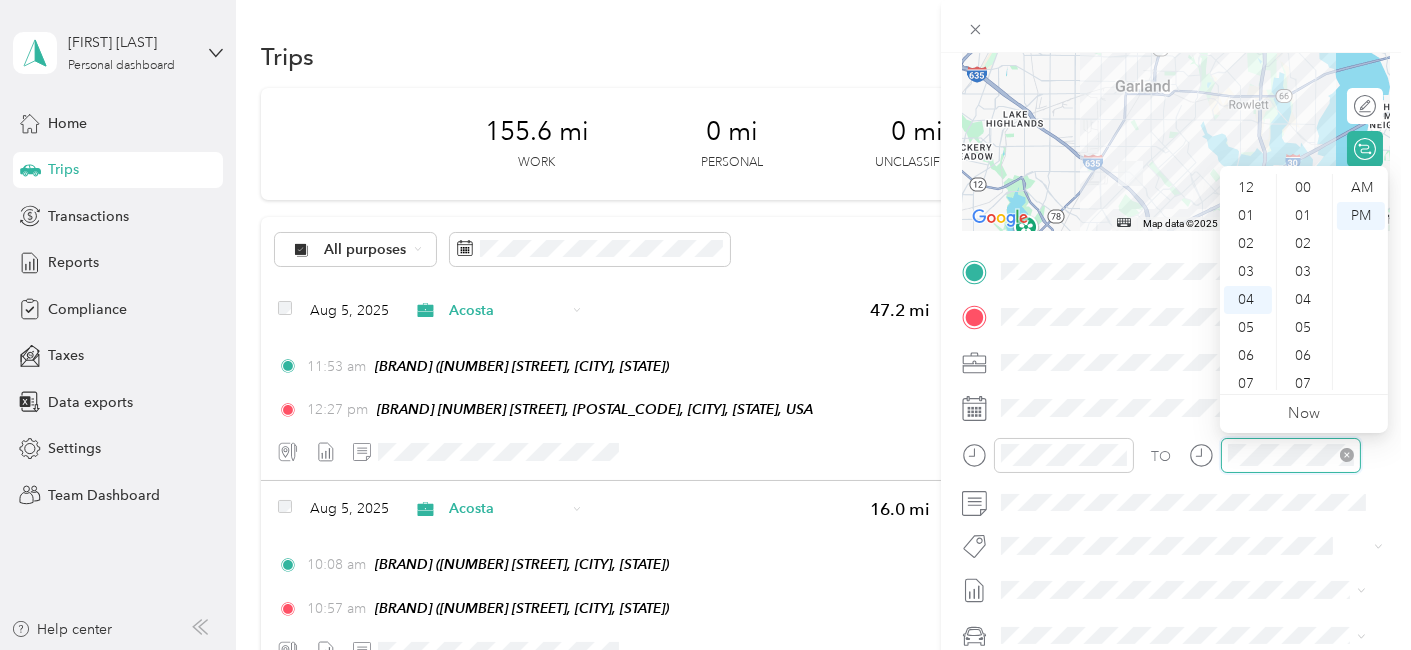 scroll, scrollTop: 111, scrollLeft: 0, axis: vertical 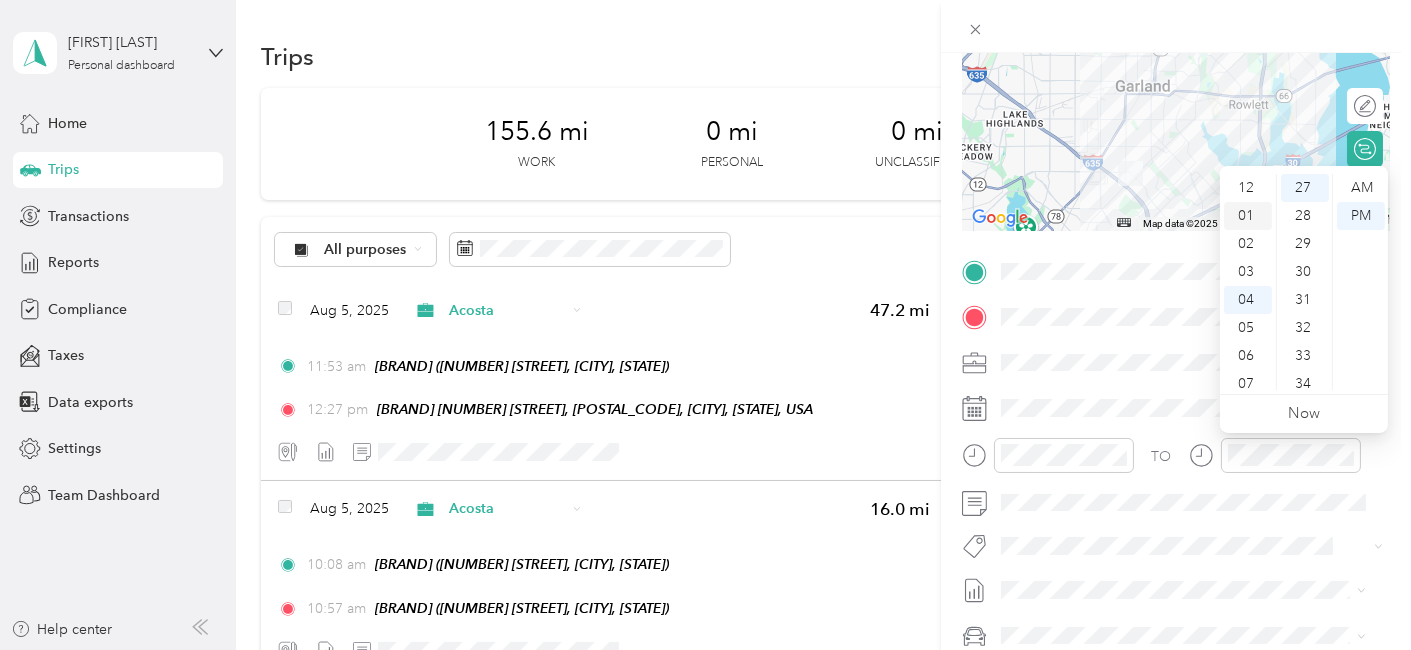 click on "01" at bounding box center [1248, 216] 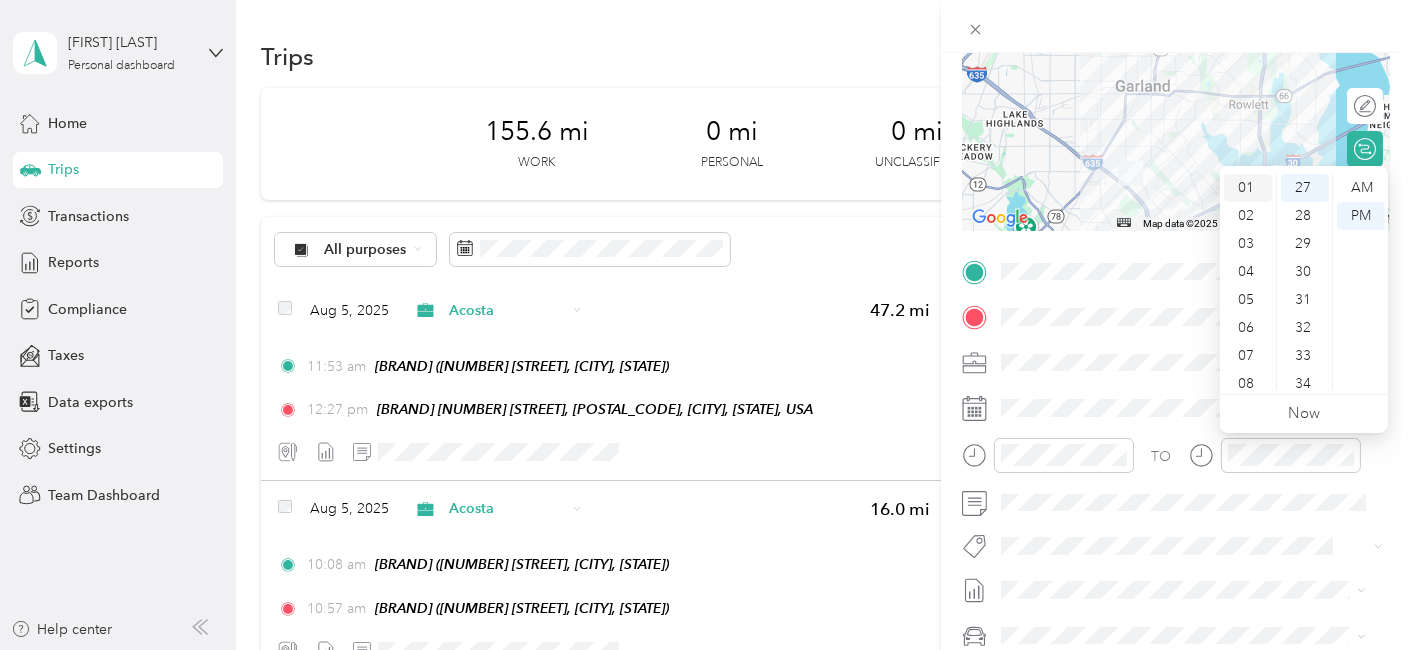scroll, scrollTop: 28, scrollLeft: 0, axis: vertical 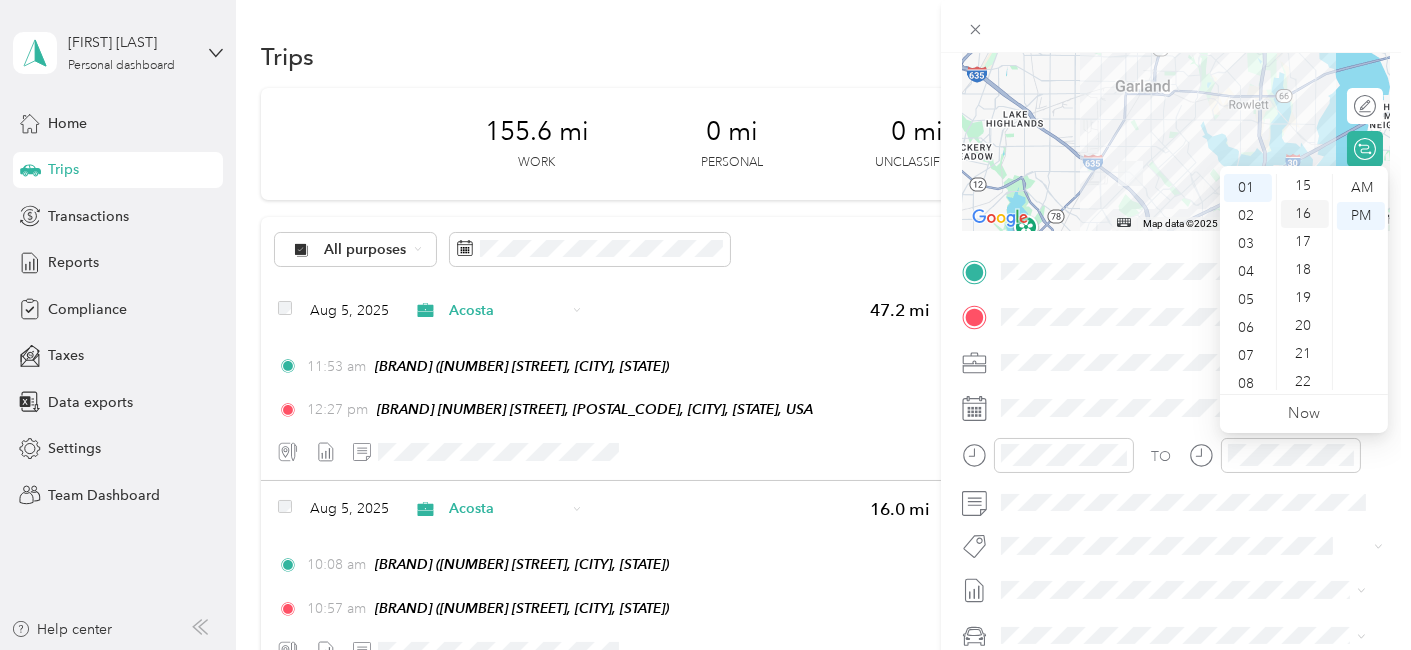 click on "16" at bounding box center [1305, 214] 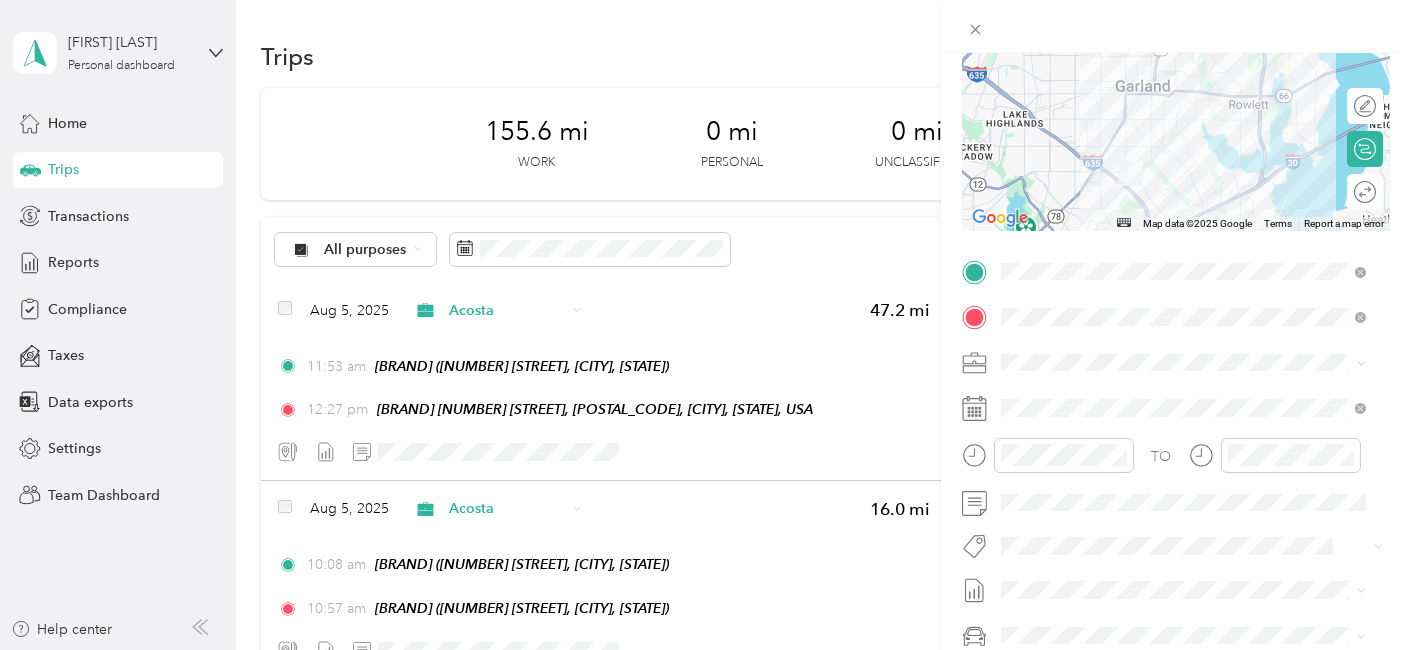 click on "Aug 1 - 15, 2025" at bounding box center [1054, 555] 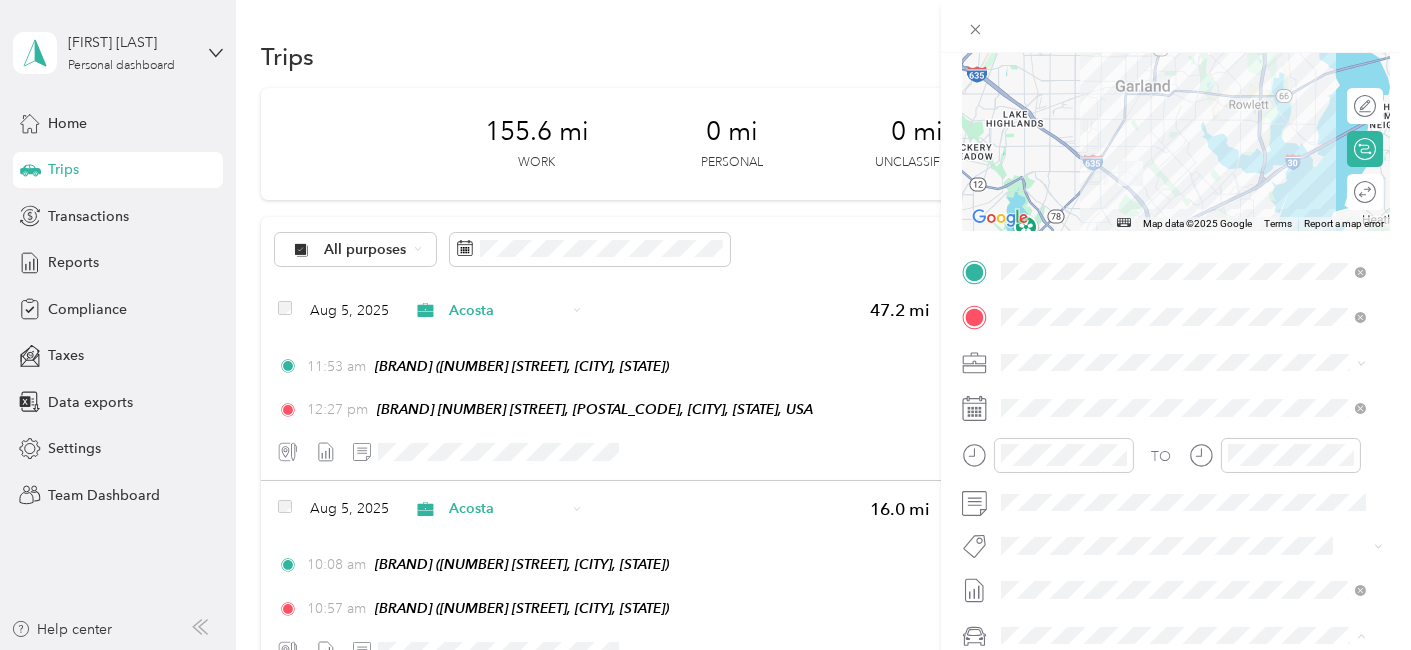 click on "Scion xA" at bounding box center (1183, 564) 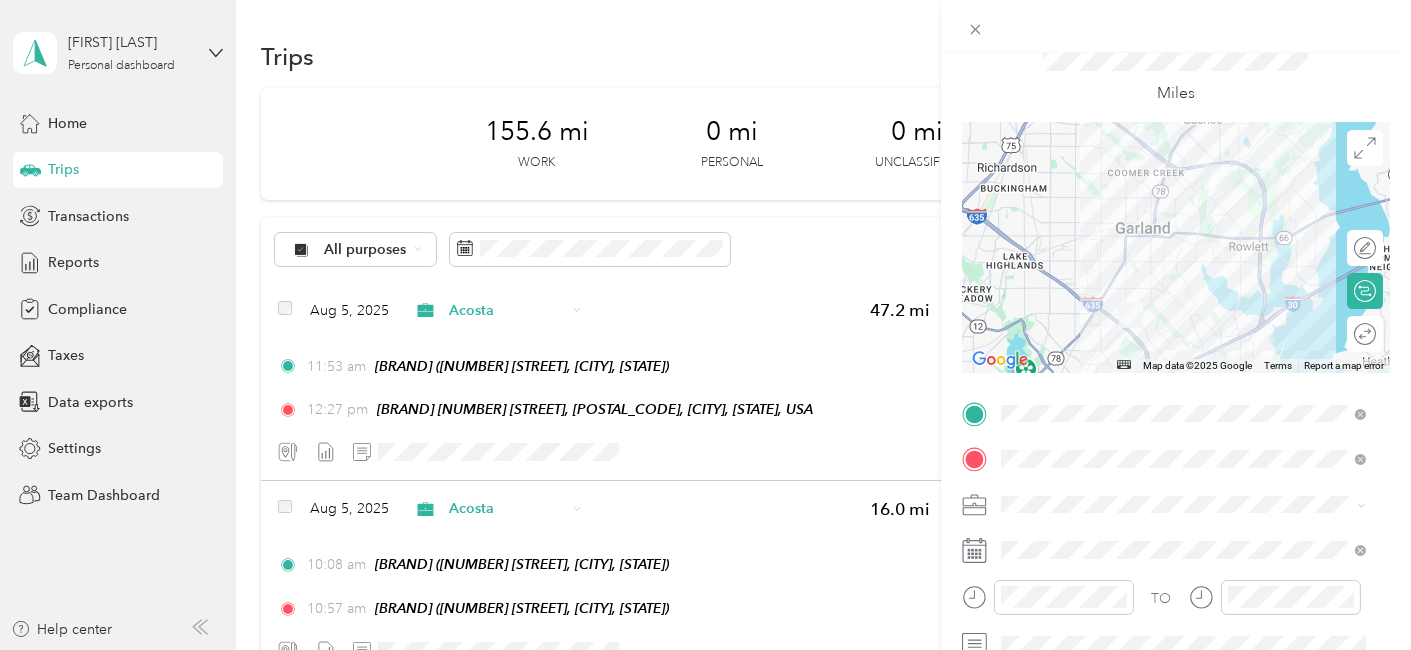 scroll, scrollTop: 0, scrollLeft: 0, axis: both 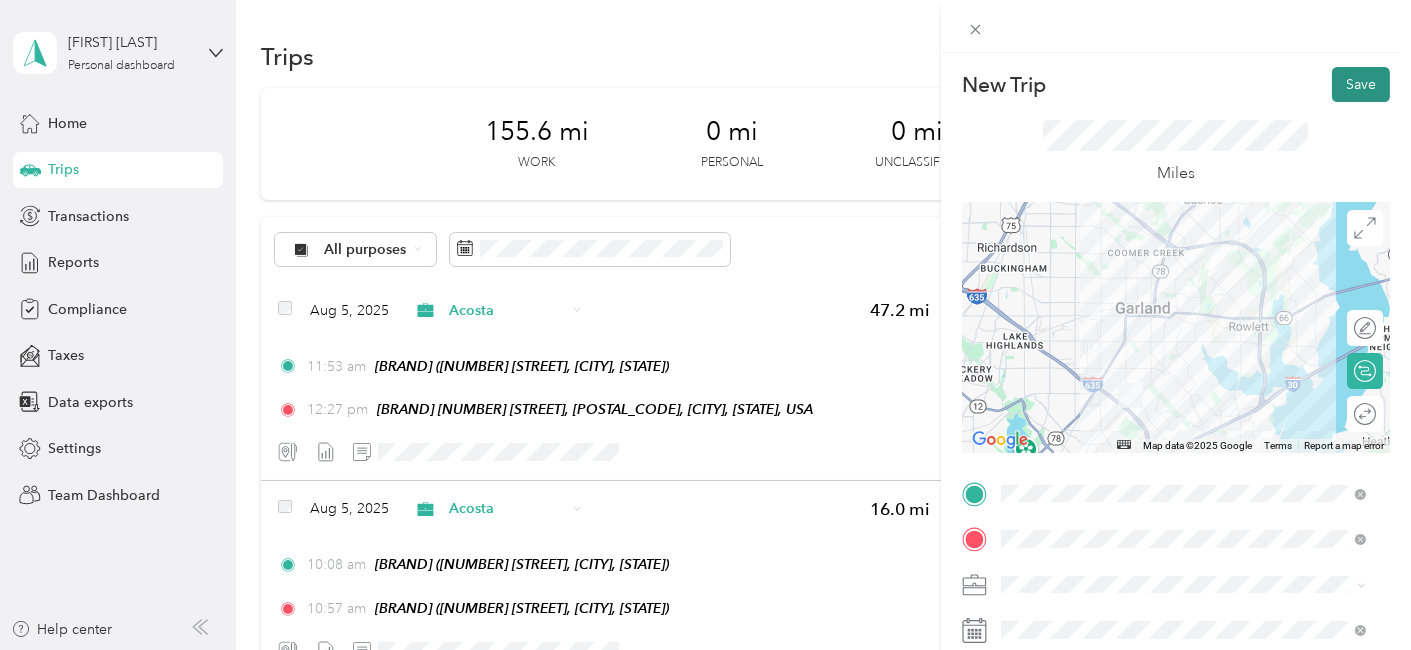 click on "Save" at bounding box center [1361, 84] 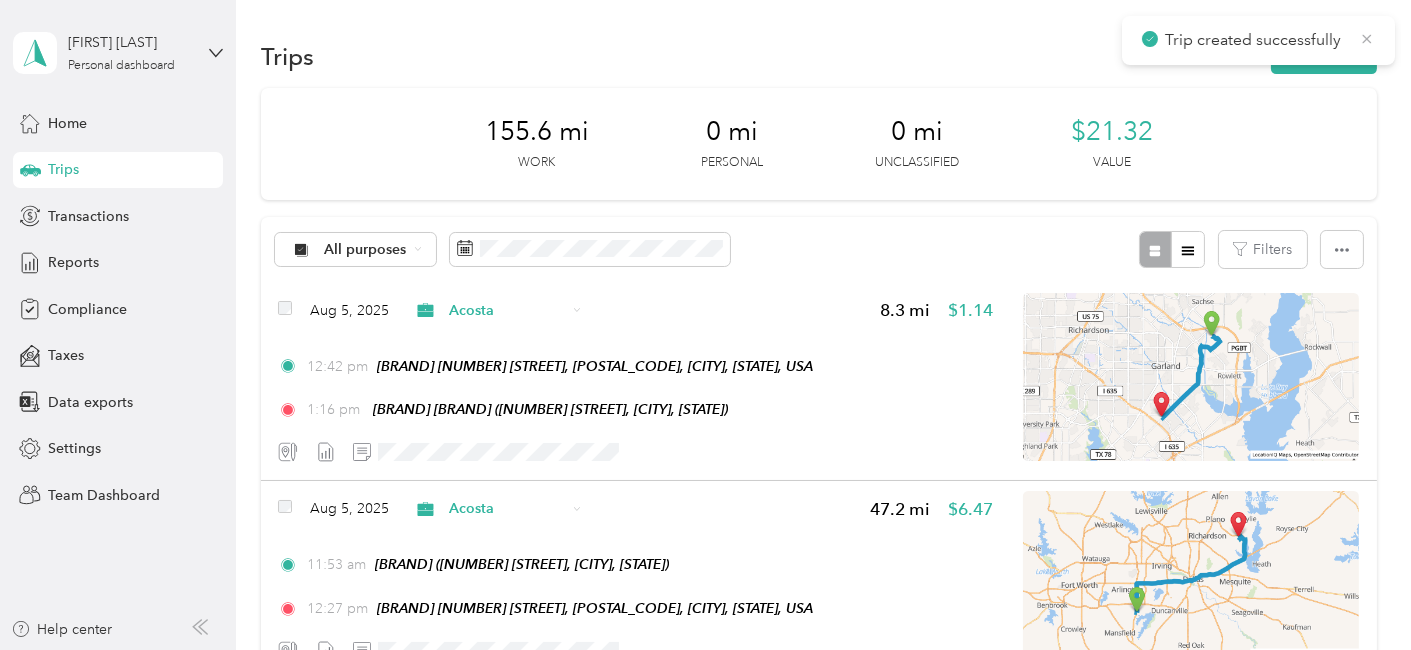 click 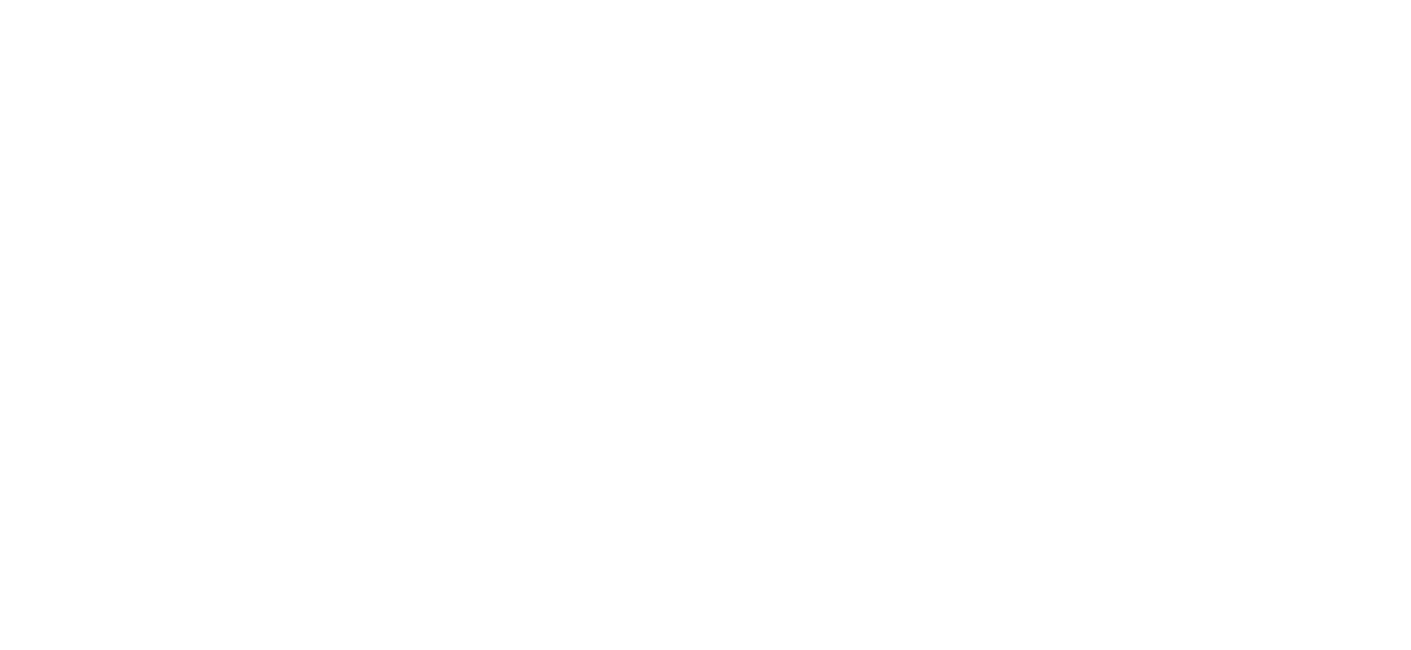scroll, scrollTop: 0, scrollLeft: 0, axis: both 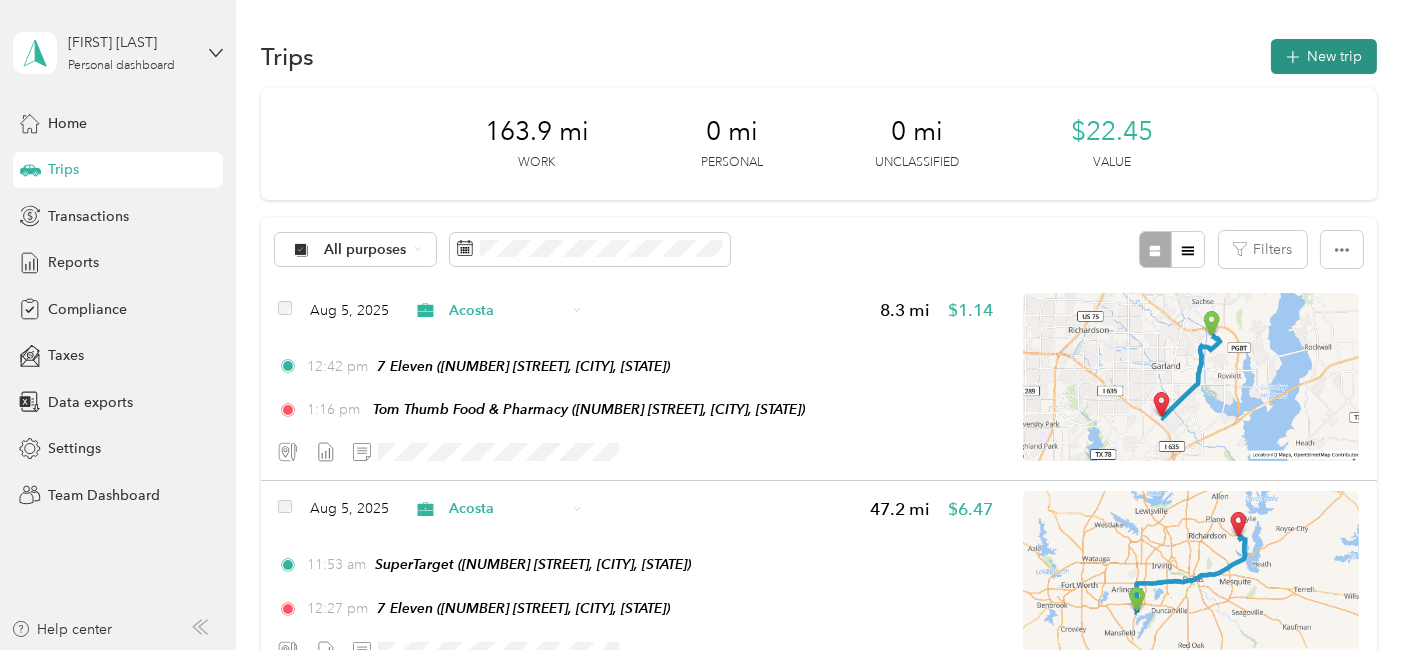 click on "New trip" at bounding box center [1324, 56] 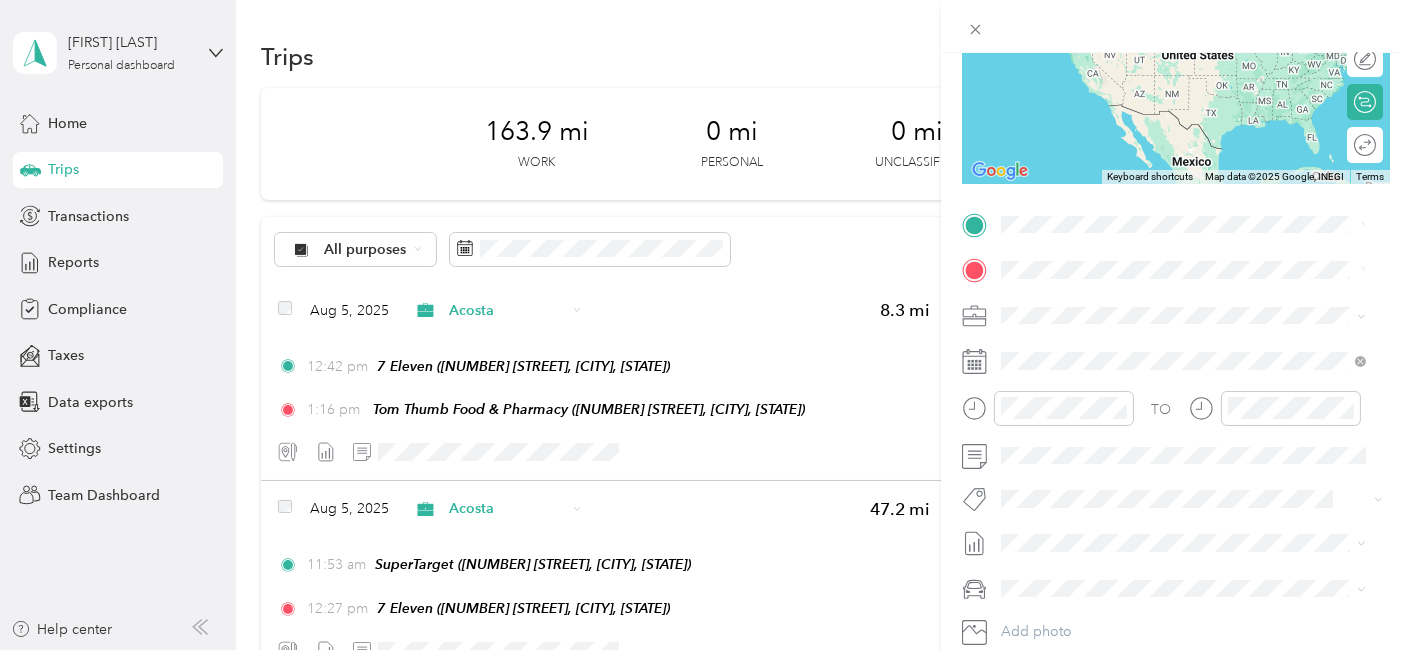 scroll, scrollTop: 333, scrollLeft: 0, axis: vertical 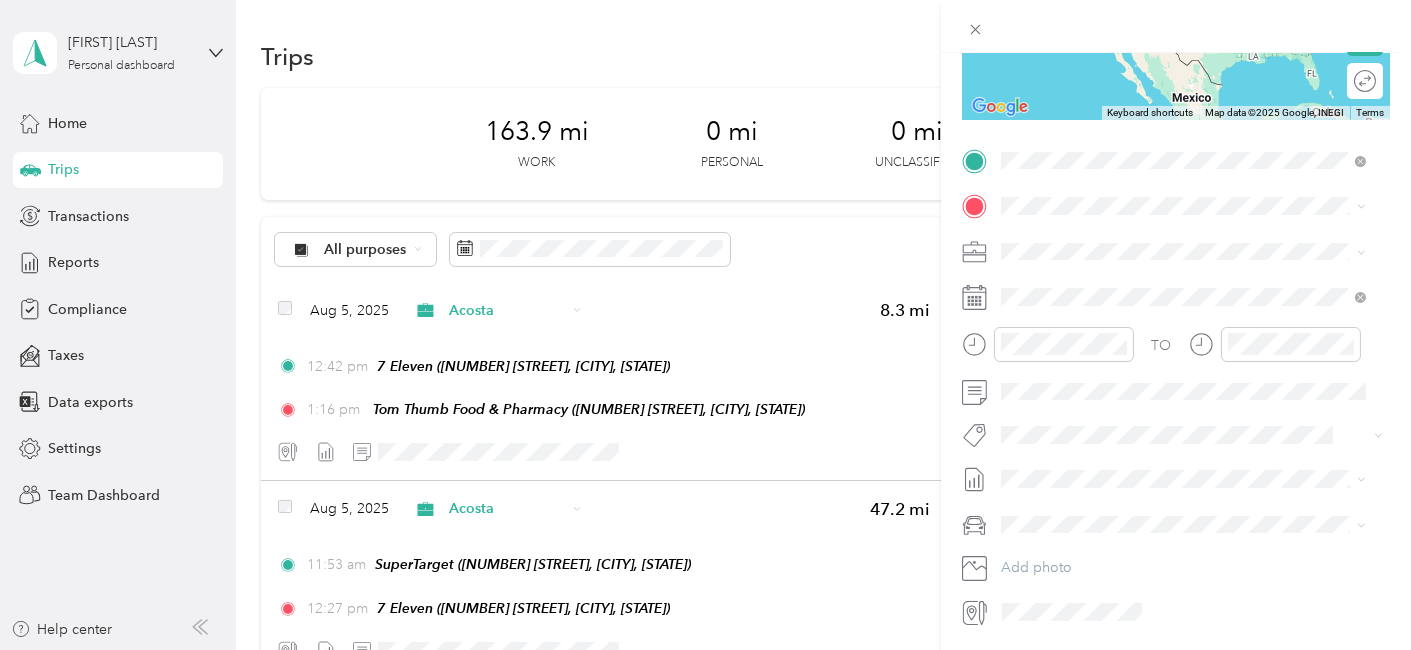 click on "Tom Thumb Food & Pharmacy" at bounding box center (1205, 242) 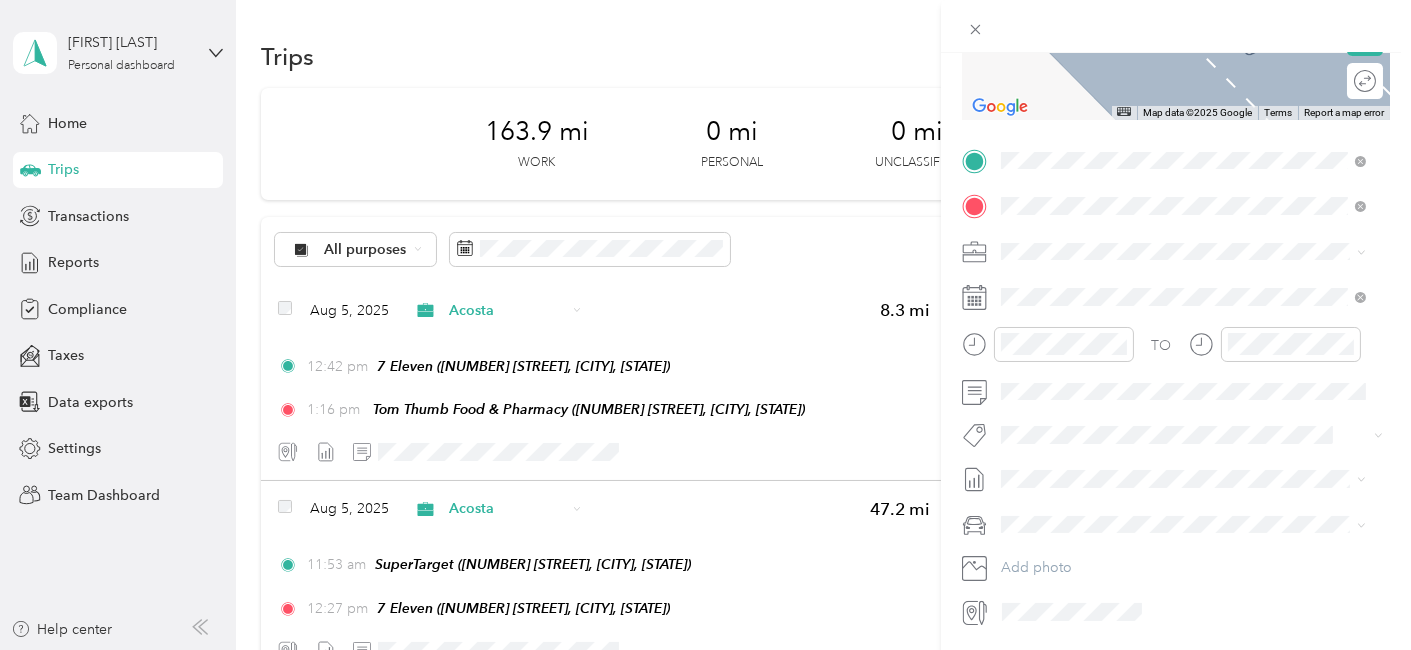 click on "309 Wildbriar Drive
Garland, Texas 75043, United States" at bounding box center [1182, 285] 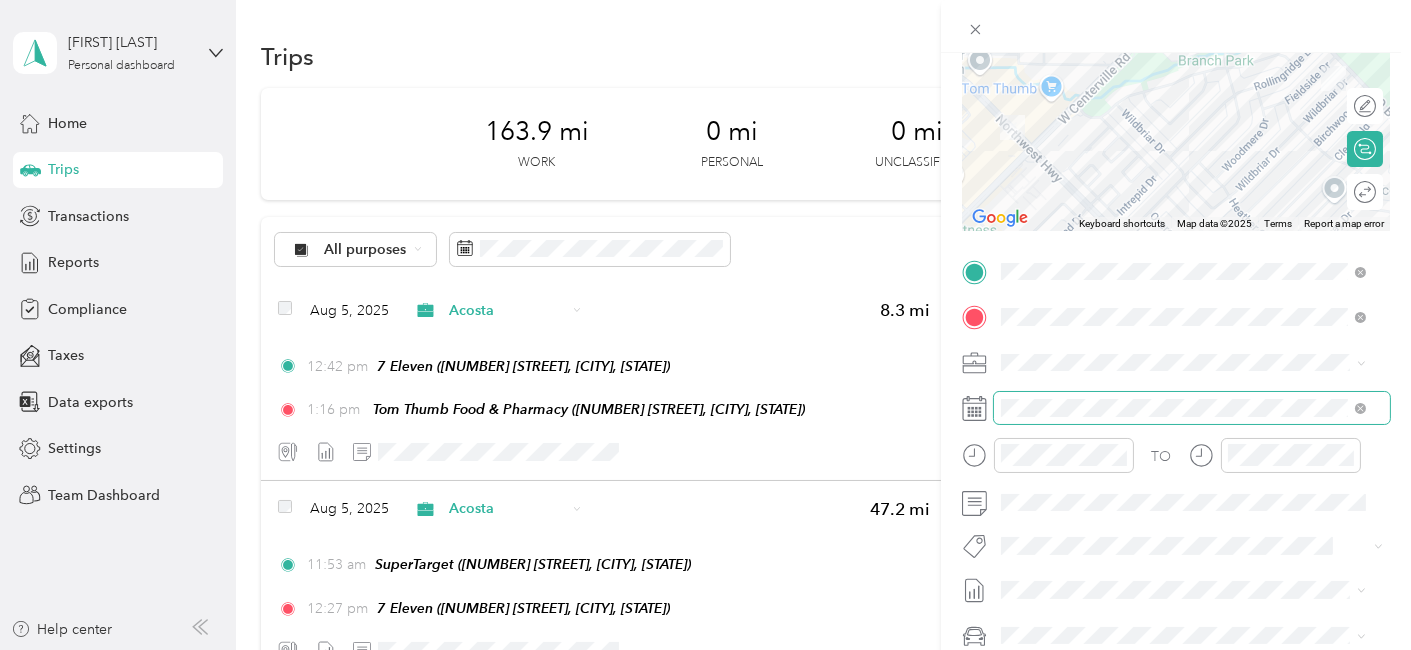 scroll, scrollTop: 333, scrollLeft: 0, axis: vertical 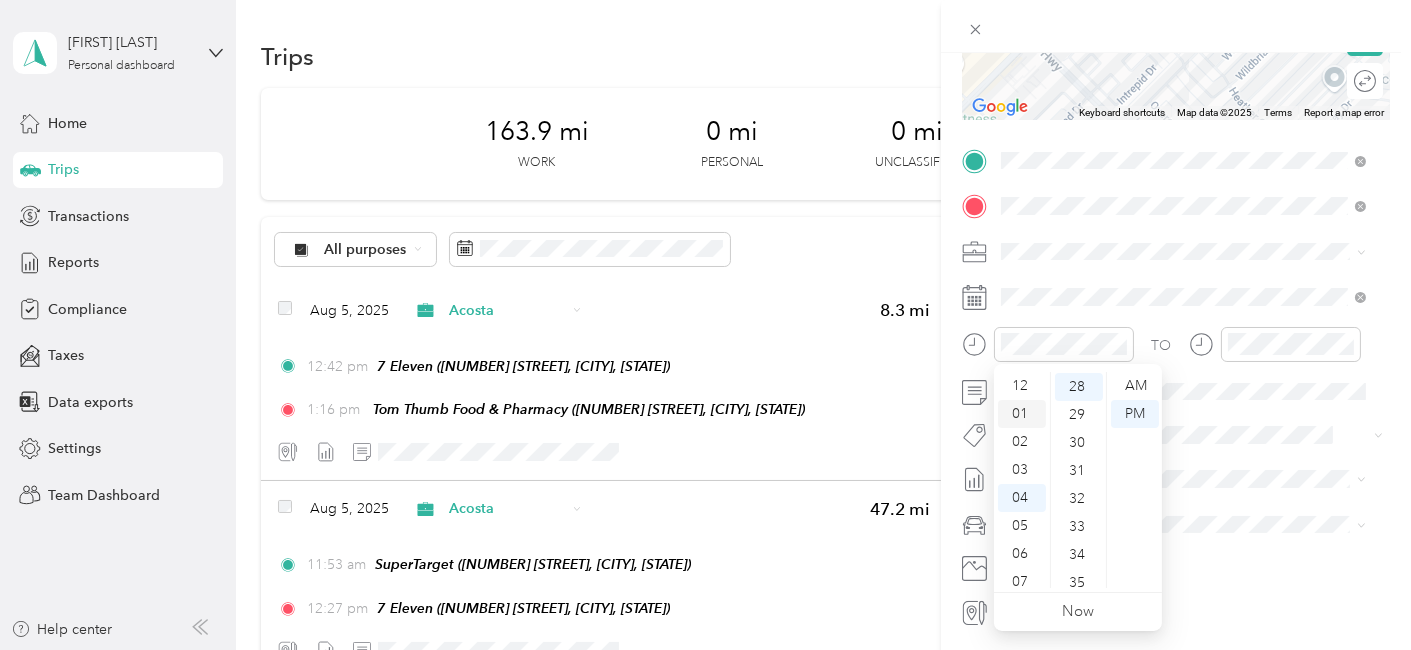 click on "01" at bounding box center [1022, 414] 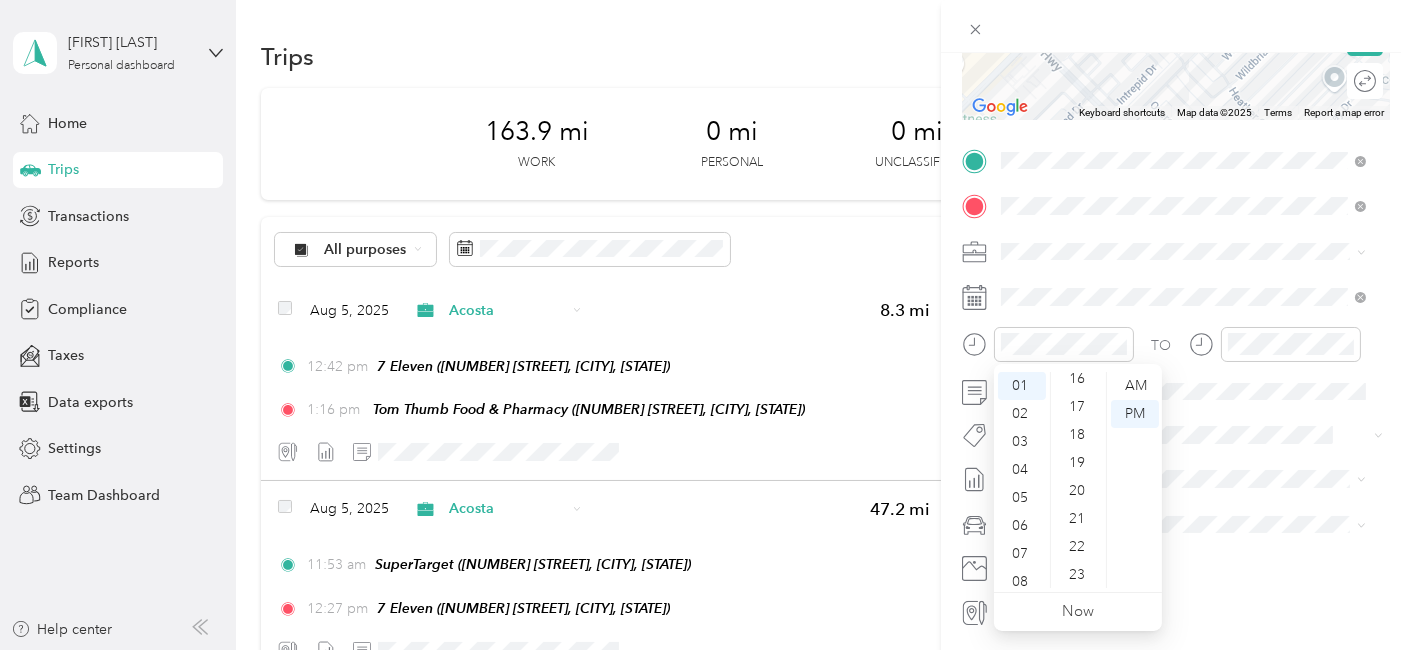 scroll, scrollTop: 450, scrollLeft: 0, axis: vertical 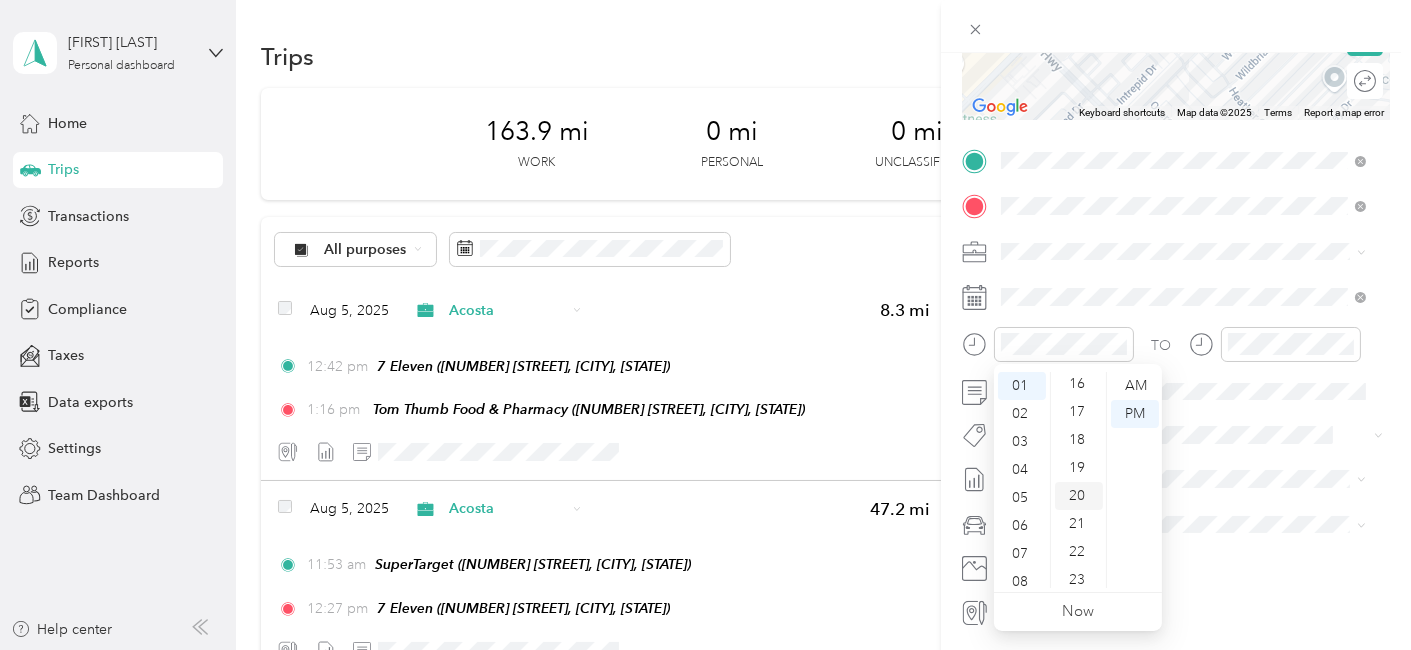 click on "20" at bounding box center [1079, 496] 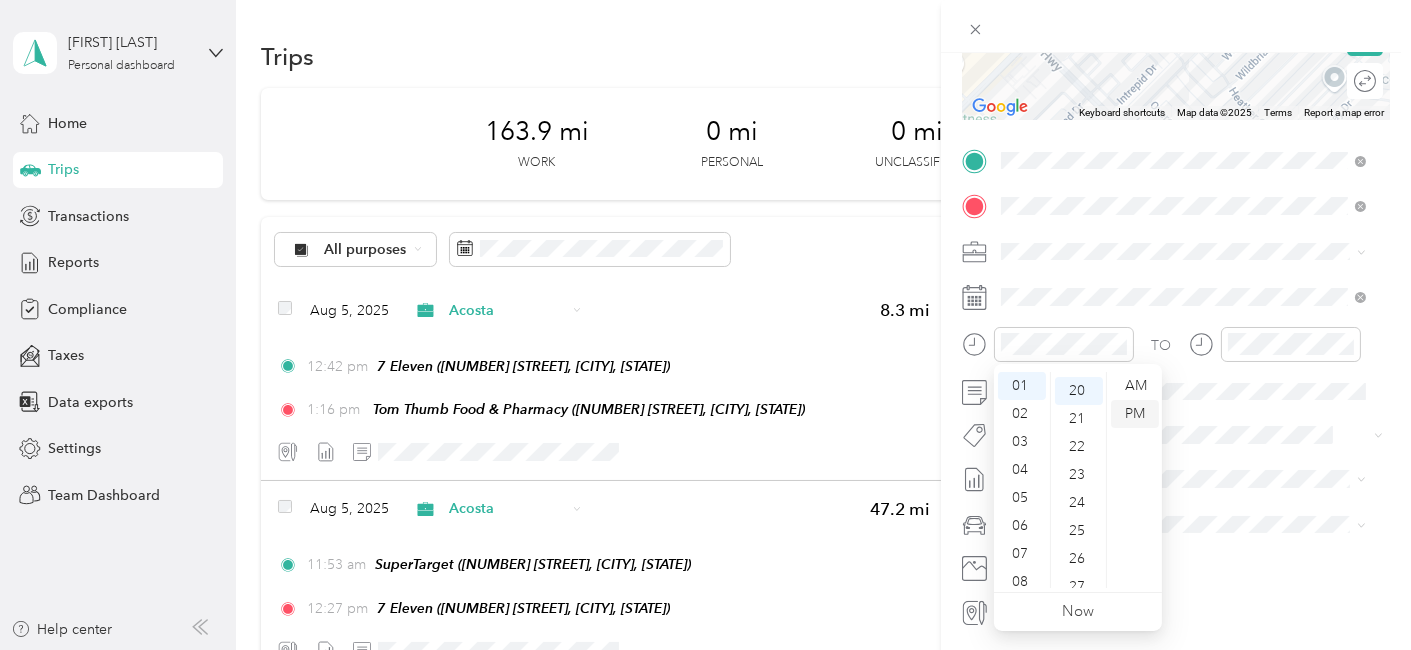 scroll, scrollTop: 560, scrollLeft: 0, axis: vertical 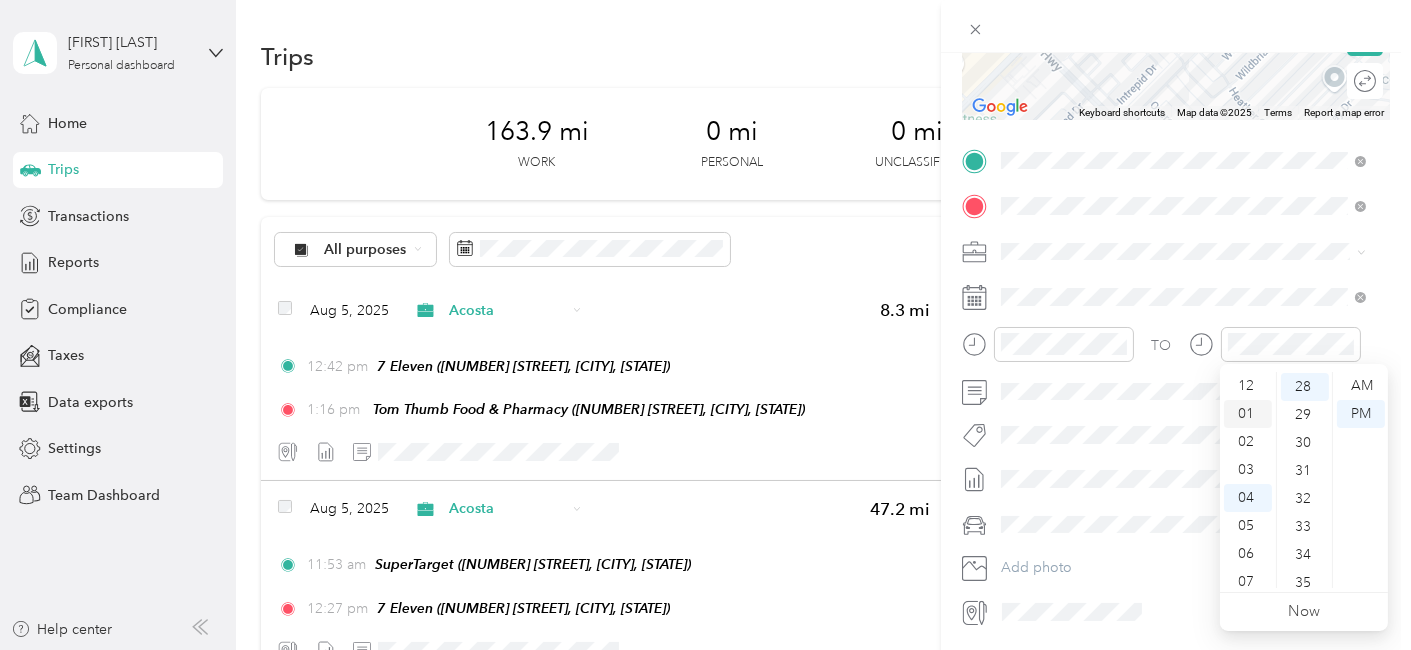 click on "01" at bounding box center (1248, 414) 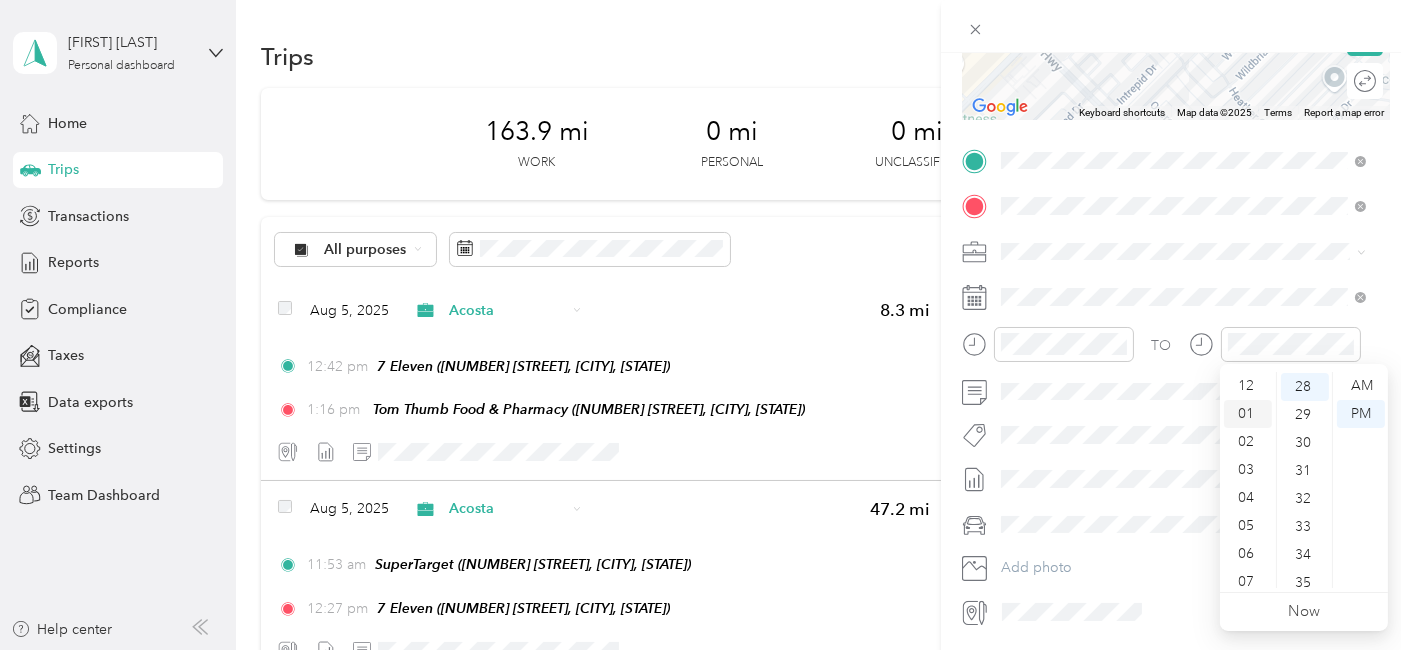 scroll, scrollTop: 28, scrollLeft: 0, axis: vertical 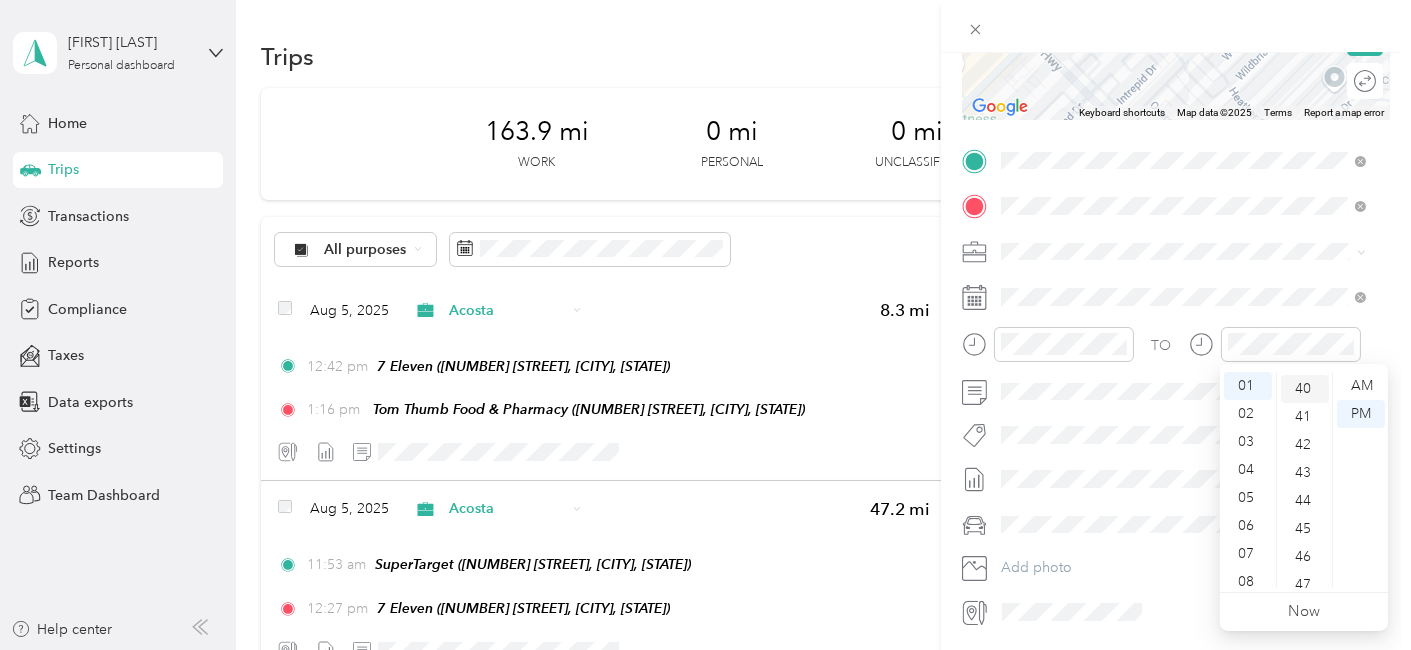 click on "40" at bounding box center [1305, 389] 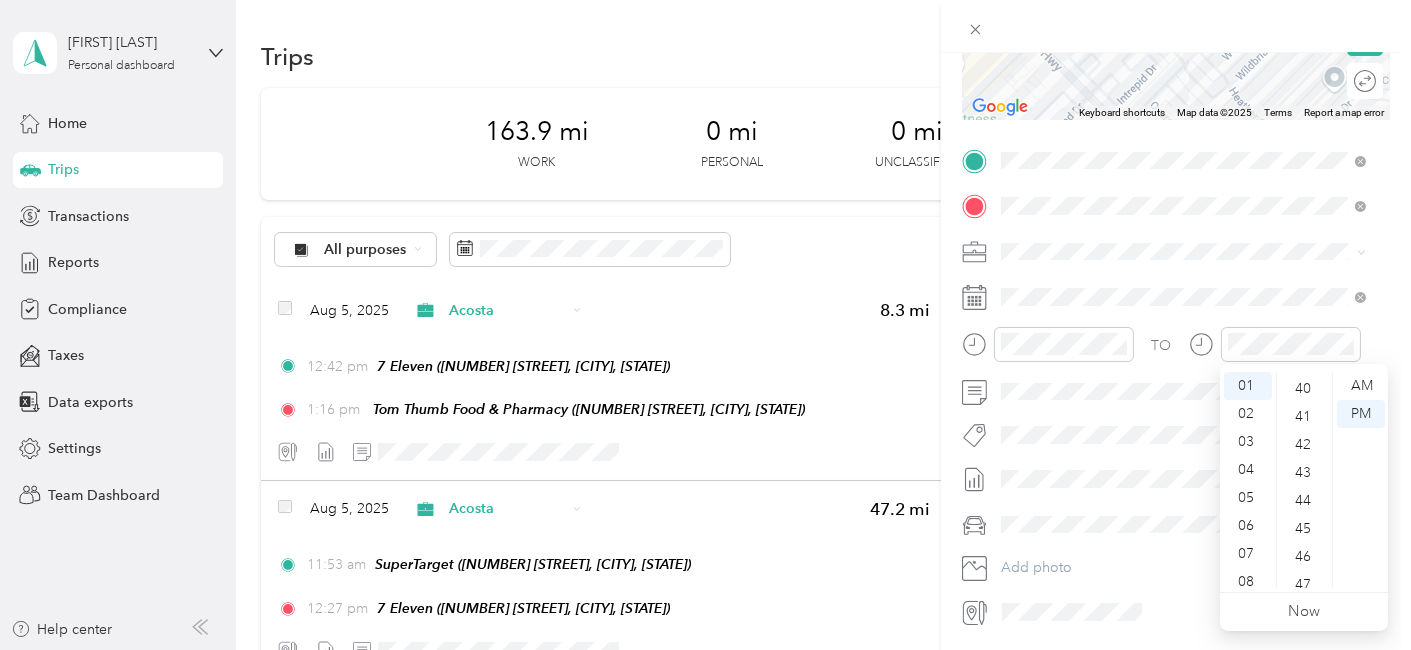 scroll, scrollTop: 1120, scrollLeft: 0, axis: vertical 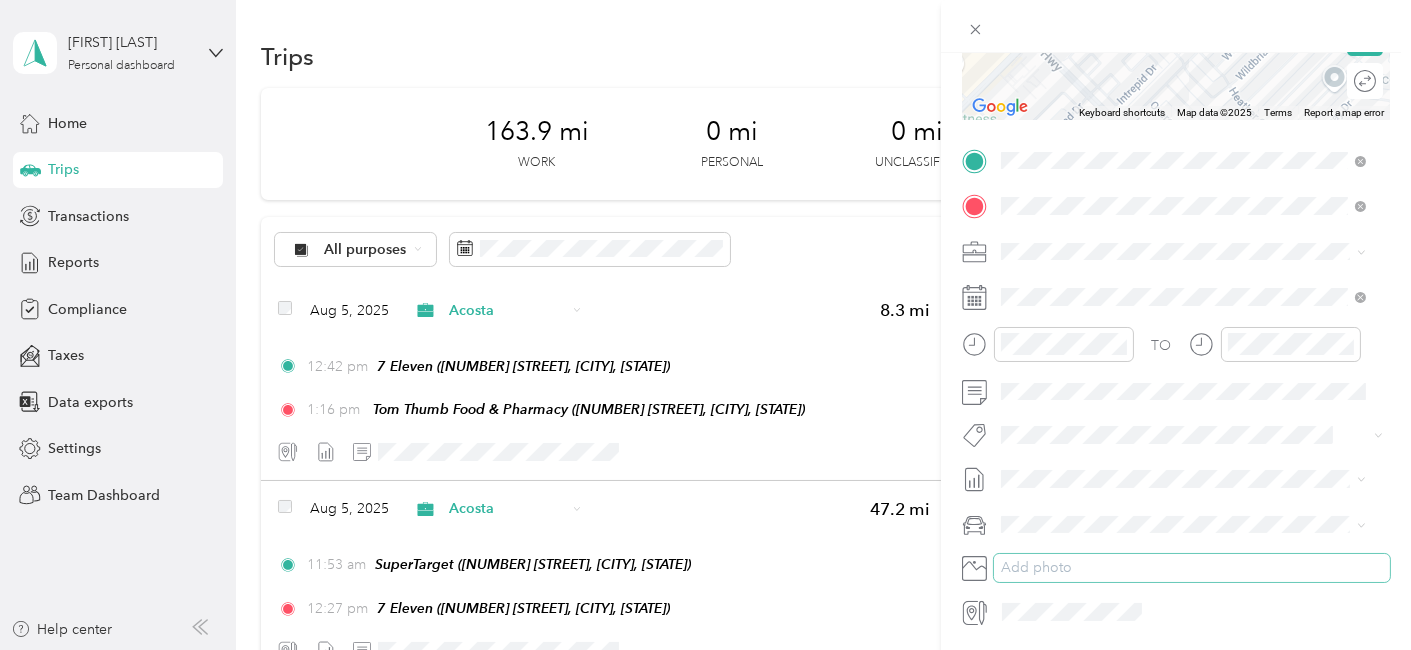 click on "Add photo" at bounding box center [1192, 568] 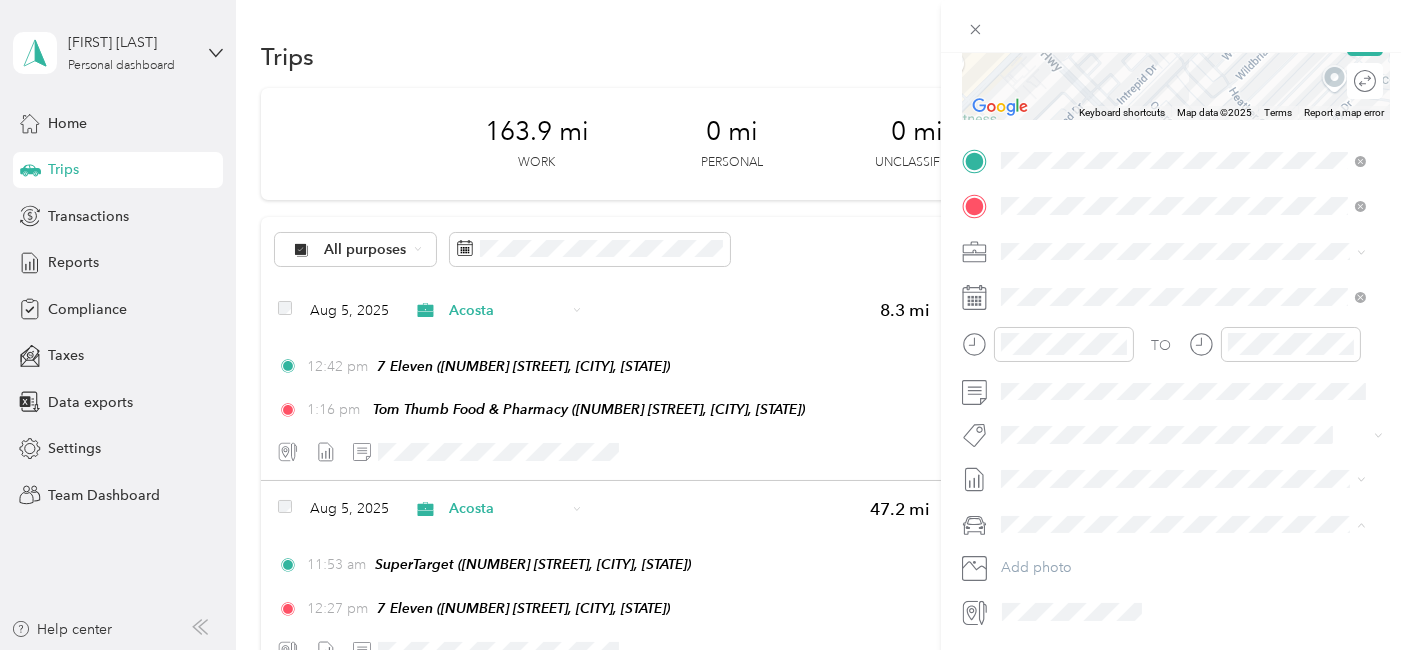 click on "Scion xA" at bounding box center (1183, 558) 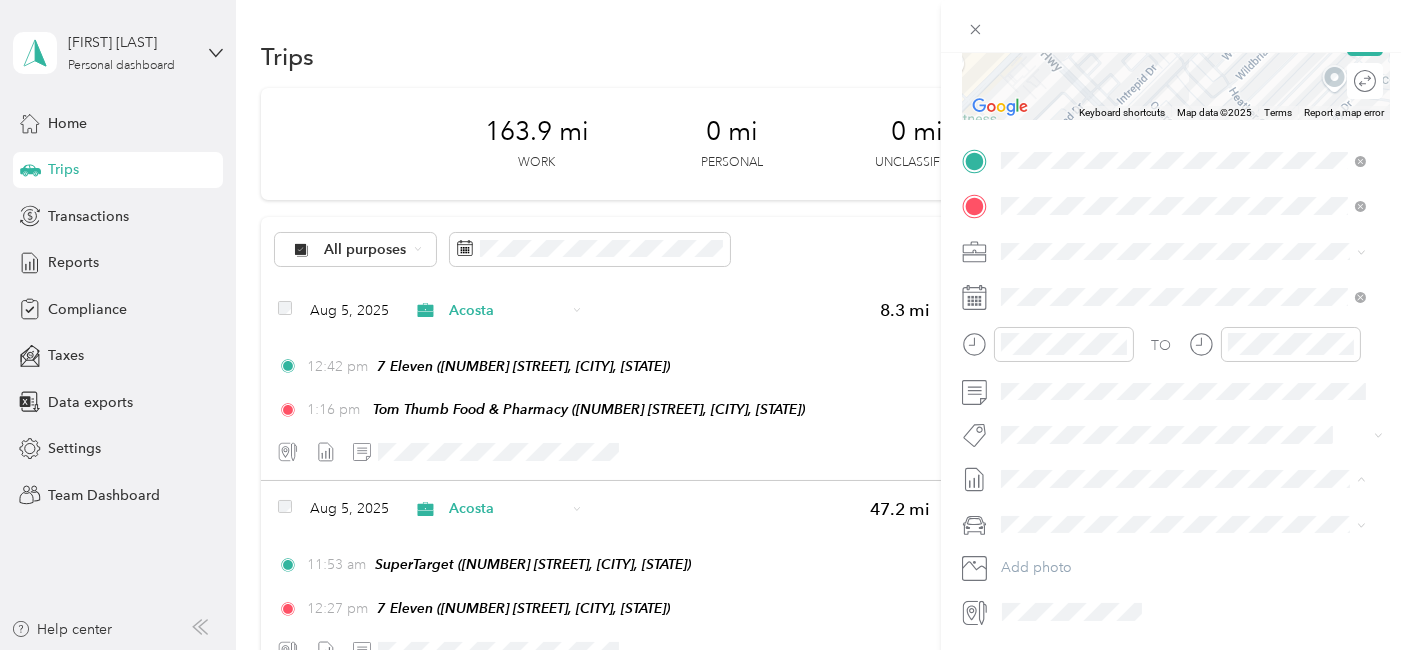 click on "Aug 1 - 15, 2025" at bounding box center (1054, 543) 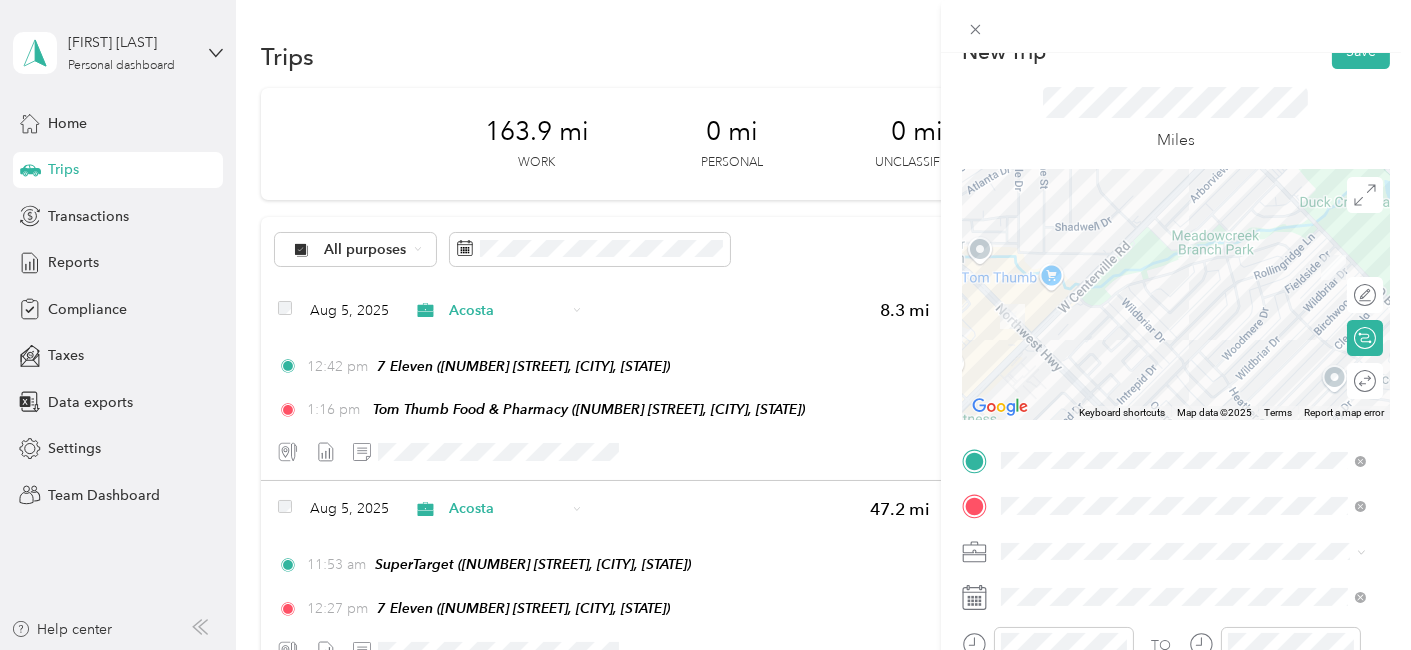 scroll, scrollTop: 0, scrollLeft: 0, axis: both 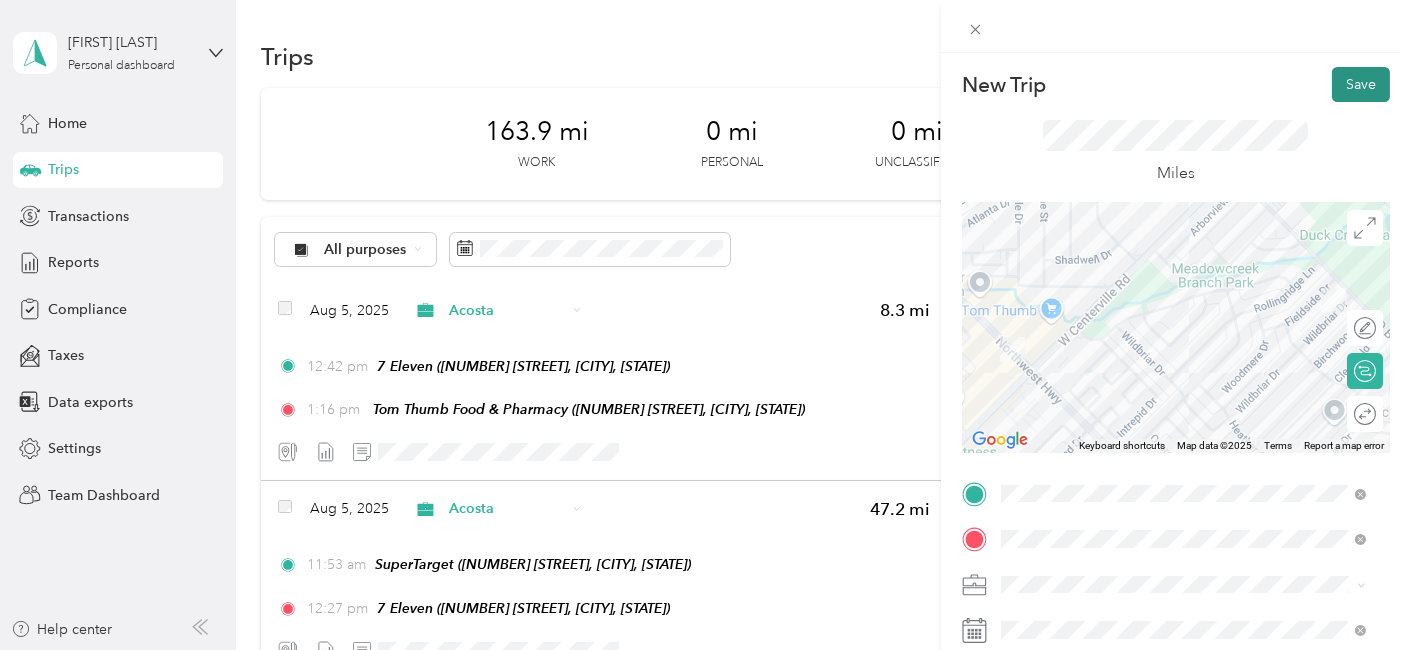 click on "Save" at bounding box center [1361, 84] 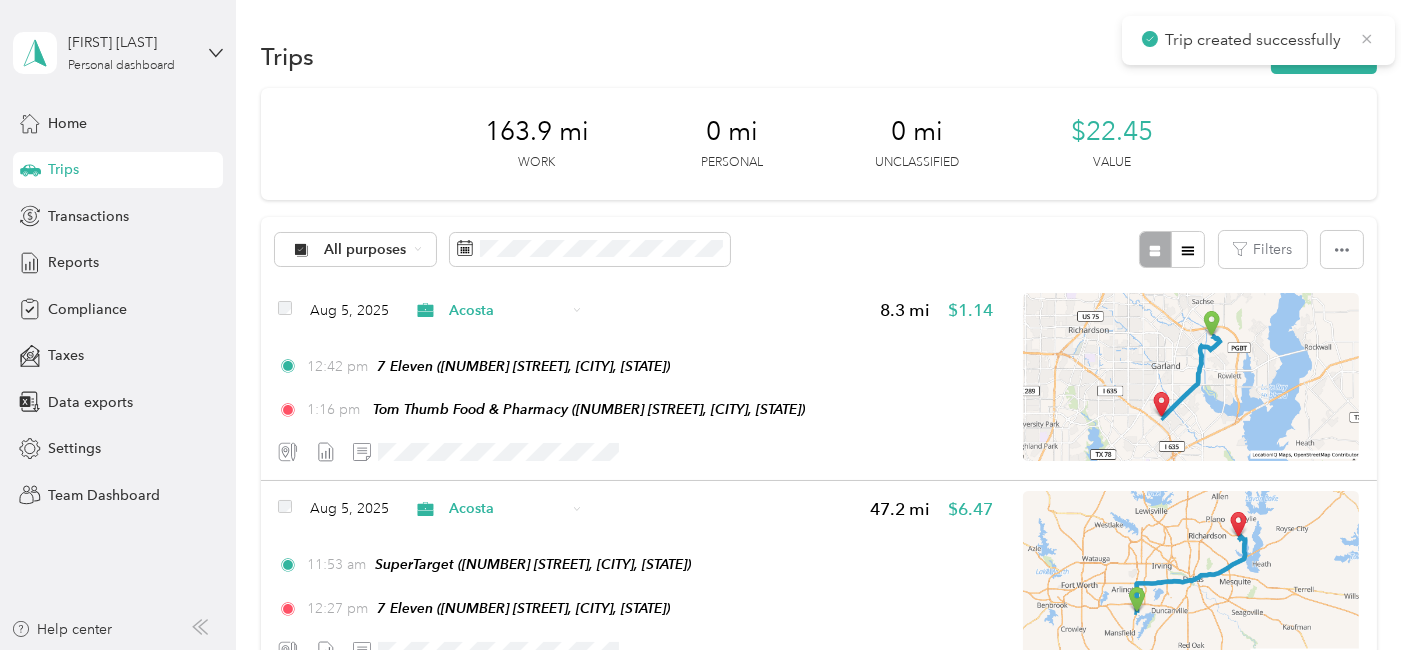 click 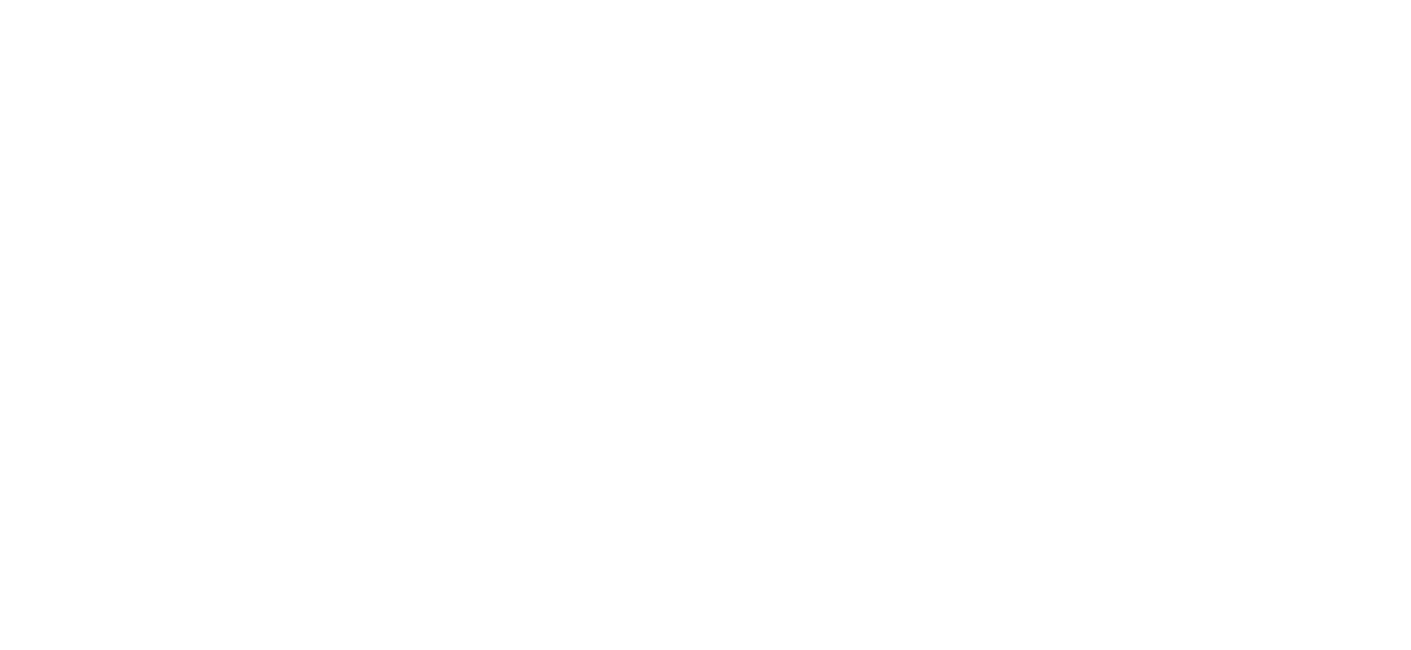 scroll, scrollTop: 0, scrollLeft: 0, axis: both 